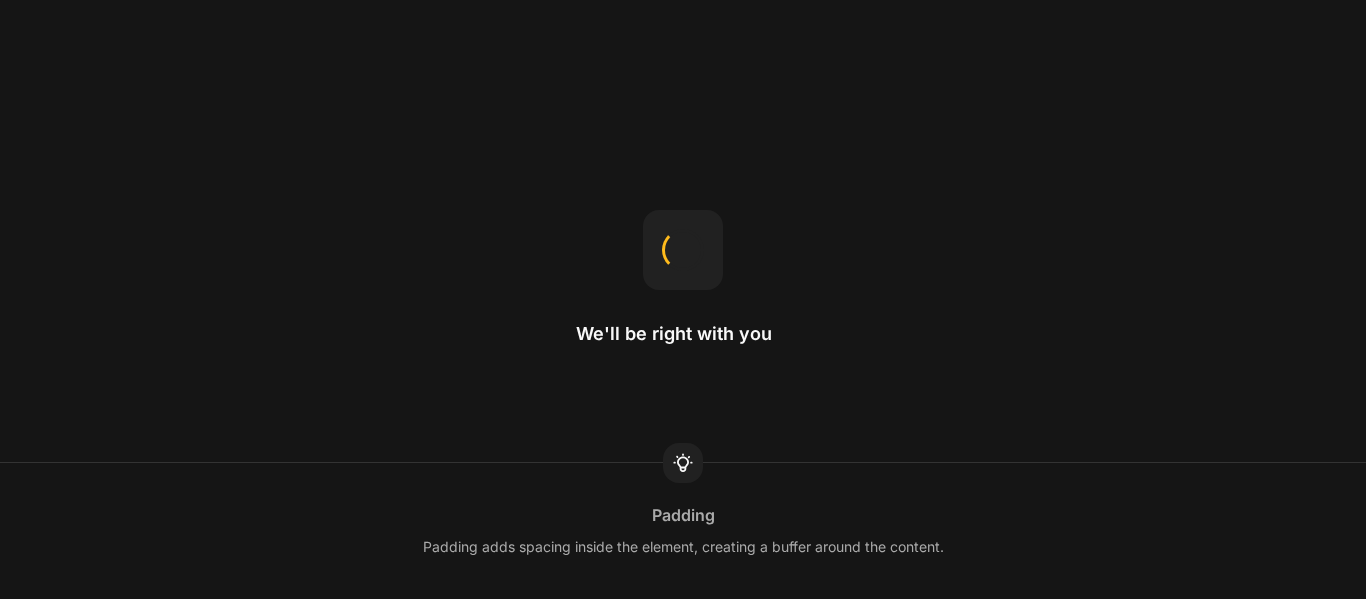 scroll, scrollTop: 0, scrollLeft: 0, axis: both 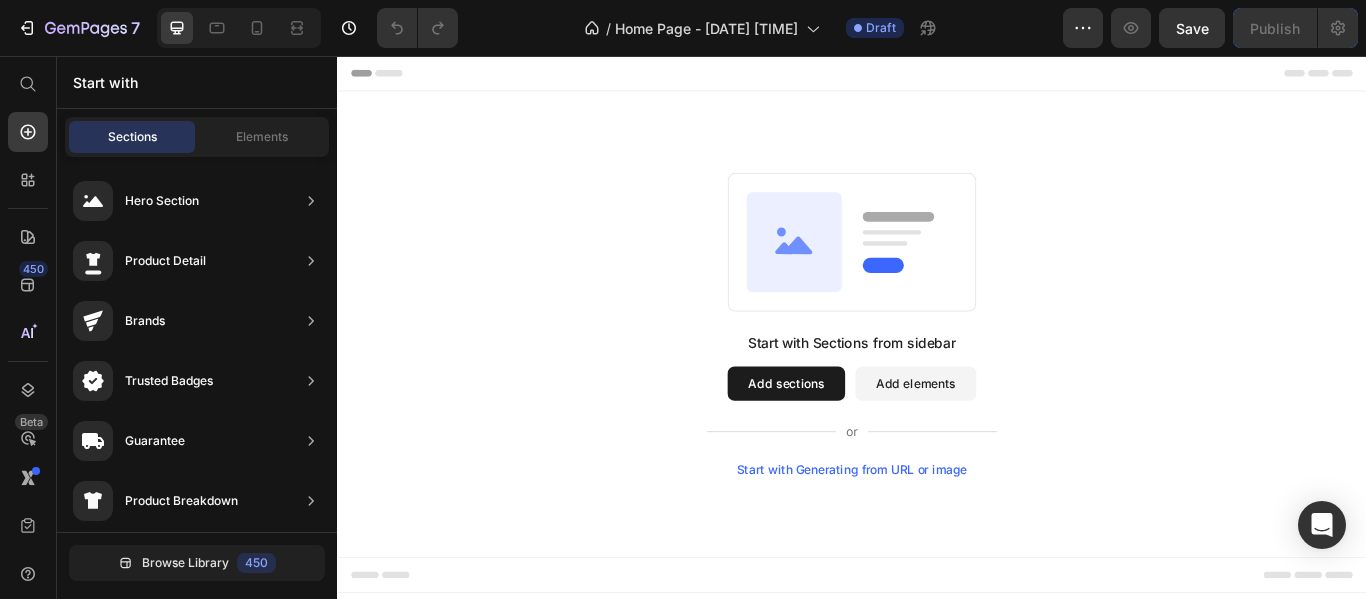click on "Add sections" at bounding box center [860, 438] 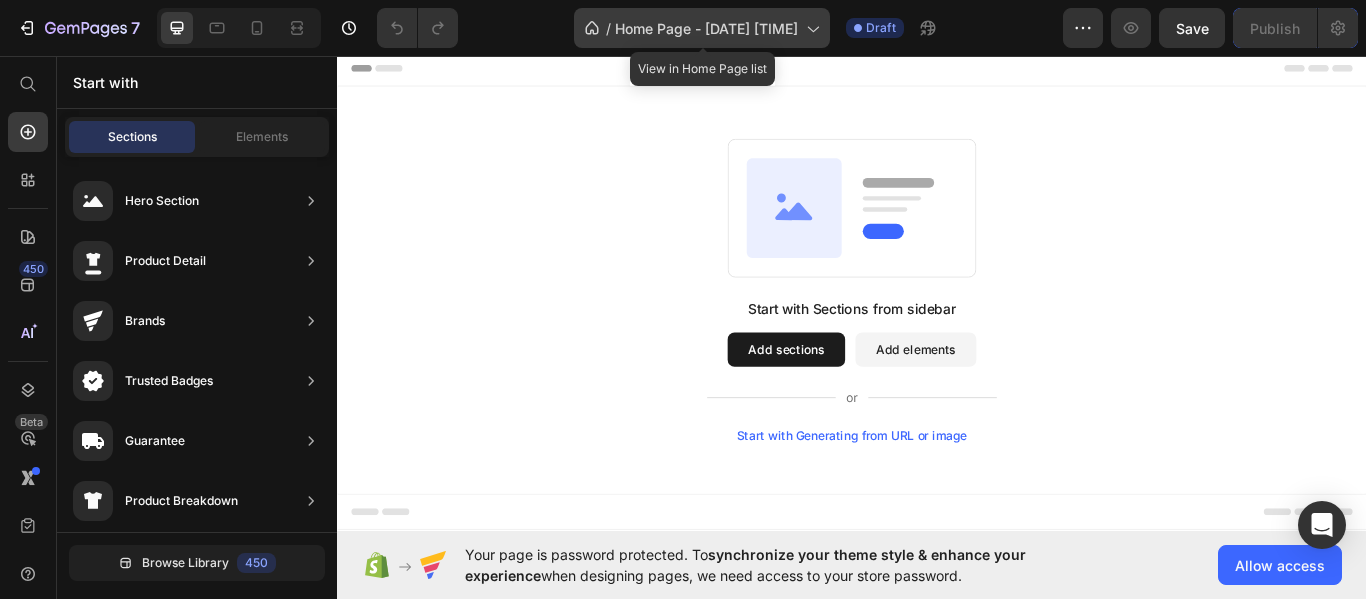 click 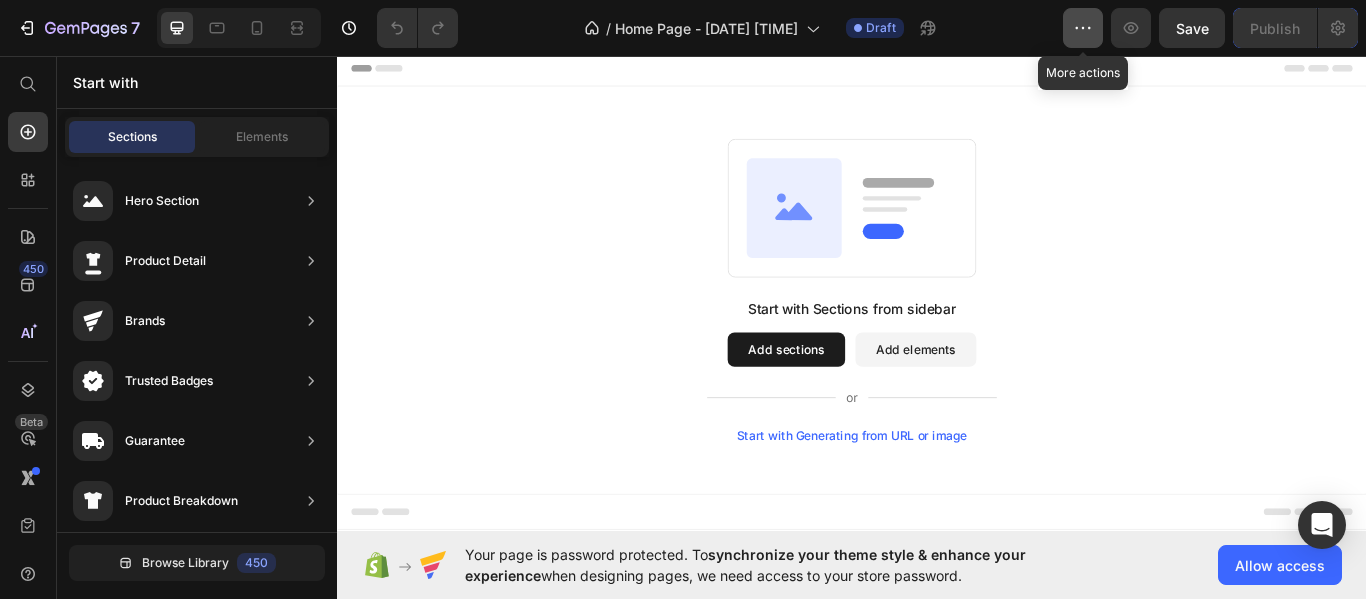 click 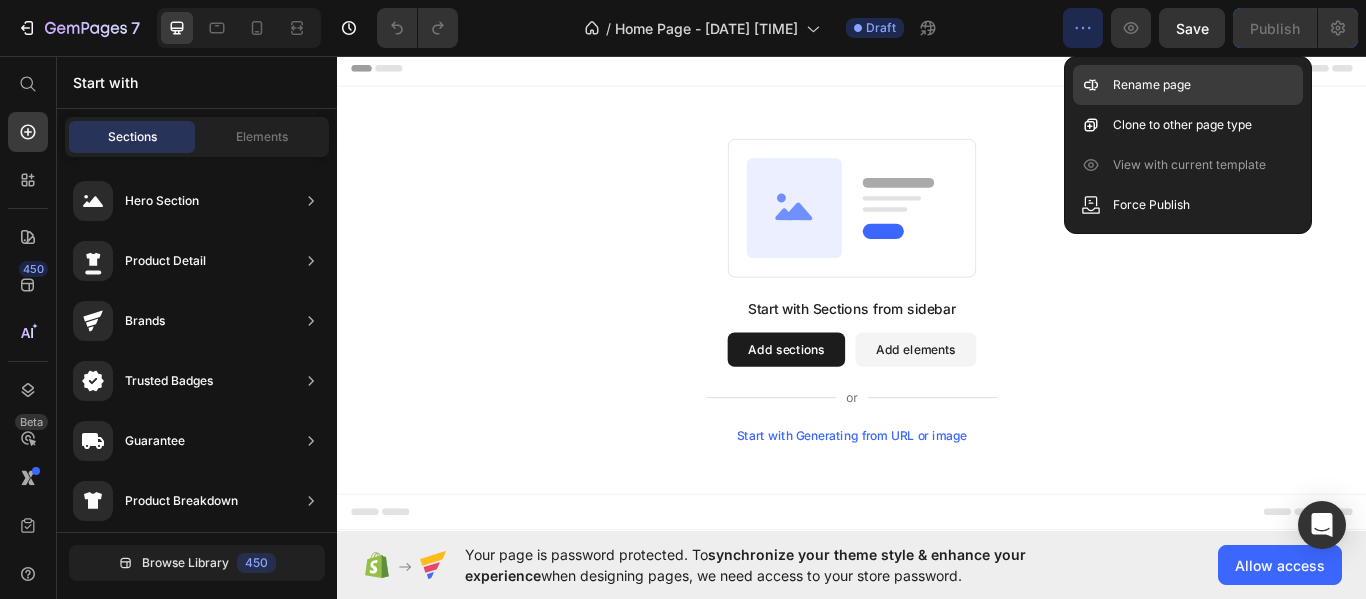 click on "Rename page" at bounding box center [1152, 85] 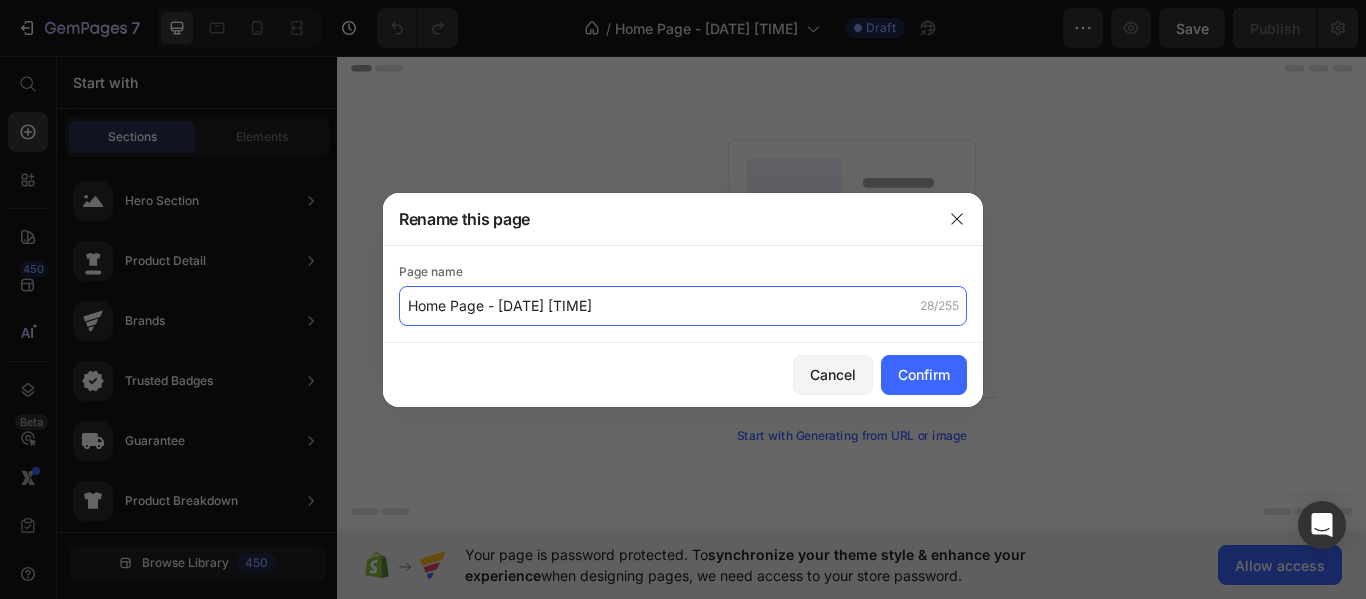 click on "Home Page - [DATE] [TIME]" 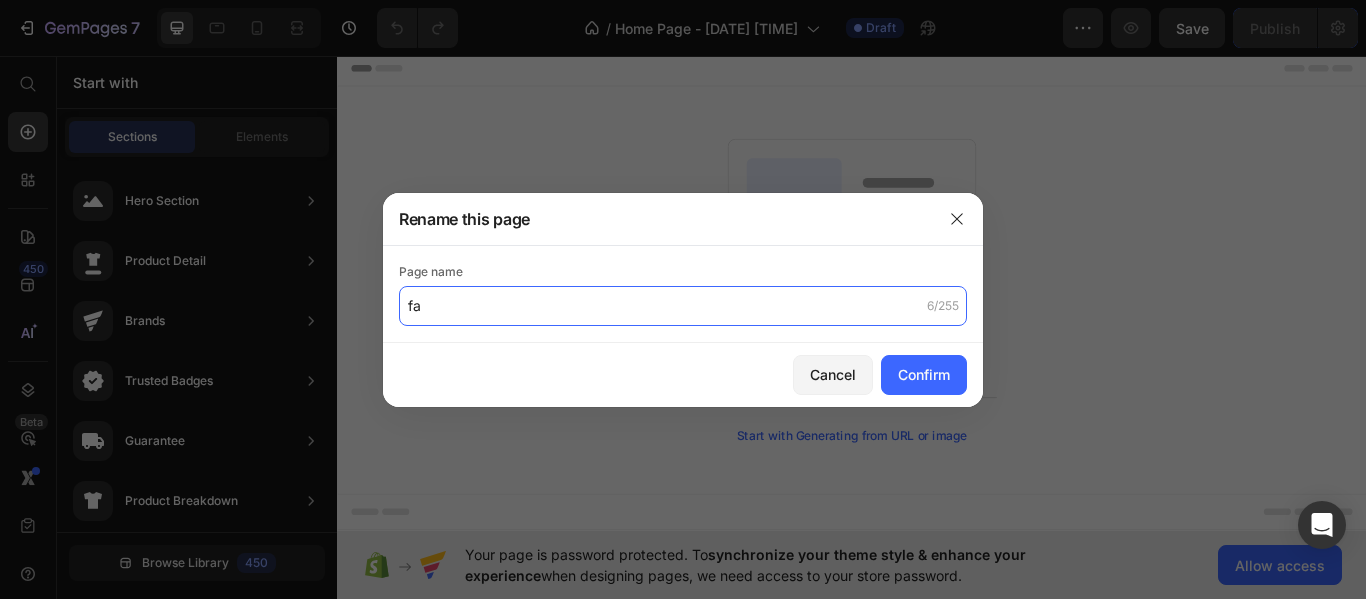 type on "f" 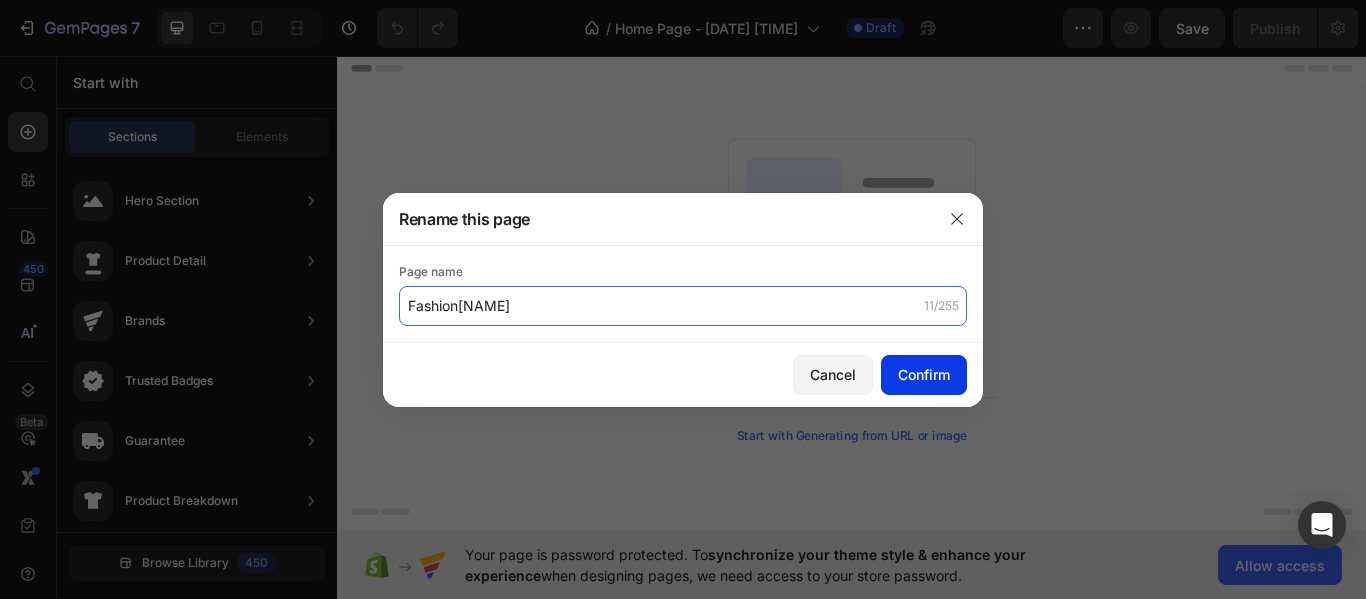 type on "Fashion[NAME]" 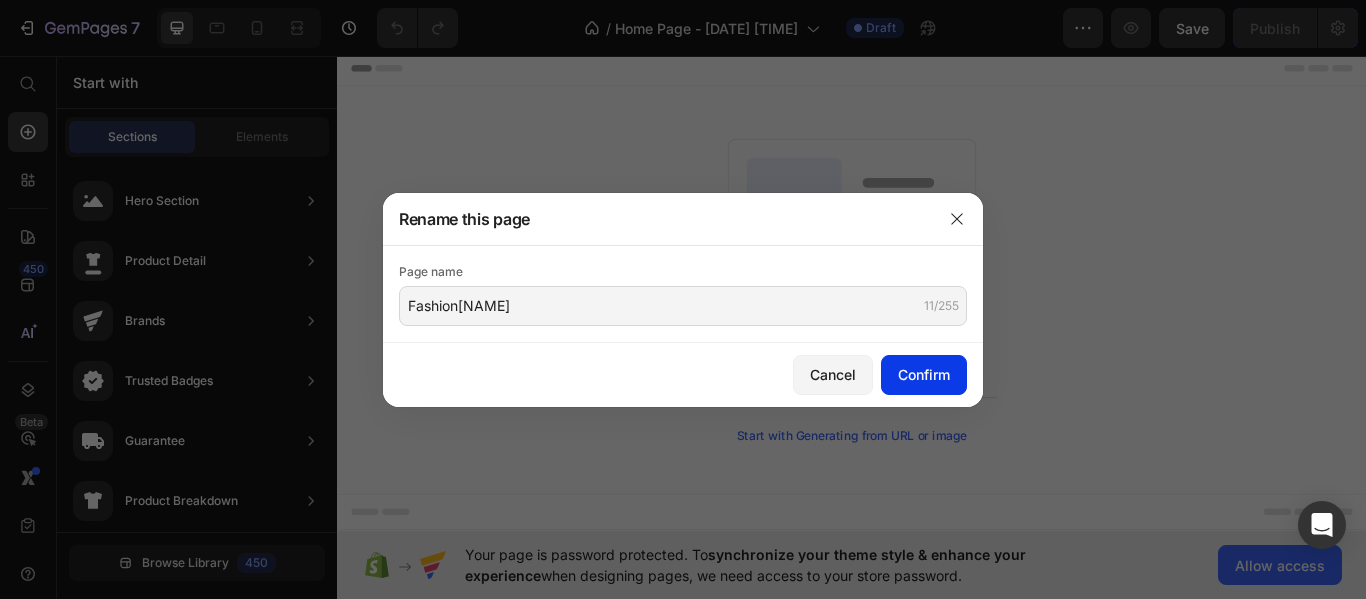 click on "Confirm" at bounding box center (924, 374) 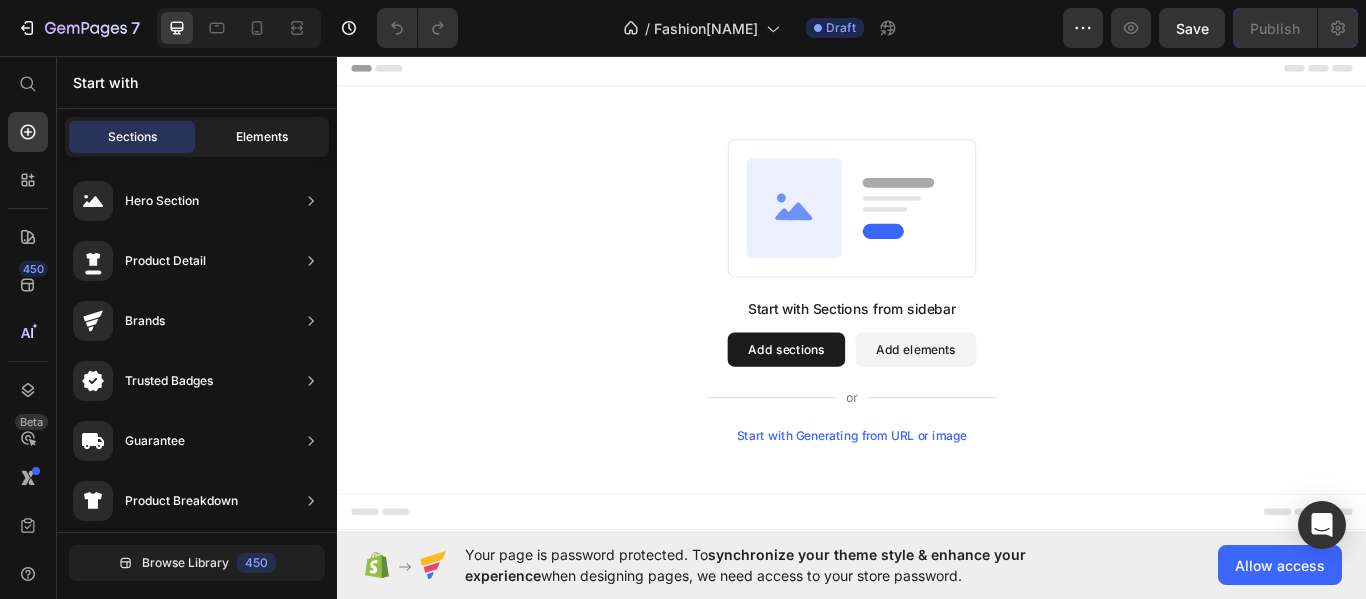 click on "Elements" 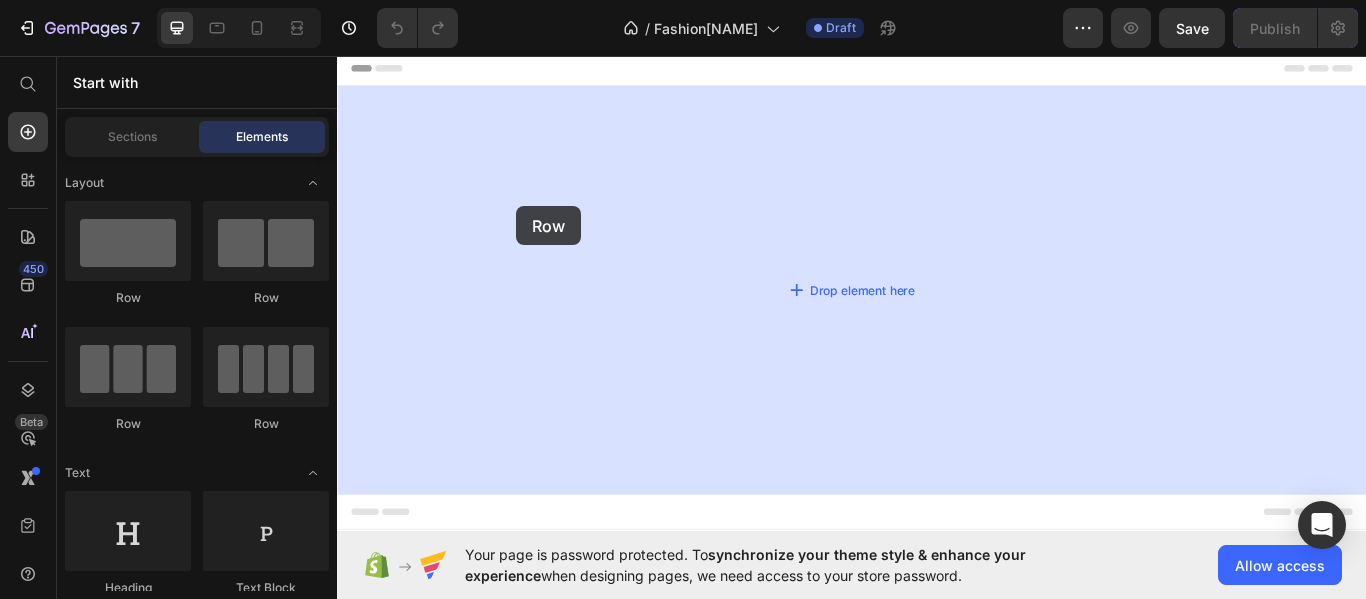 drag, startPoint x: 619, startPoint y: 296, endPoint x: 557, endPoint y: 232, distance: 89.106674 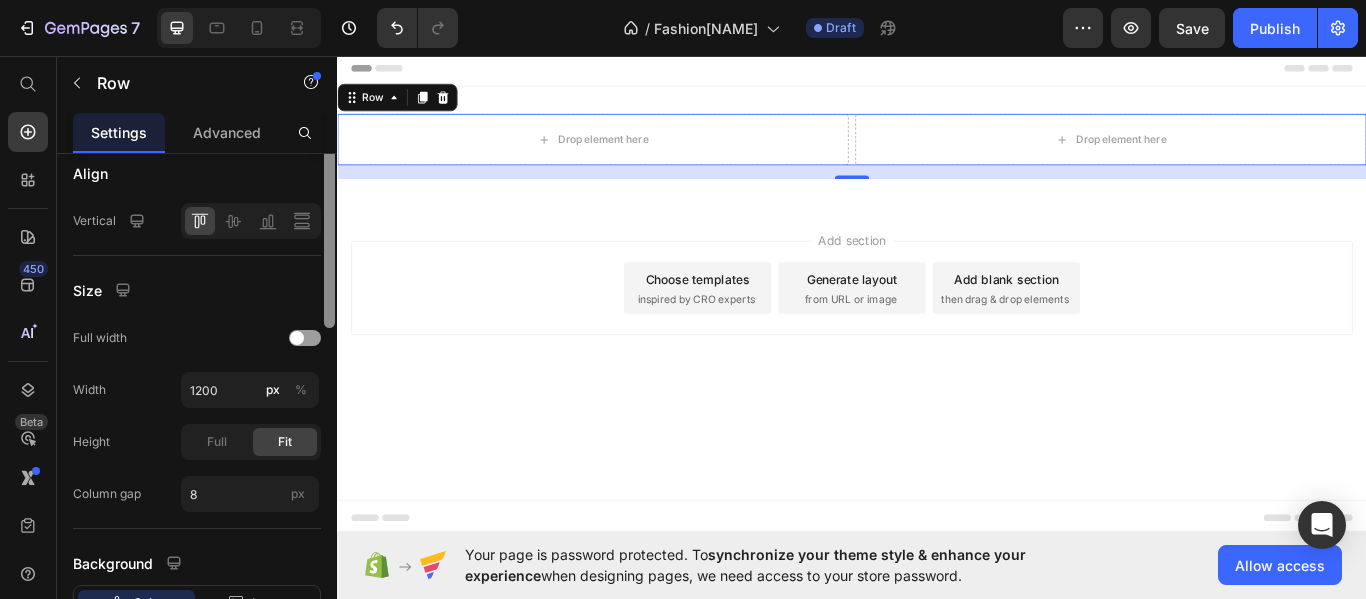scroll, scrollTop: 289, scrollLeft: 0, axis: vertical 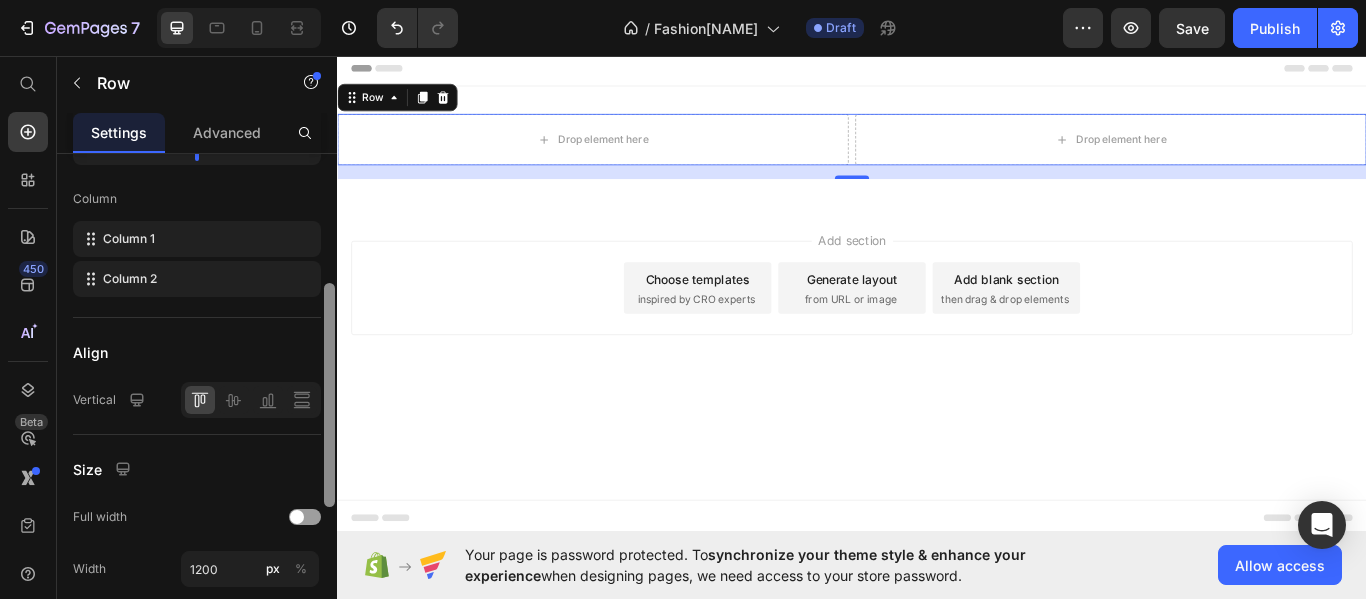 click on "Row Settings Advanced Layout Column width Fit to content By ratio 6 6 Column Column 1 Column 2 Align Vertical
Size Full width Width 1200 px % Height Full Fit Column gap 8 px Background Color Image Video  Color   Delete element" at bounding box center [197, 327] 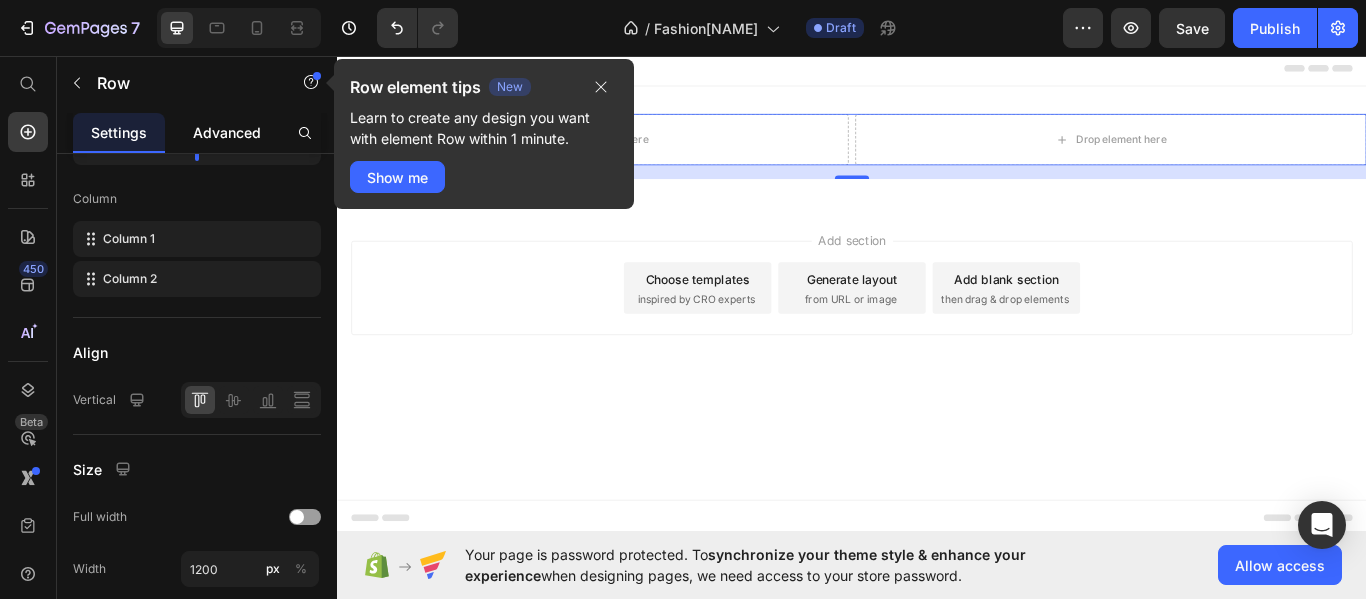 click on "Advanced" at bounding box center [227, 132] 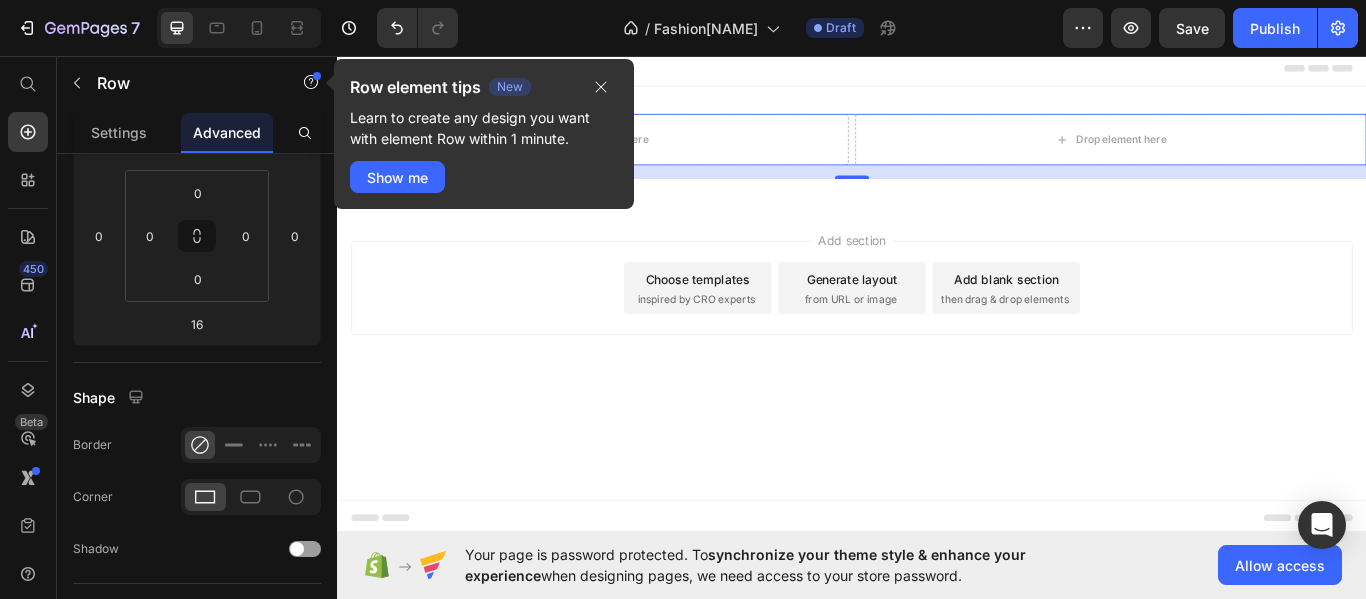scroll, scrollTop: 0, scrollLeft: 0, axis: both 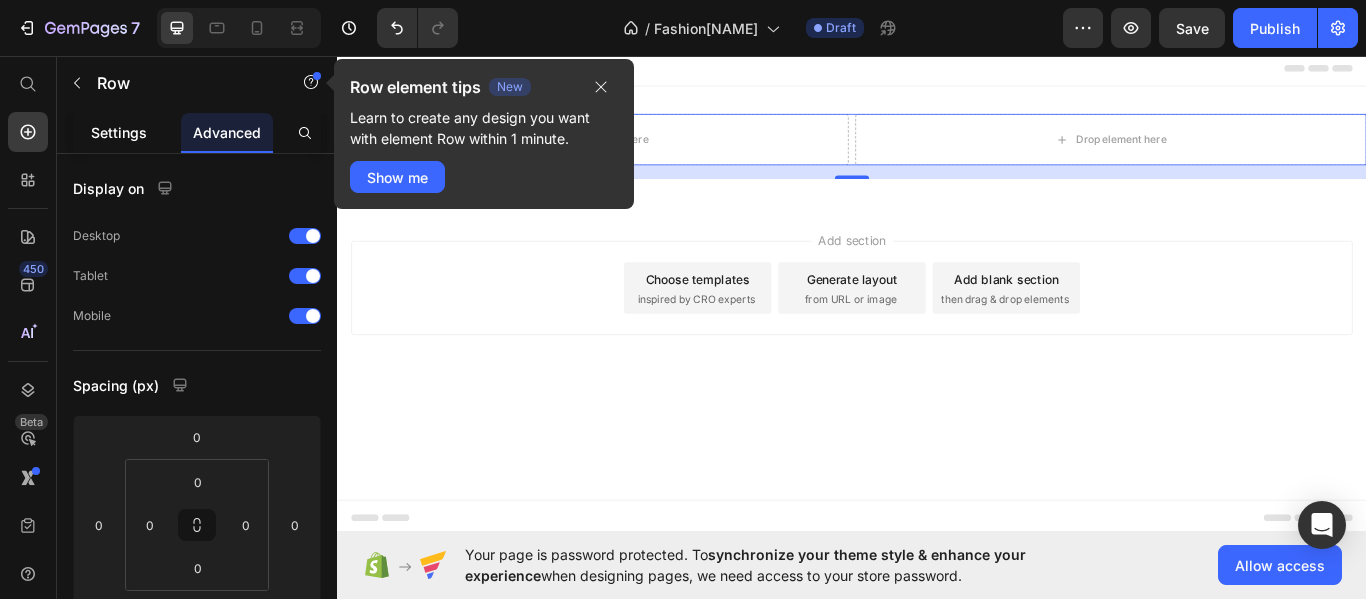 click on "Settings" 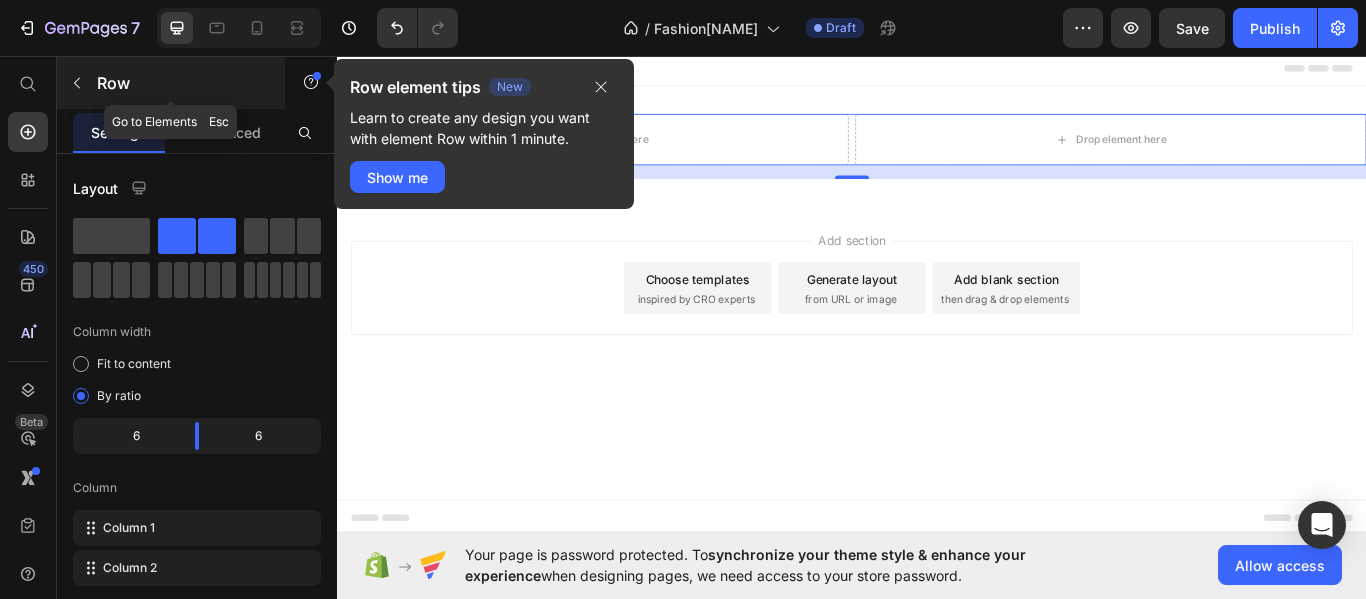 click 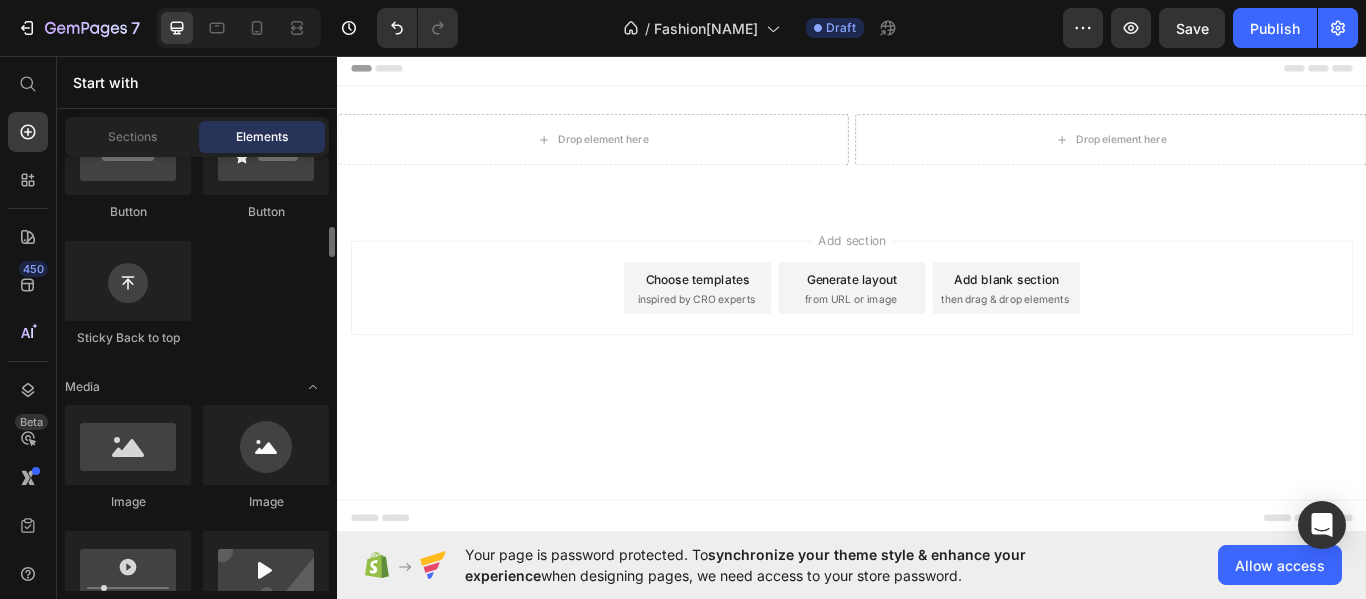 scroll, scrollTop: 570, scrollLeft: 0, axis: vertical 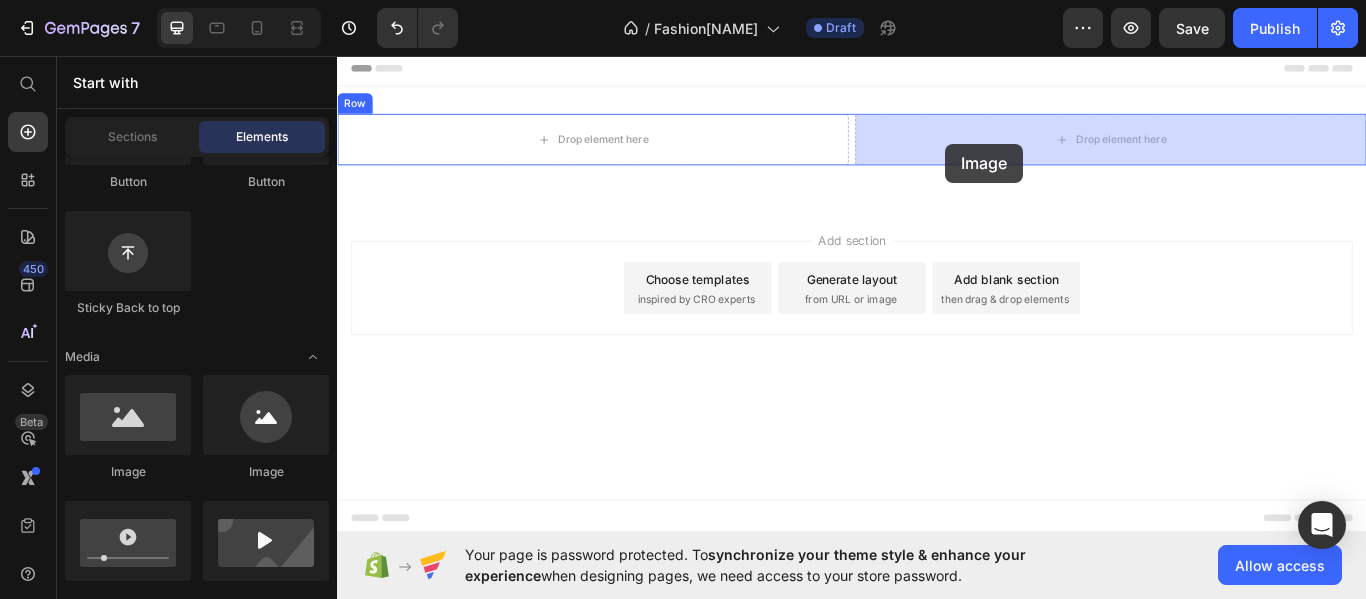 drag, startPoint x: 585, startPoint y: 477, endPoint x: 1046, endPoint y: 156, distance: 561.7491 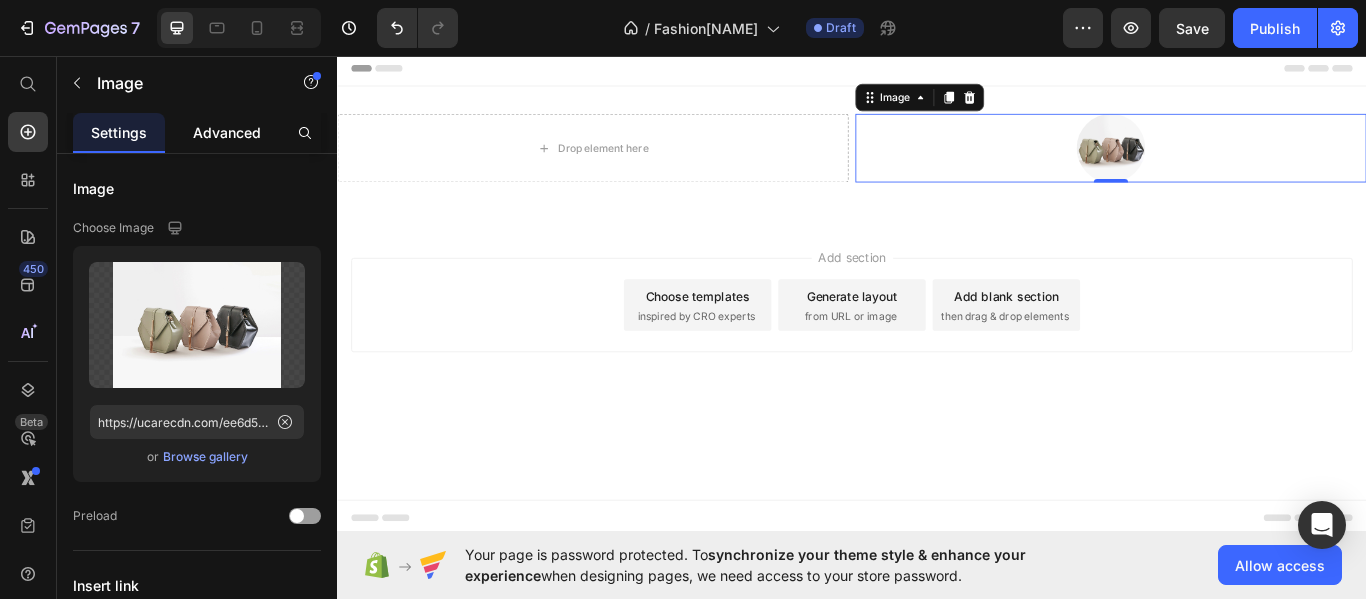 click on "Advanced" at bounding box center [227, 132] 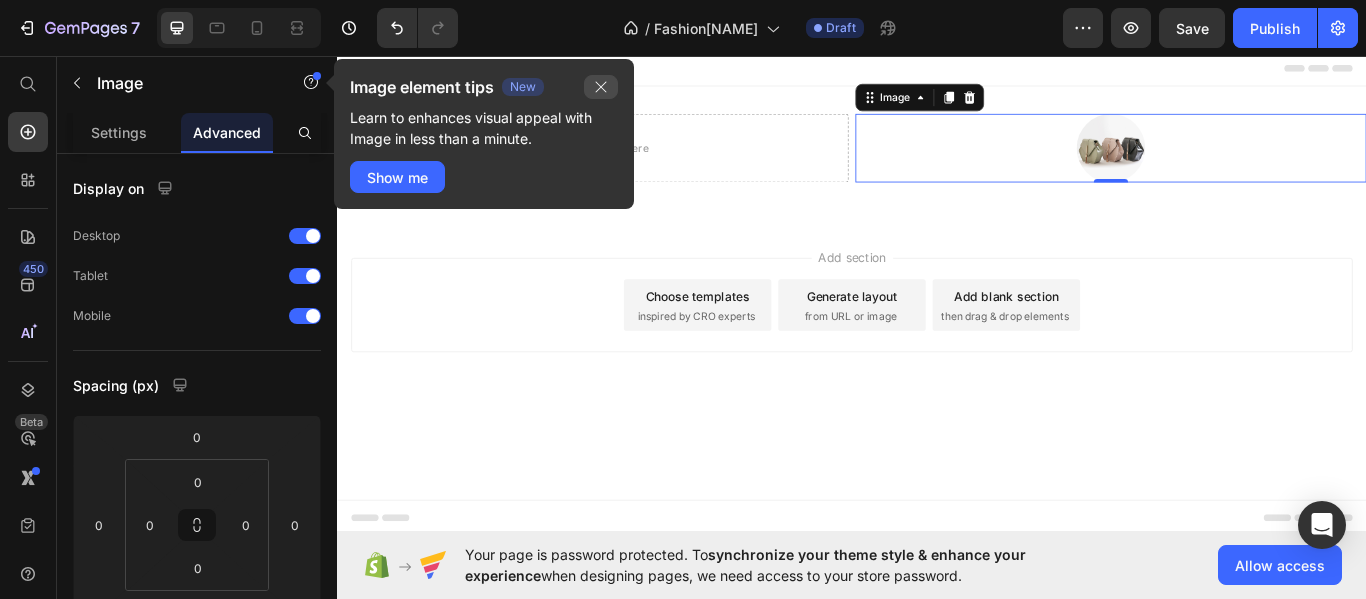 click 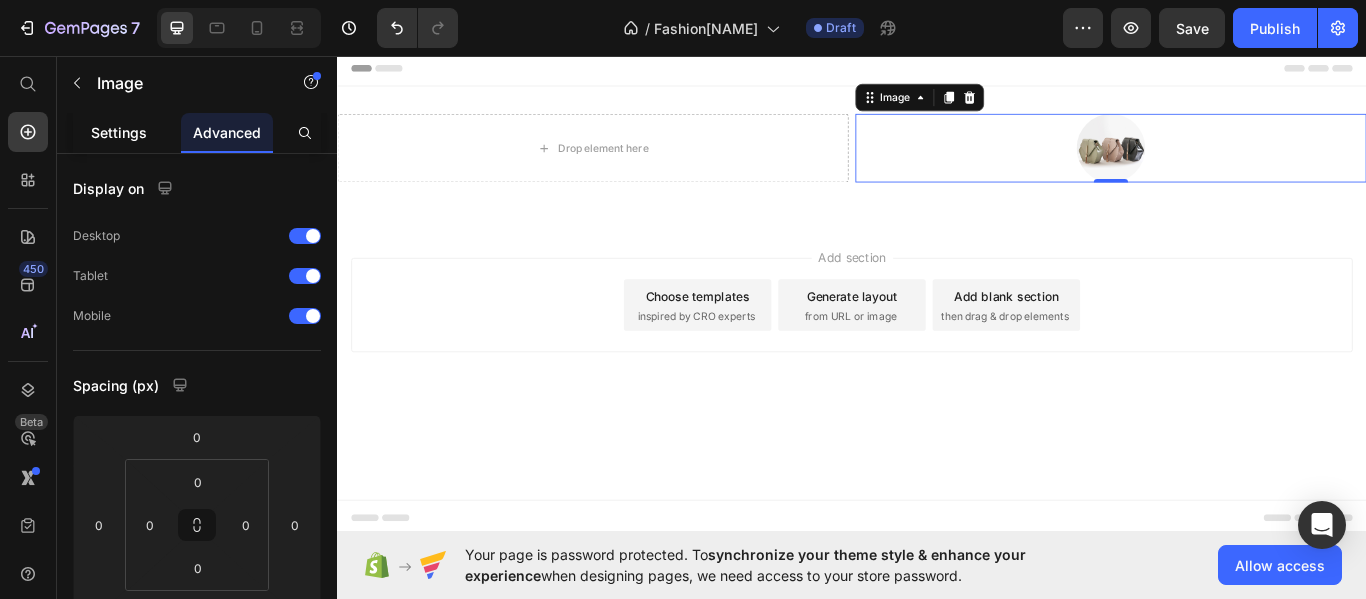 click on "Settings" at bounding box center [119, 132] 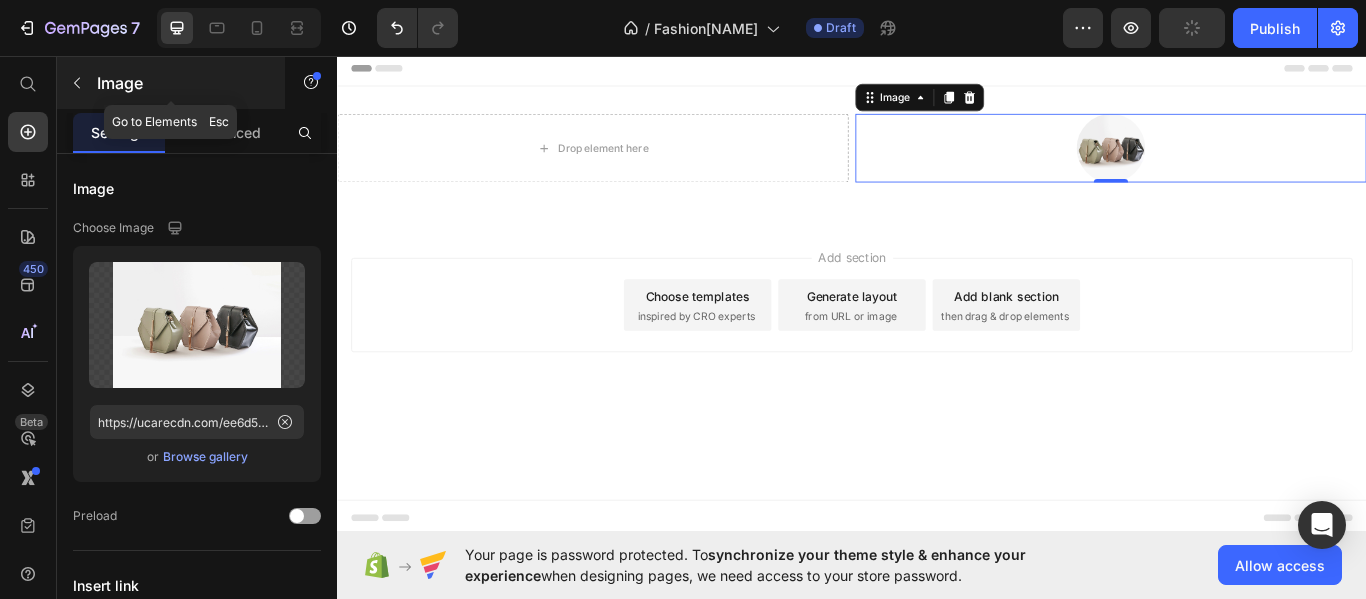 click on "Image" at bounding box center (182, 83) 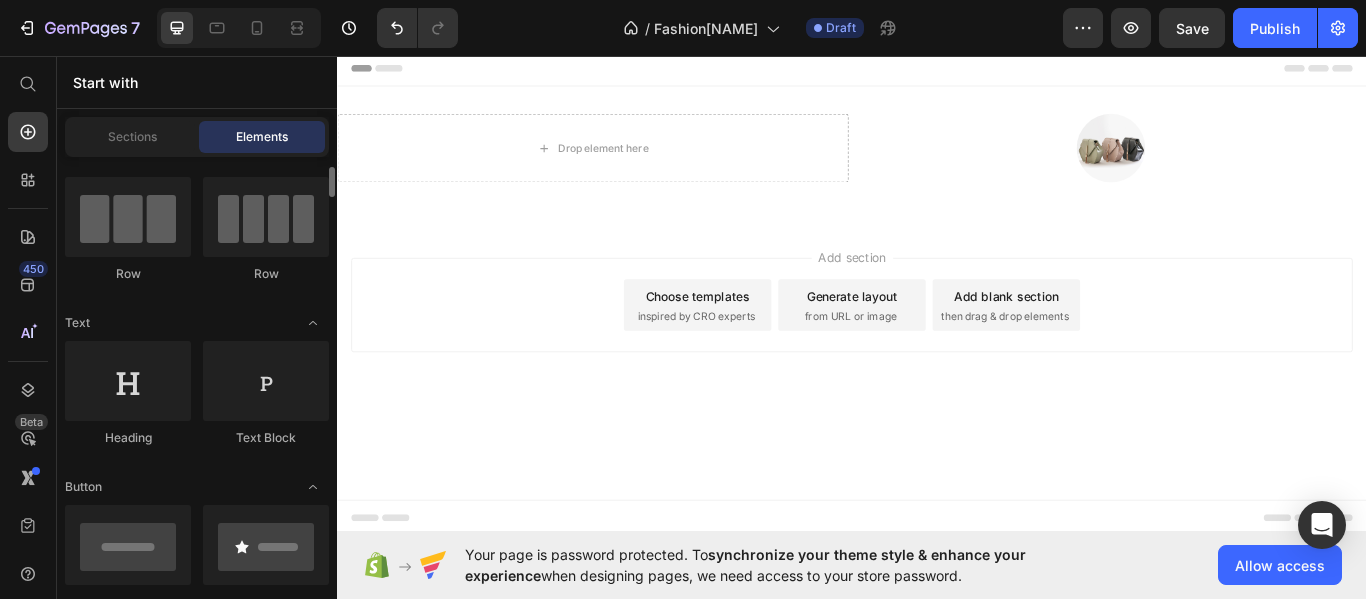scroll, scrollTop: 180, scrollLeft: 0, axis: vertical 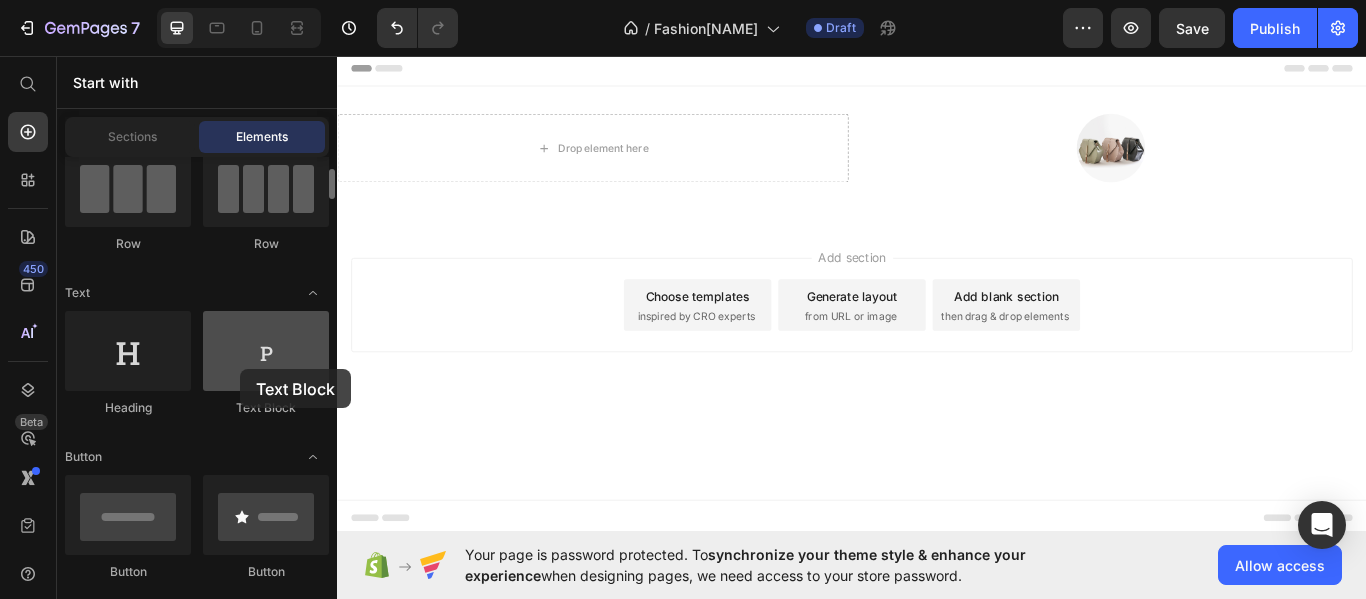 click at bounding box center [266, 351] 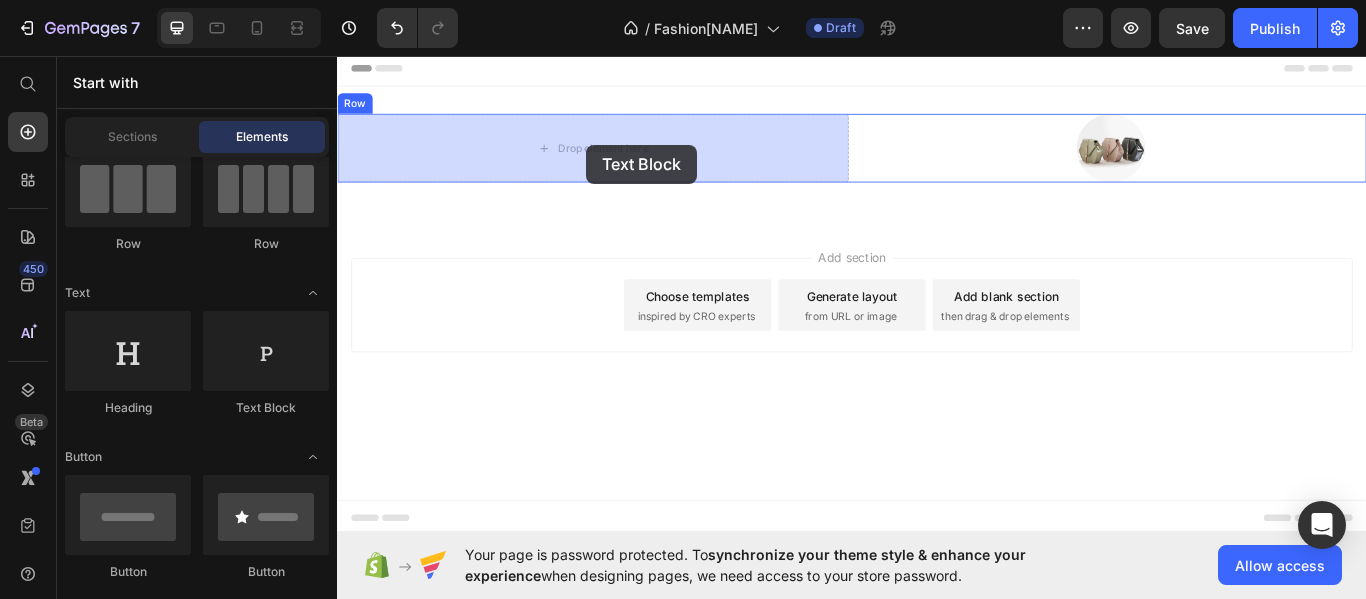drag, startPoint x: 612, startPoint y: 417, endPoint x: 627, endPoint y: 160, distance: 257.43738 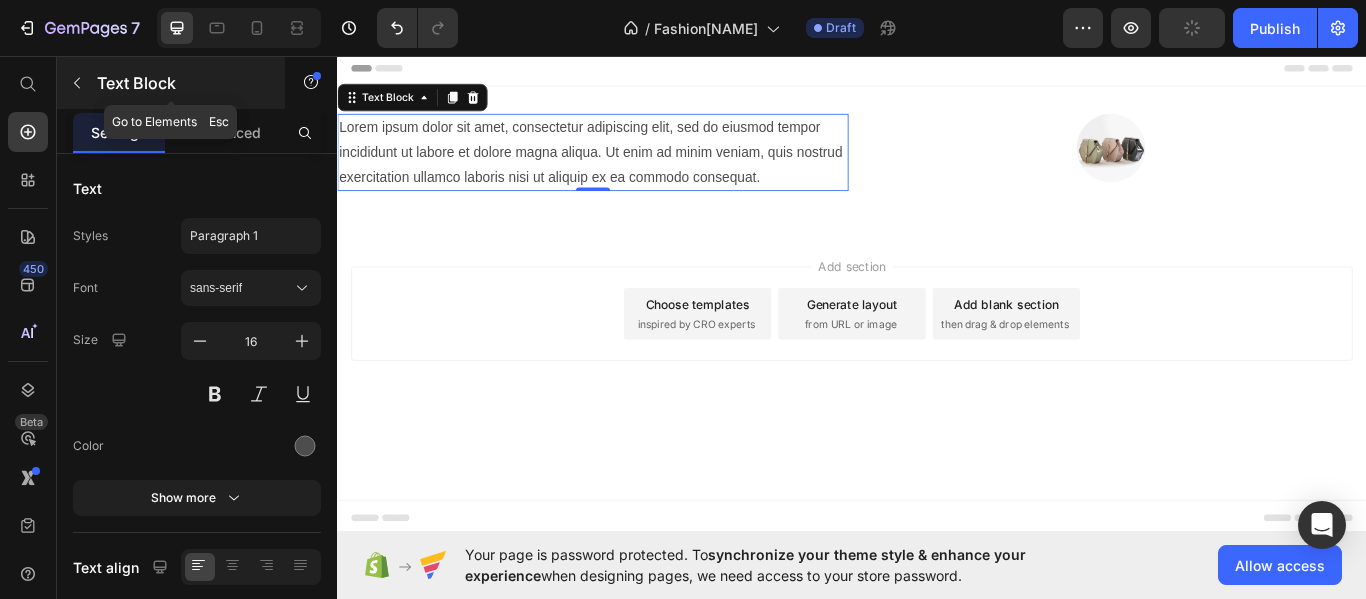 click on "Text Block" at bounding box center [182, 83] 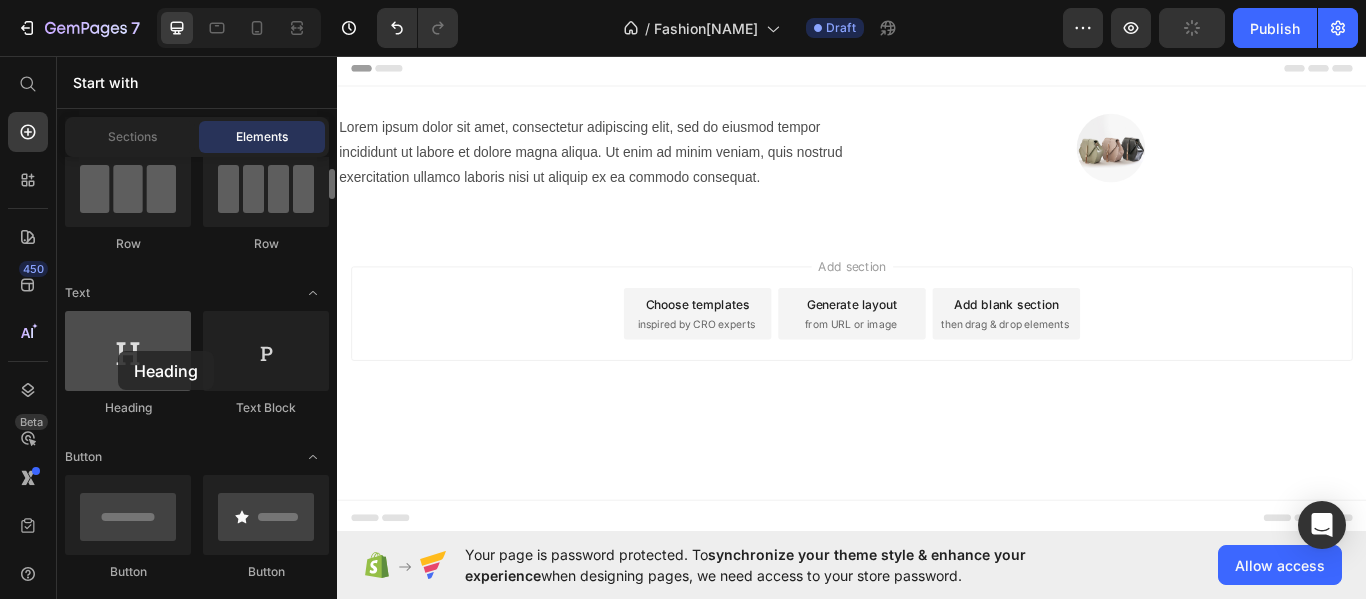 click at bounding box center [128, 351] 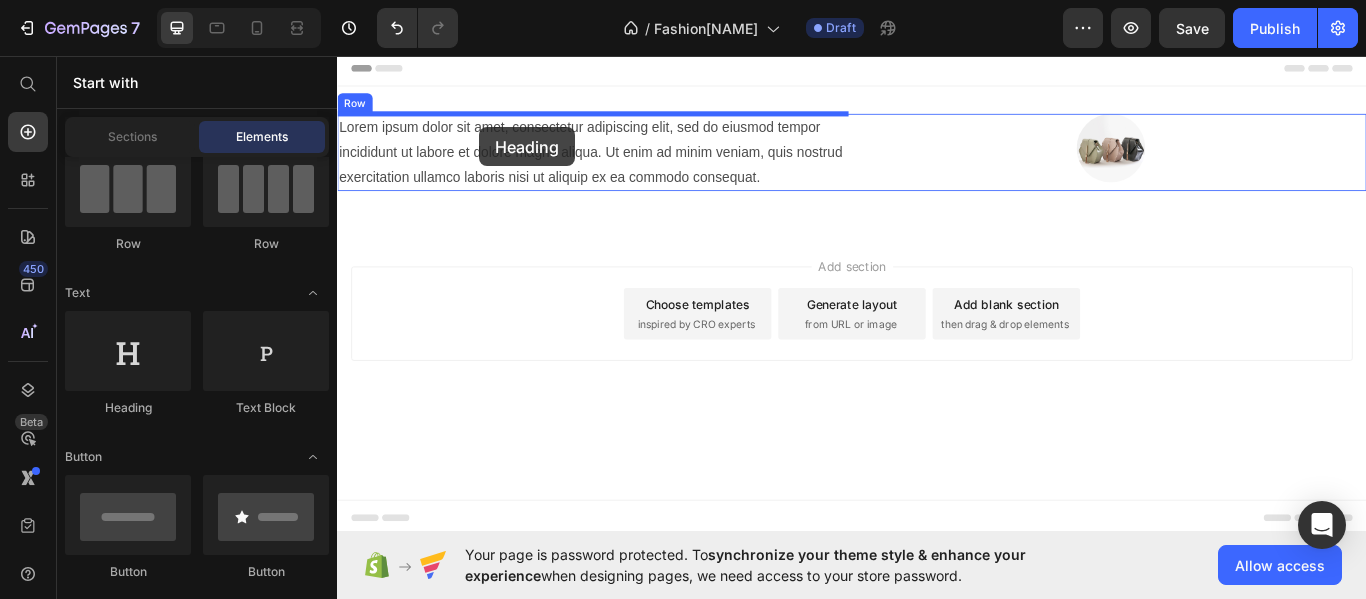 drag, startPoint x: 441, startPoint y: 398, endPoint x: 503, endPoint y: 140, distance: 265.34506 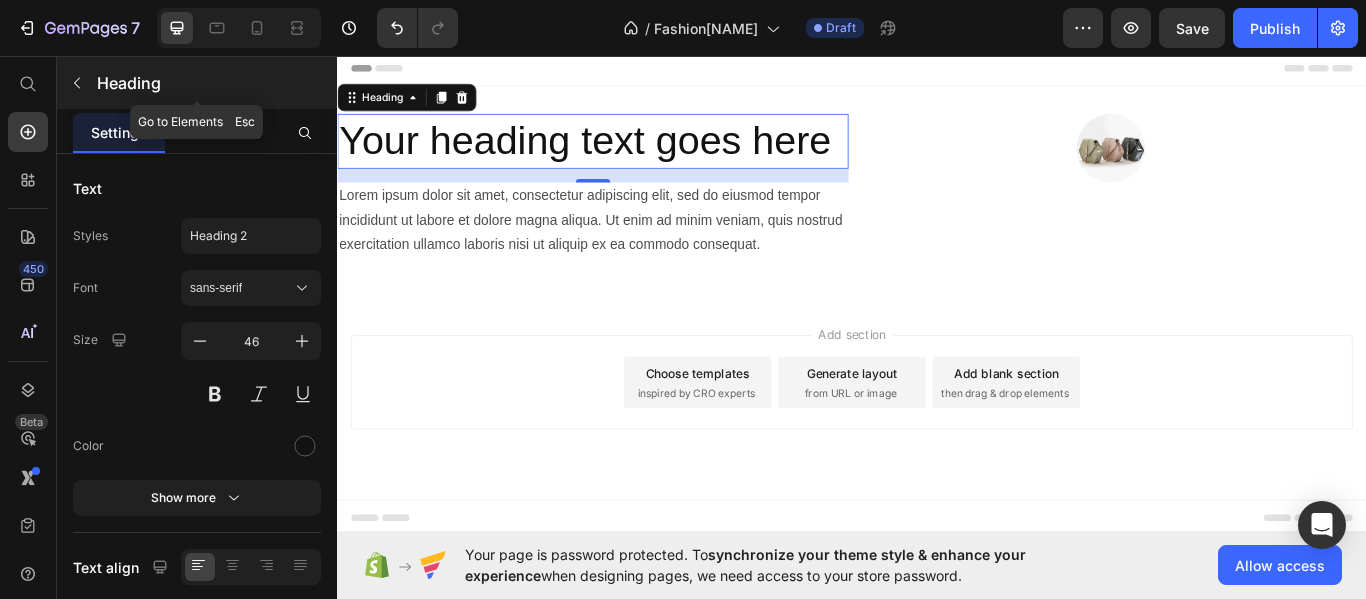 click on "Heading" at bounding box center (215, 83) 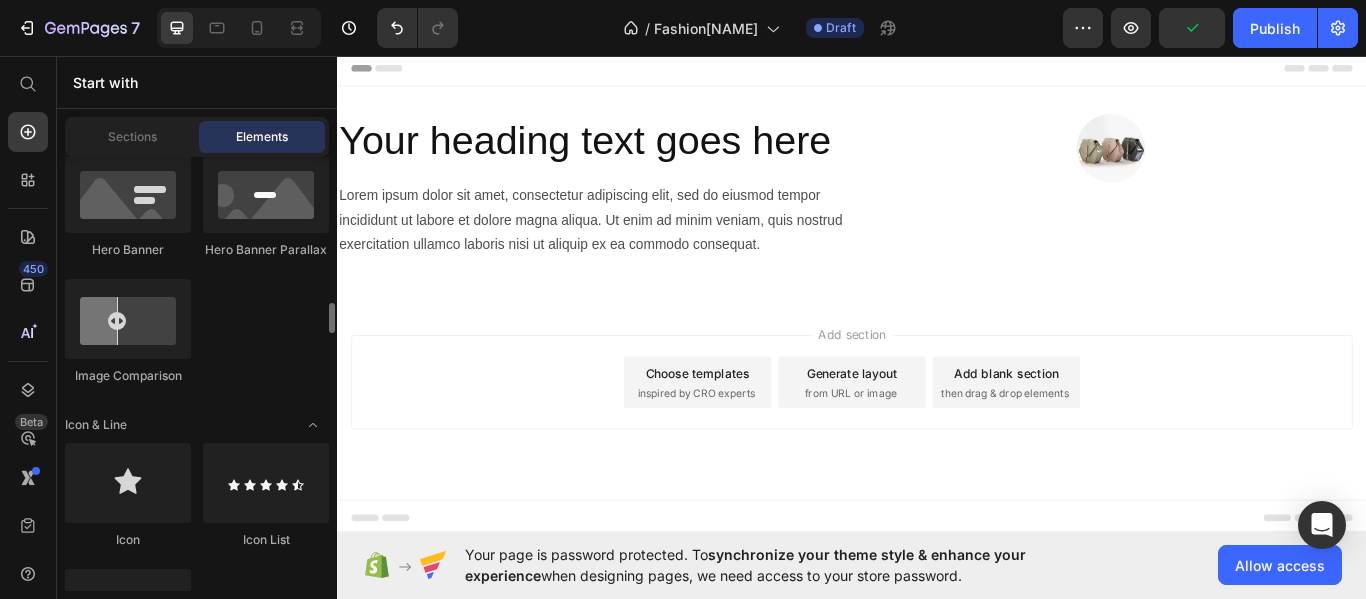 scroll, scrollTop: 1230, scrollLeft: 0, axis: vertical 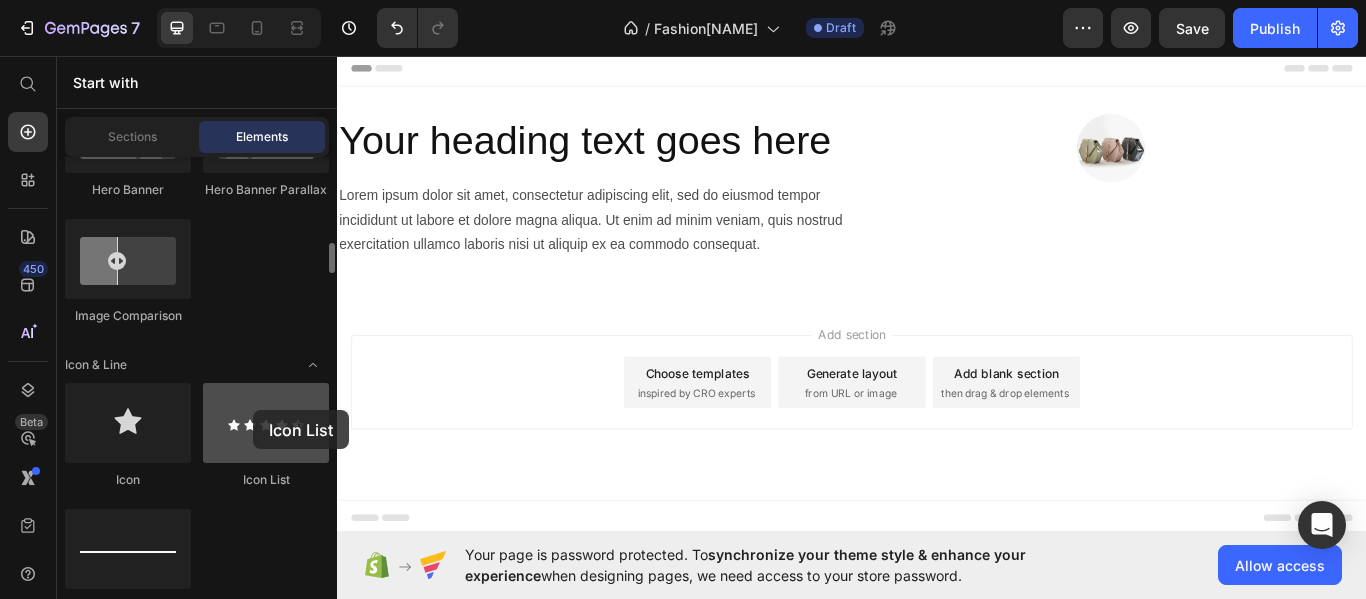 click at bounding box center (266, 423) 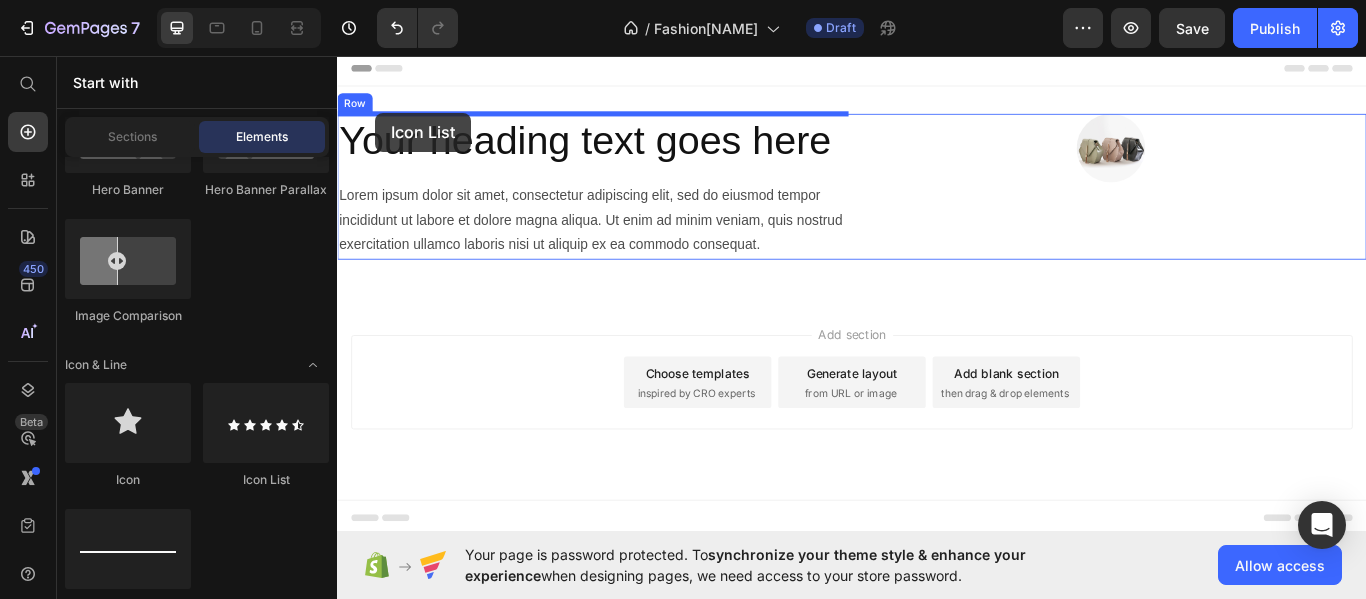drag, startPoint x: 590, startPoint y: 461, endPoint x: 381, endPoint y: 123, distance: 397.3978 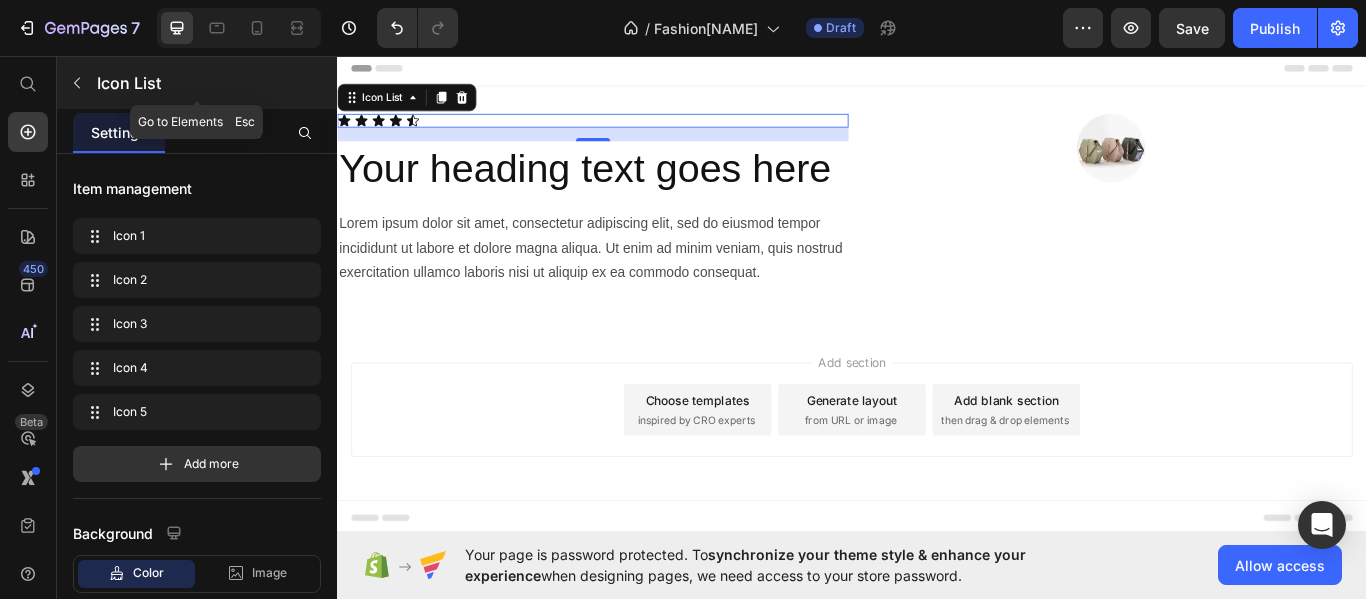 click on "Icon List" at bounding box center (197, 83) 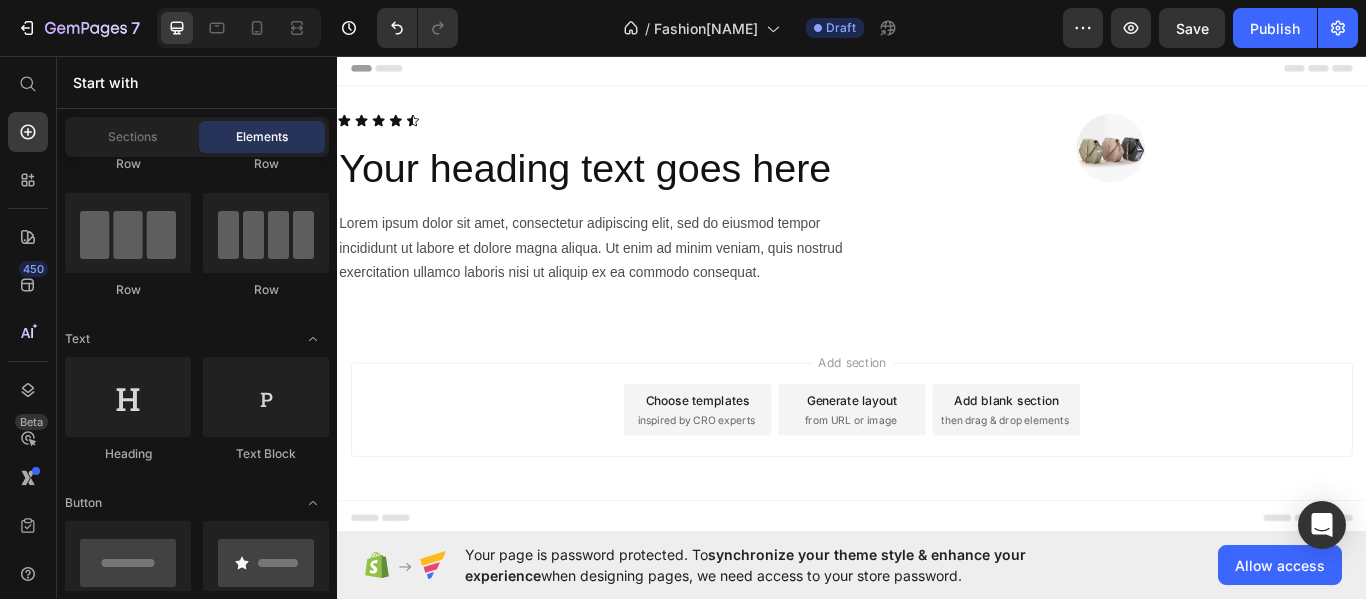 scroll, scrollTop: 0, scrollLeft: 0, axis: both 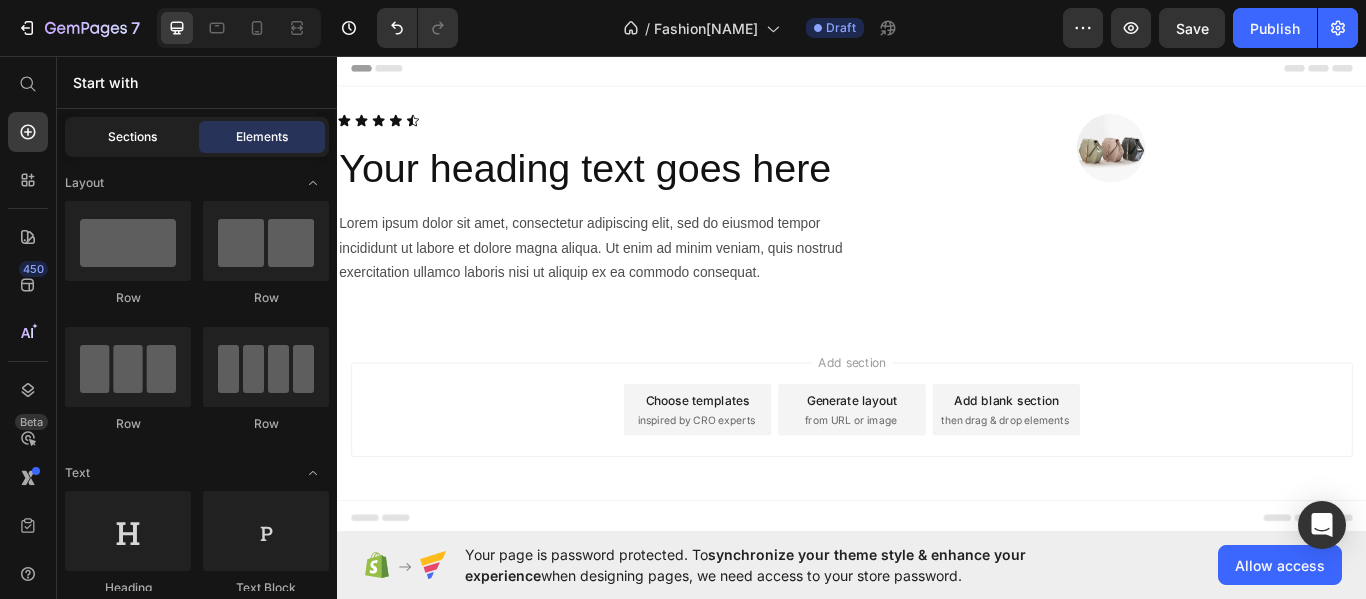 click on "Sections" 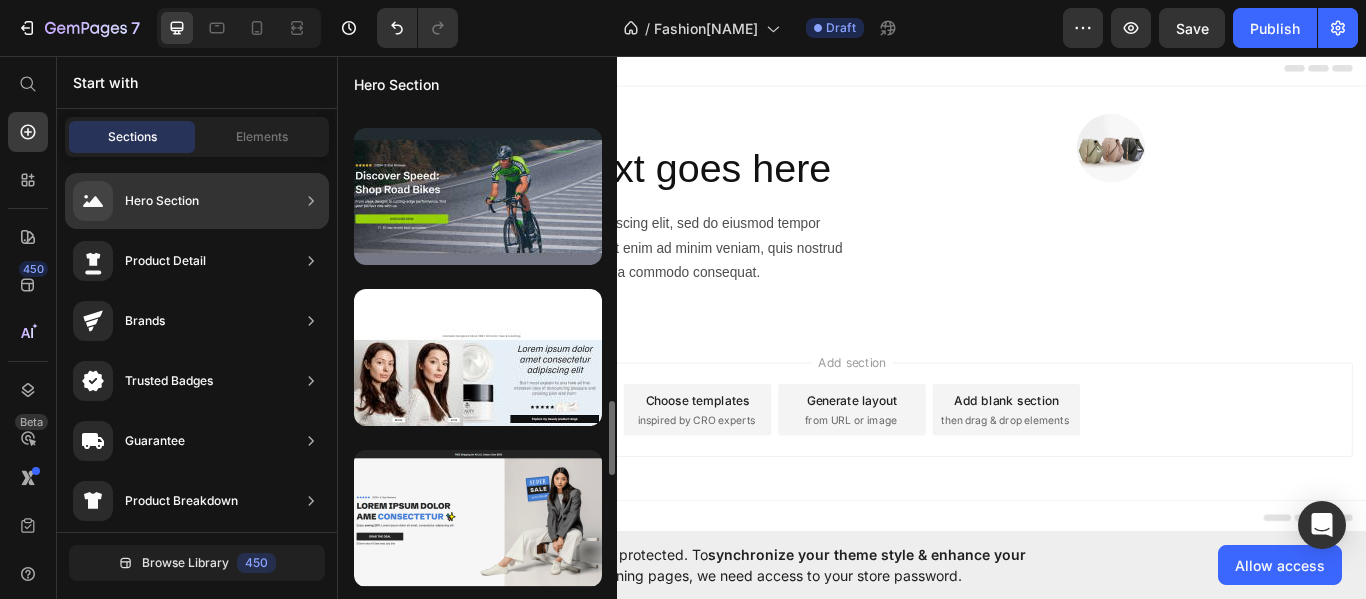scroll, scrollTop: 1949, scrollLeft: 0, axis: vertical 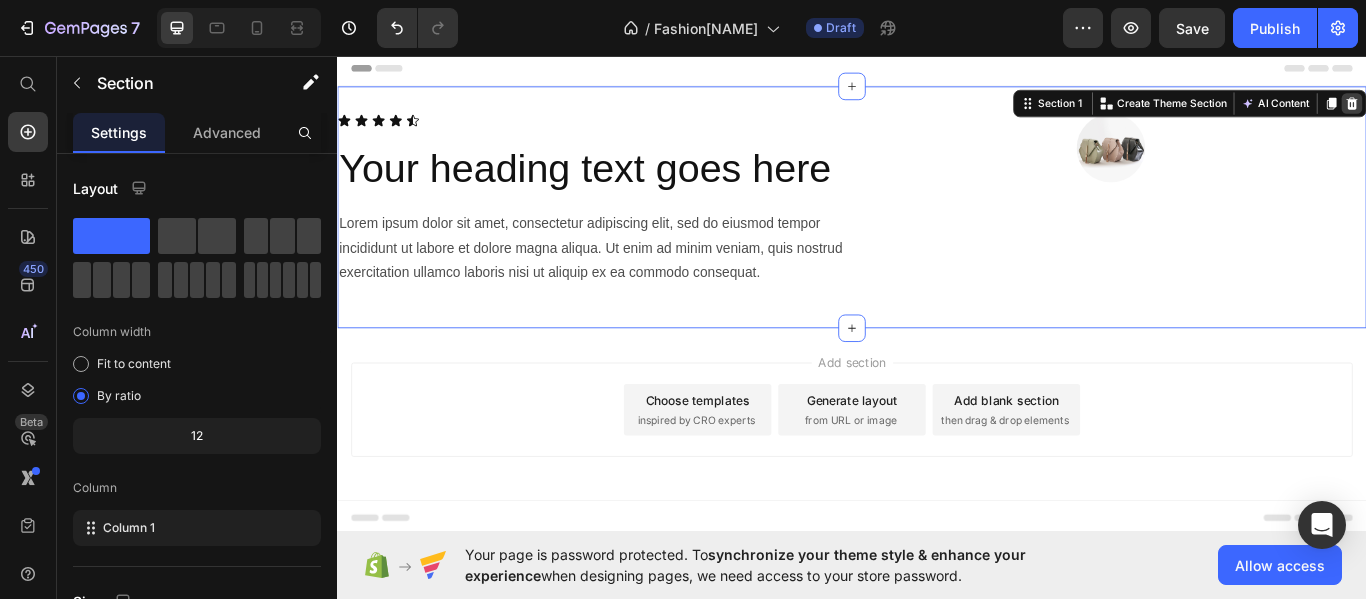 click 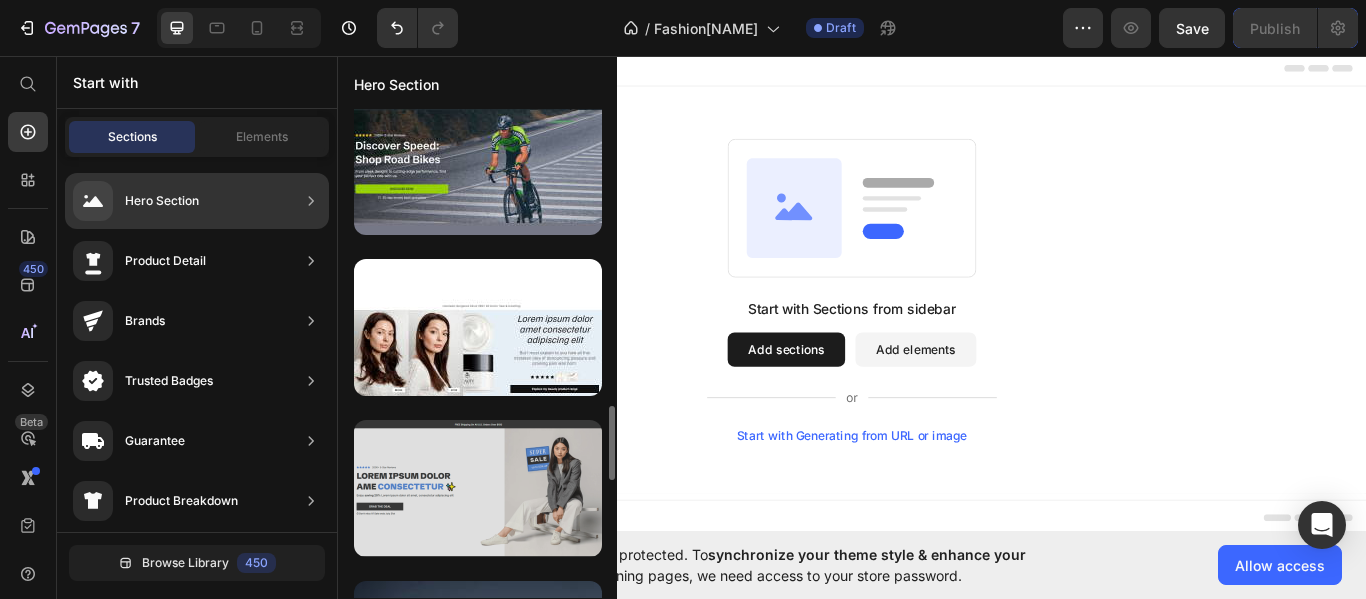 click at bounding box center (478, 488) 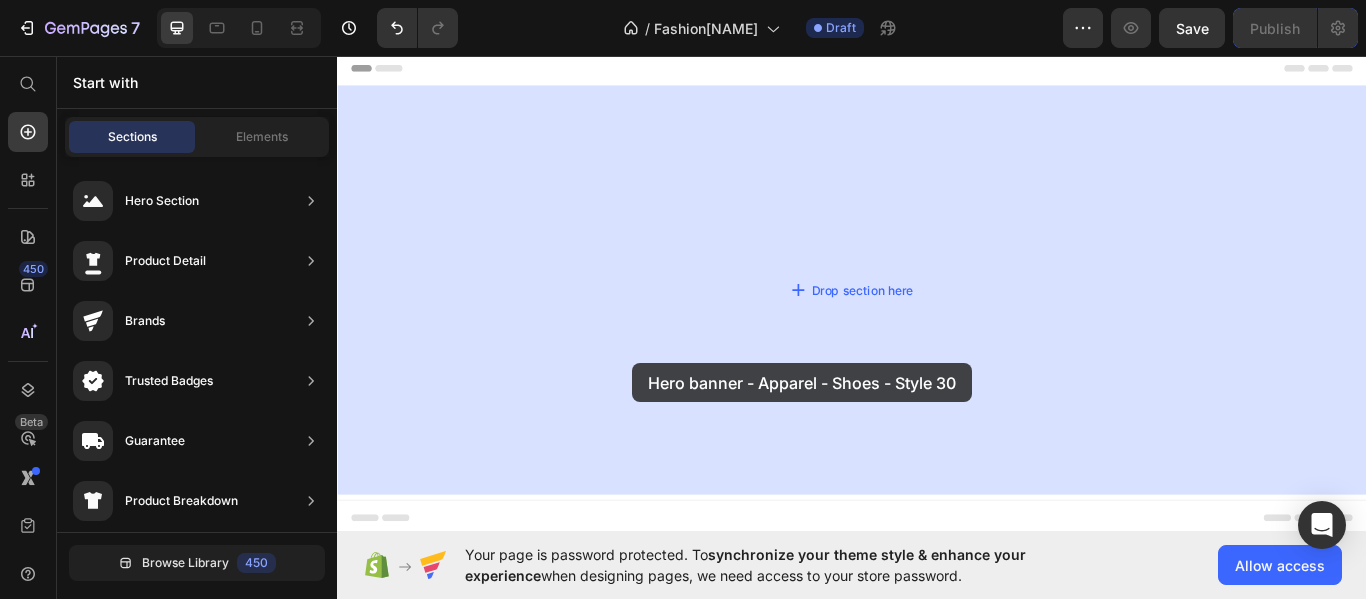 drag, startPoint x: 864, startPoint y: 535, endPoint x: 681, endPoint y: 414, distance: 219.3855 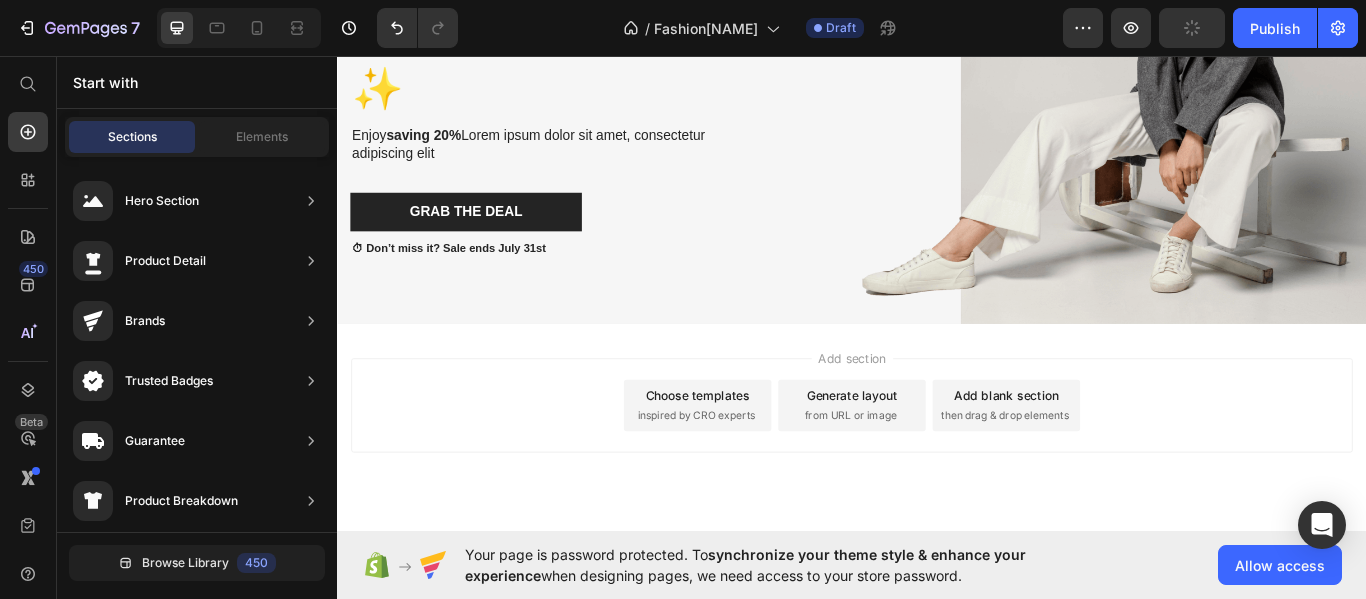 scroll, scrollTop: 391, scrollLeft: 0, axis: vertical 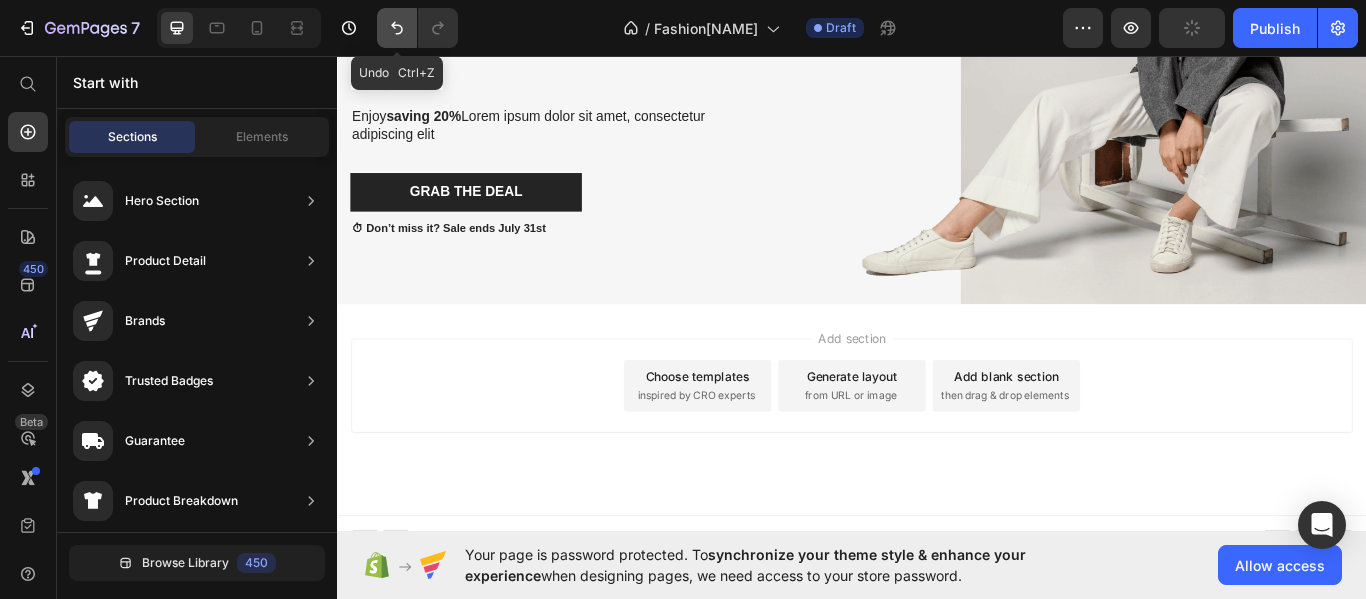 click 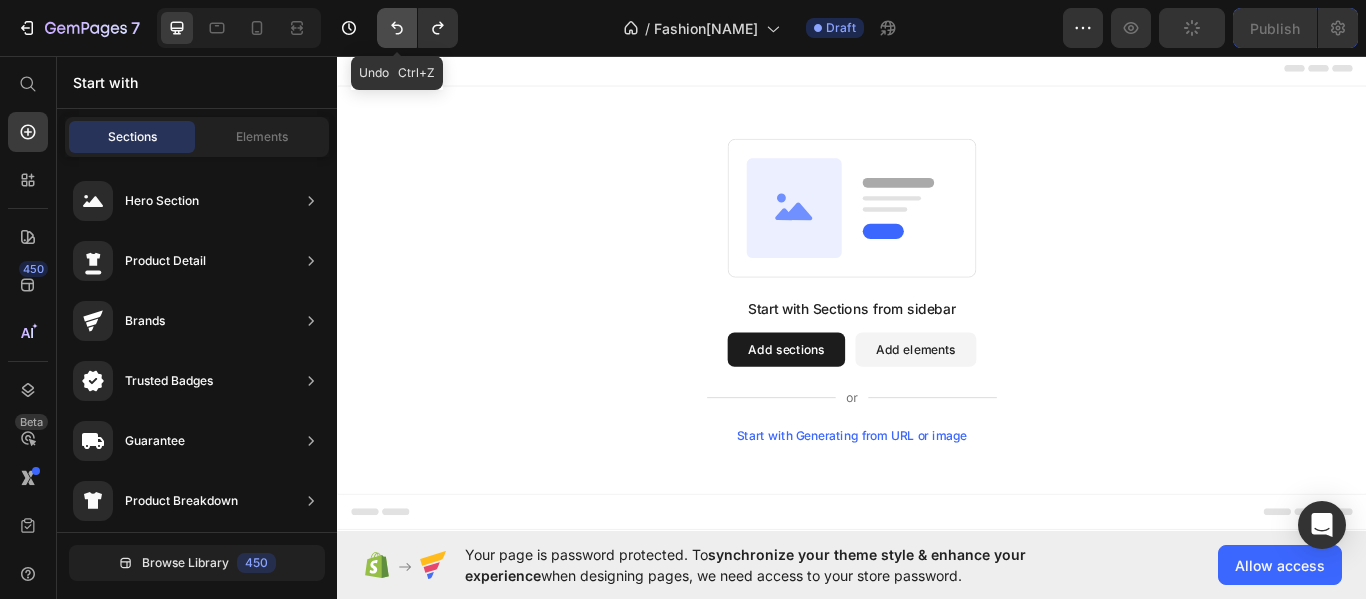 scroll, scrollTop: 0, scrollLeft: 0, axis: both 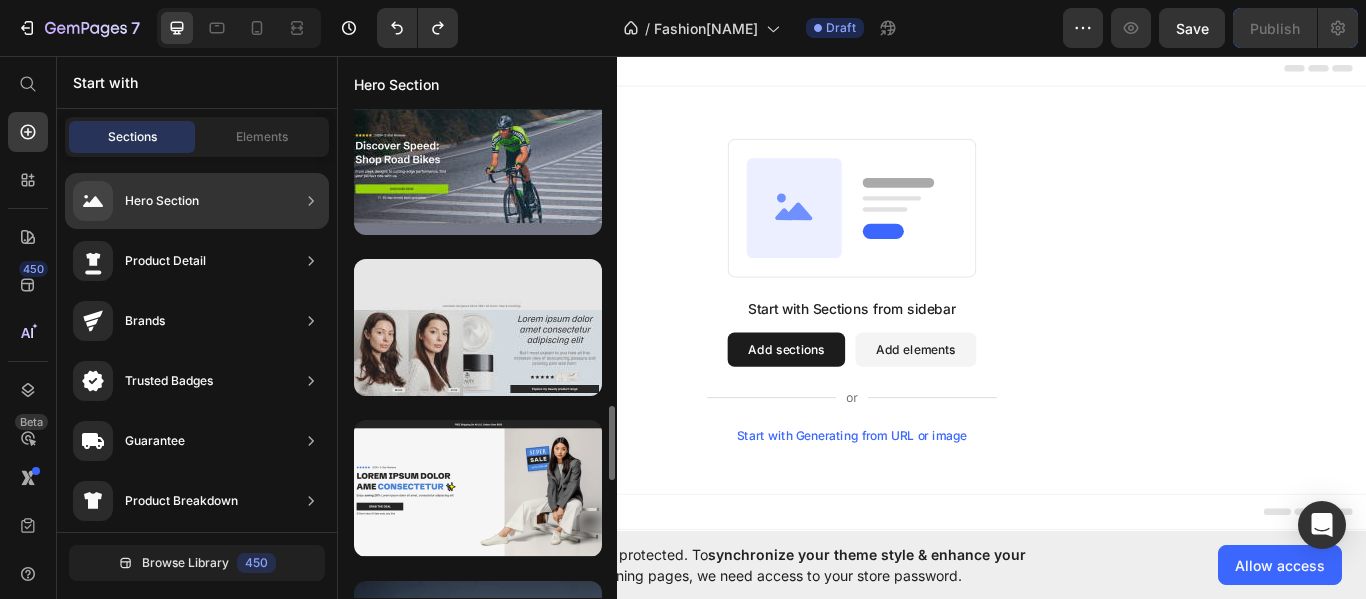type 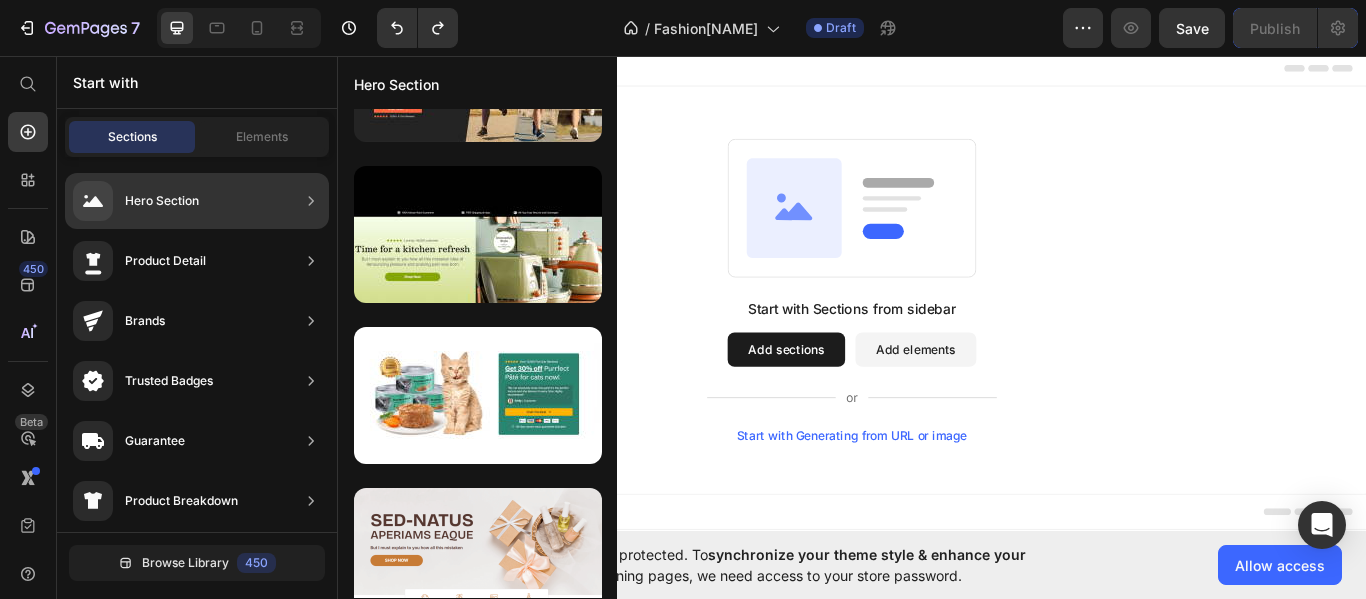scroll, scrollTop: 0, scrollLeft: 0, axis: both 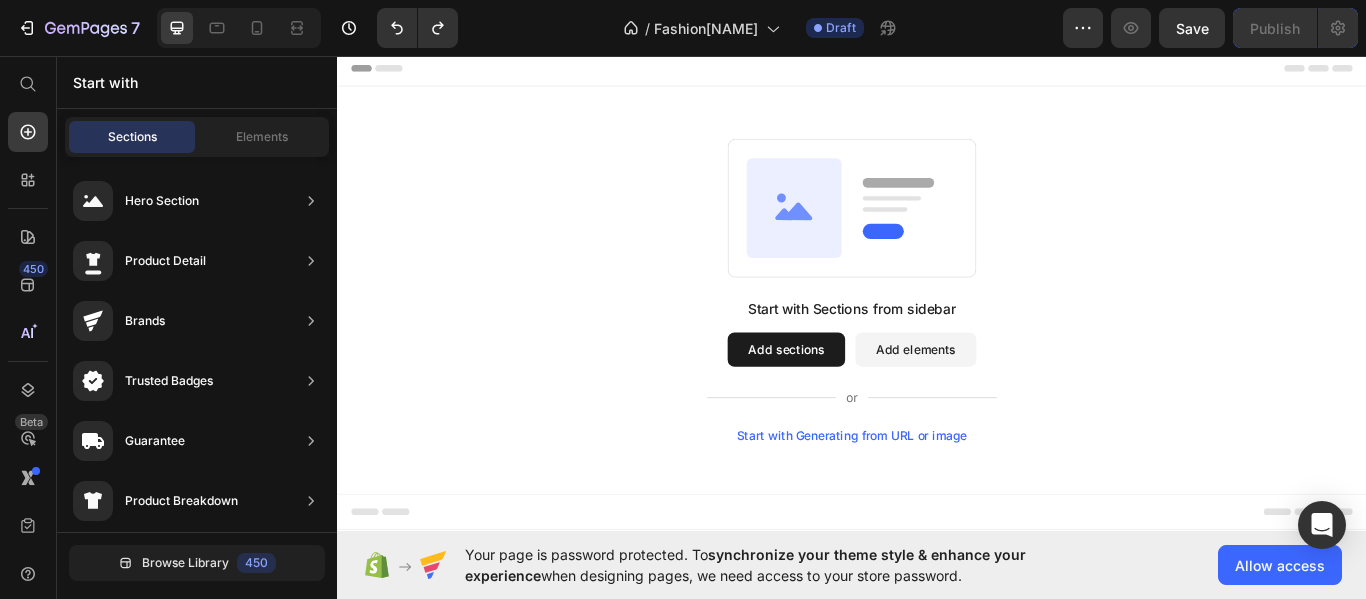 drag, startPoint x: 949, startPoint y: 463, endPoint x: 537, endPoint y: 432, distance: 413.1646 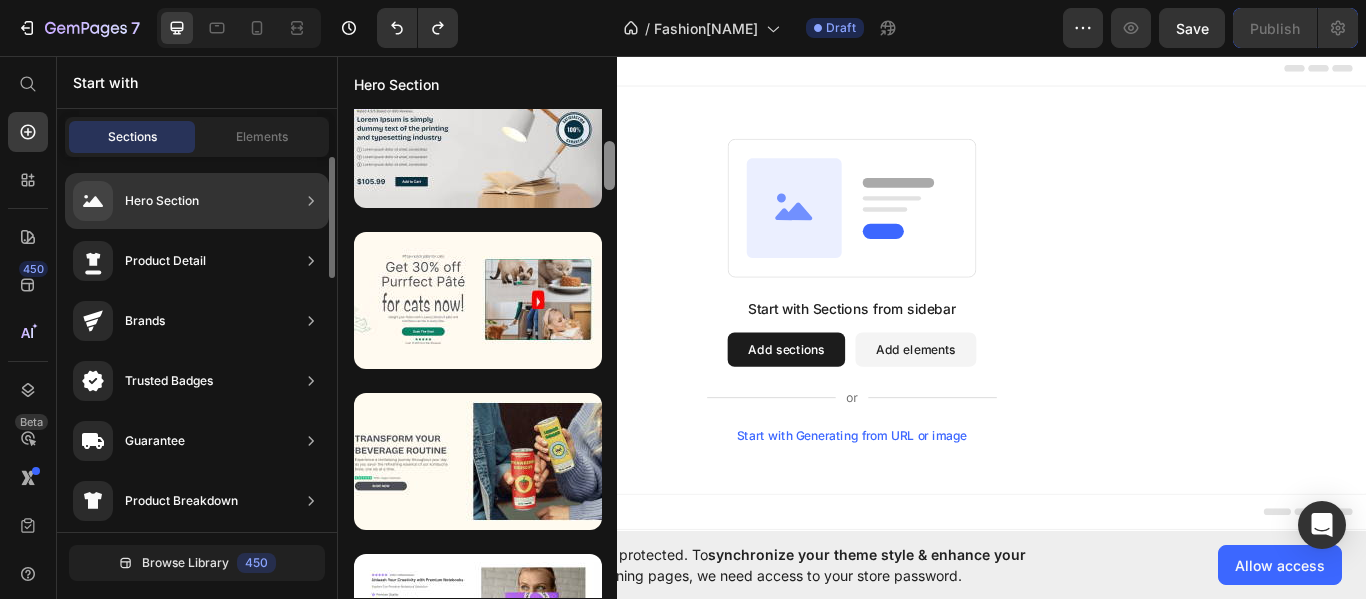 scroll, scrollTop: 508, scrollLeft: 0, axis: vertical 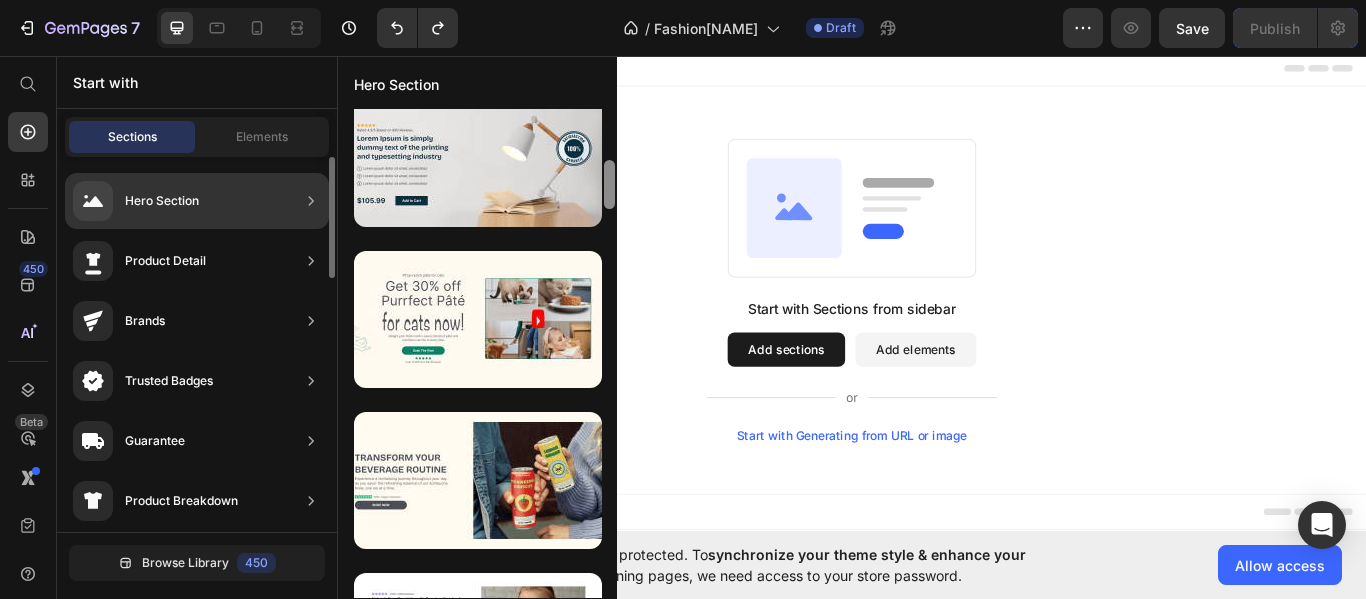 click 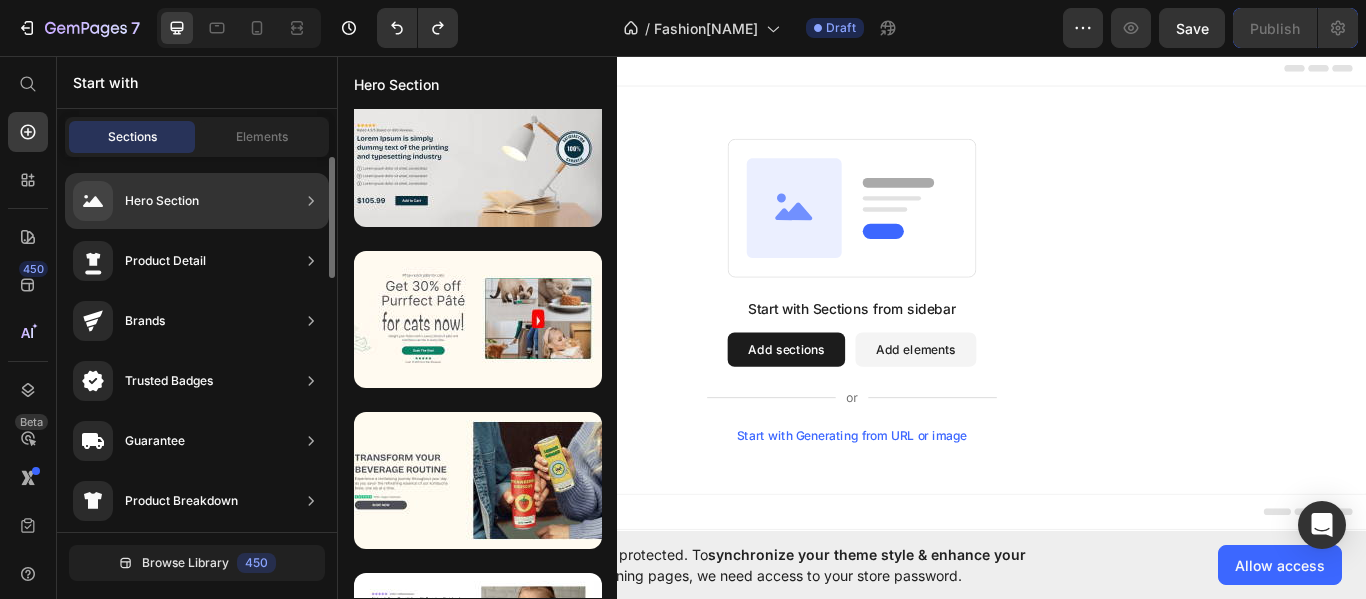 click at bounding box center [311, 201] 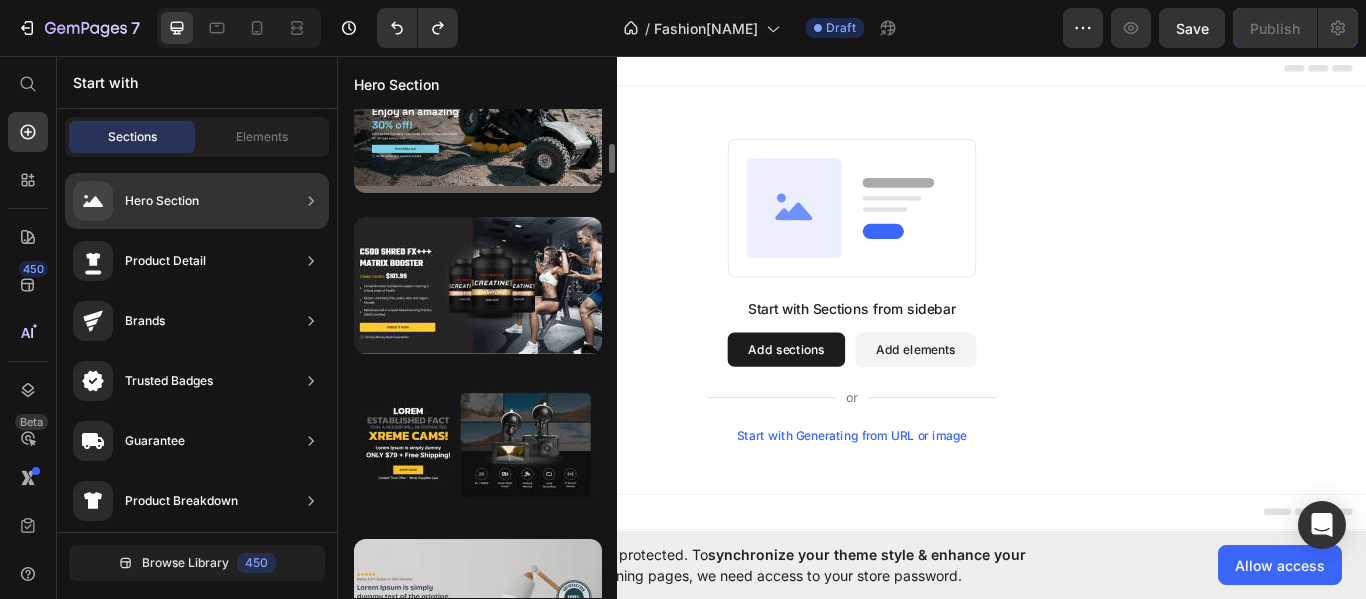 scroll, scrollTop: 0, scrollLeft: 0, axis: both 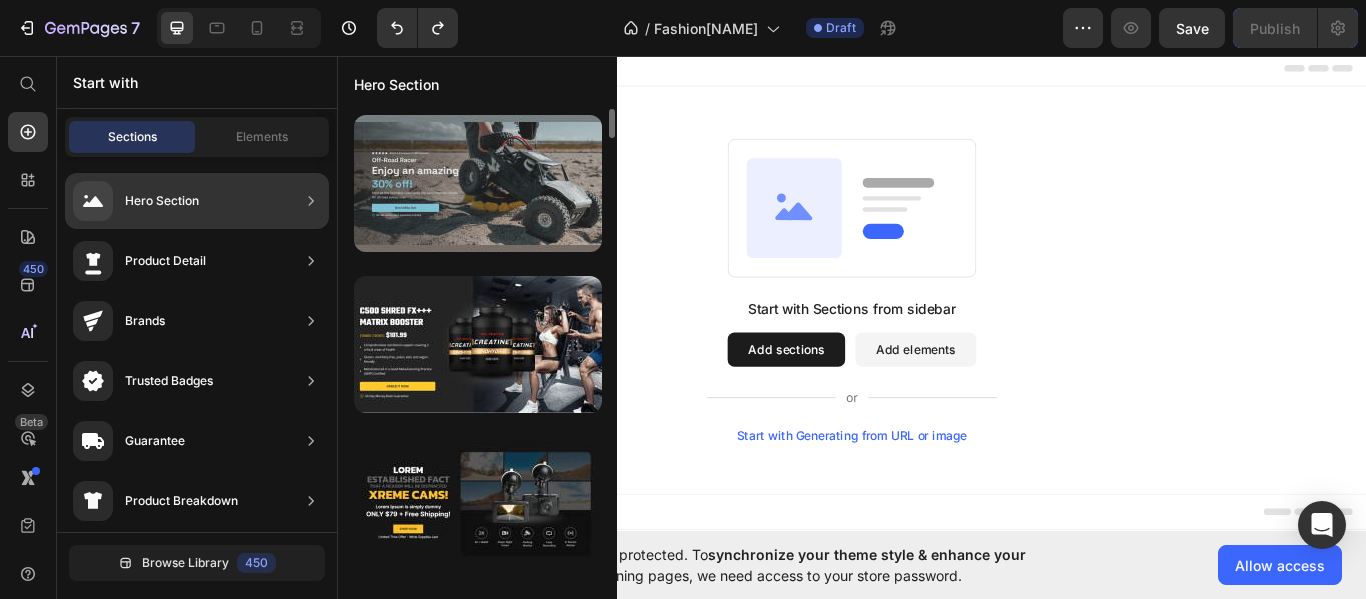 click at bounding box center (478, 183) 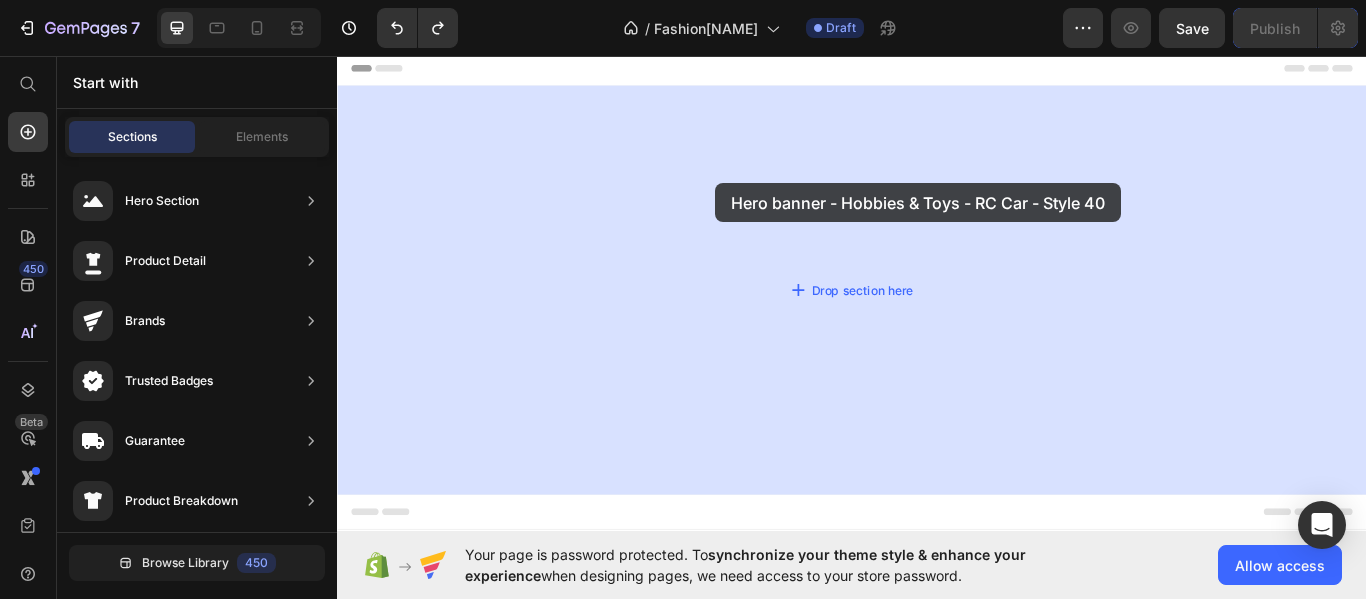 drag, startPoint x: 784, startPoint y: 225, endPoint x: 778, endPoint y: 205, distance: 20.880613 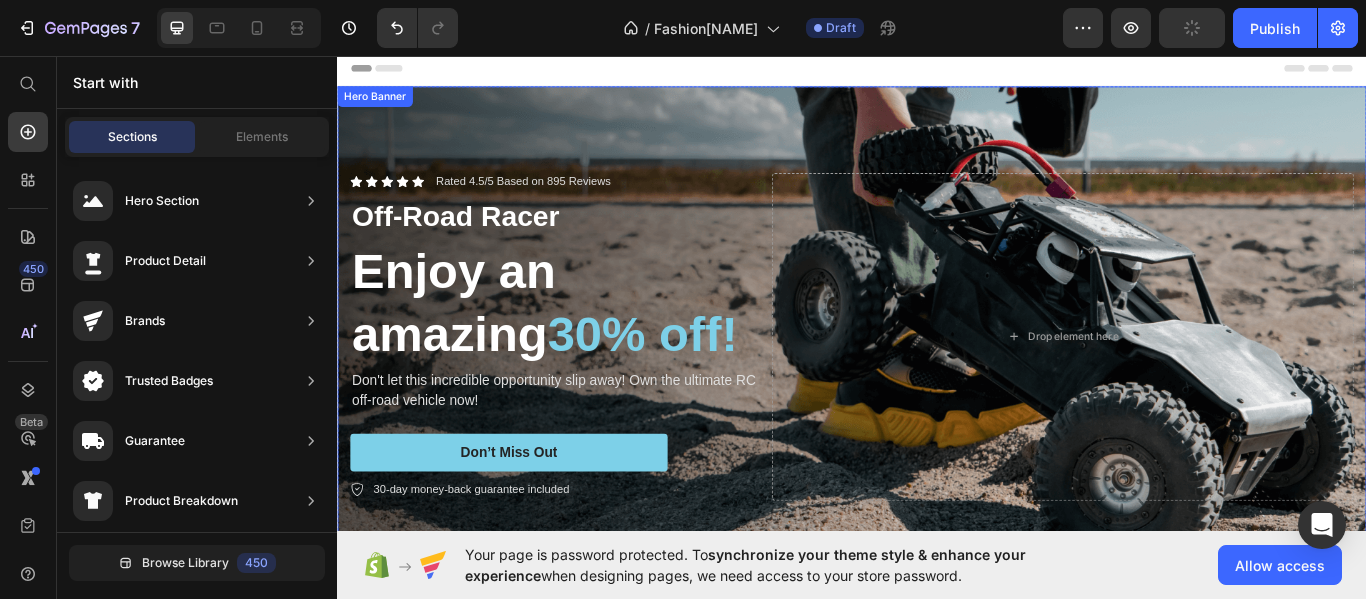 click at bounding box center (937, 383) 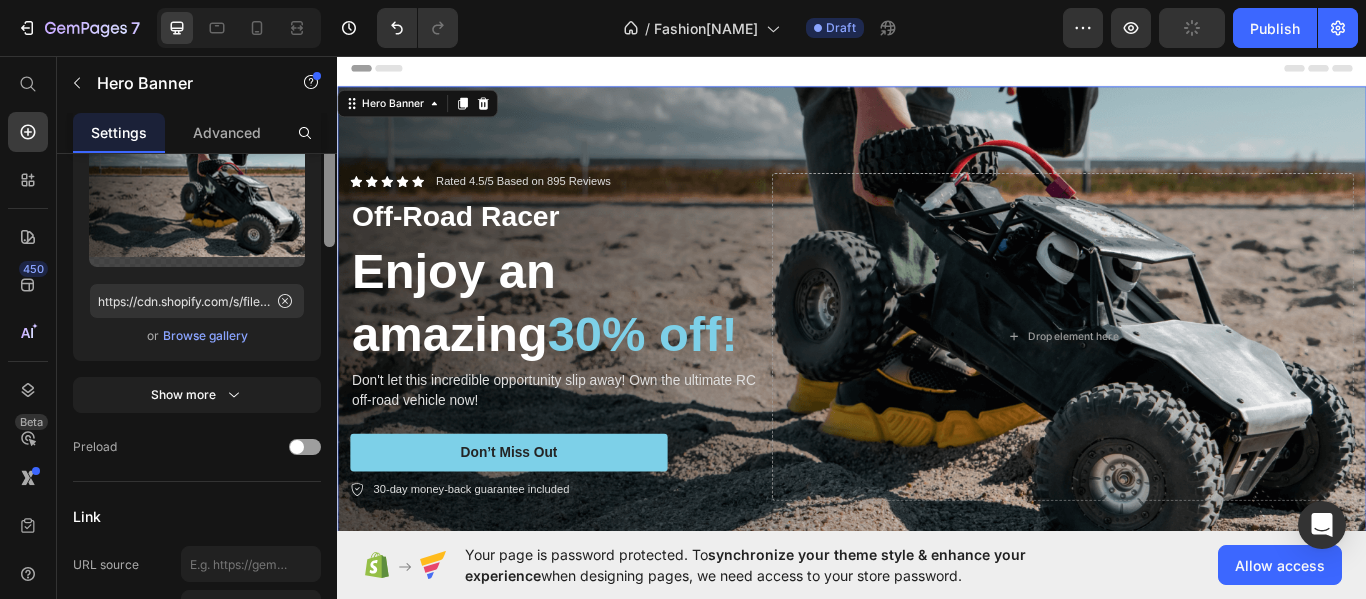 scroll, scrollTop: 565, scrollLeft: 0, axis: vertical 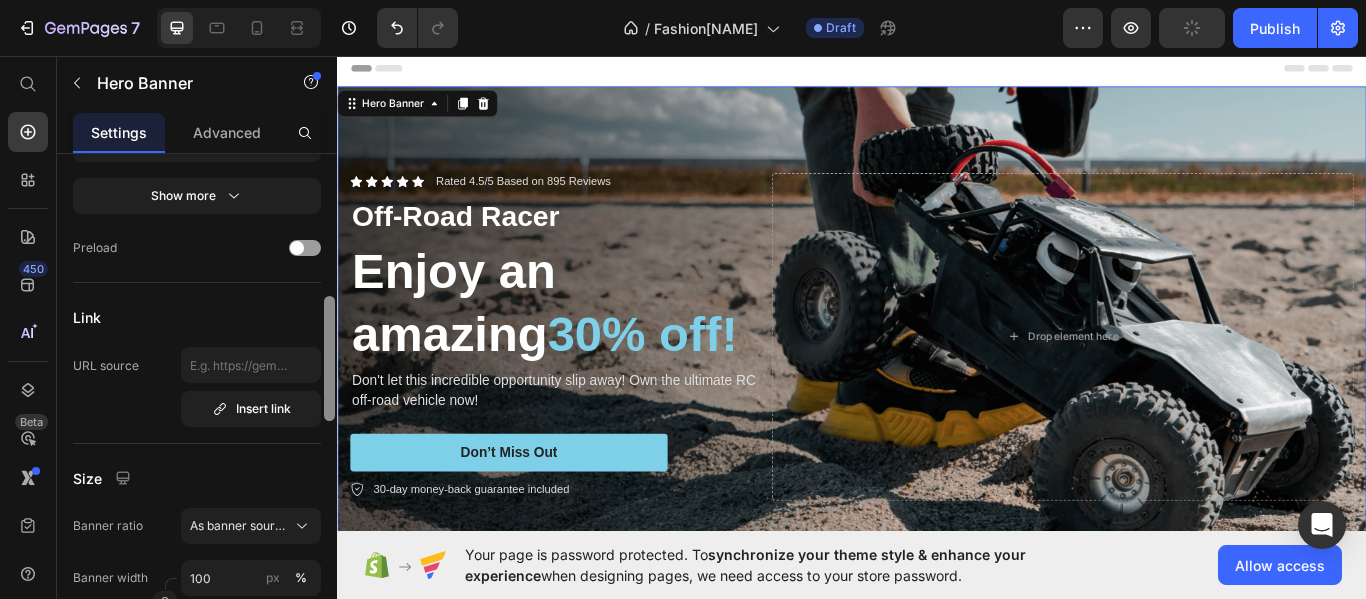 drag, startPoint x: 331, startPoint y: 259, endPoint x: 331, endPoint y: 300, distance: 41 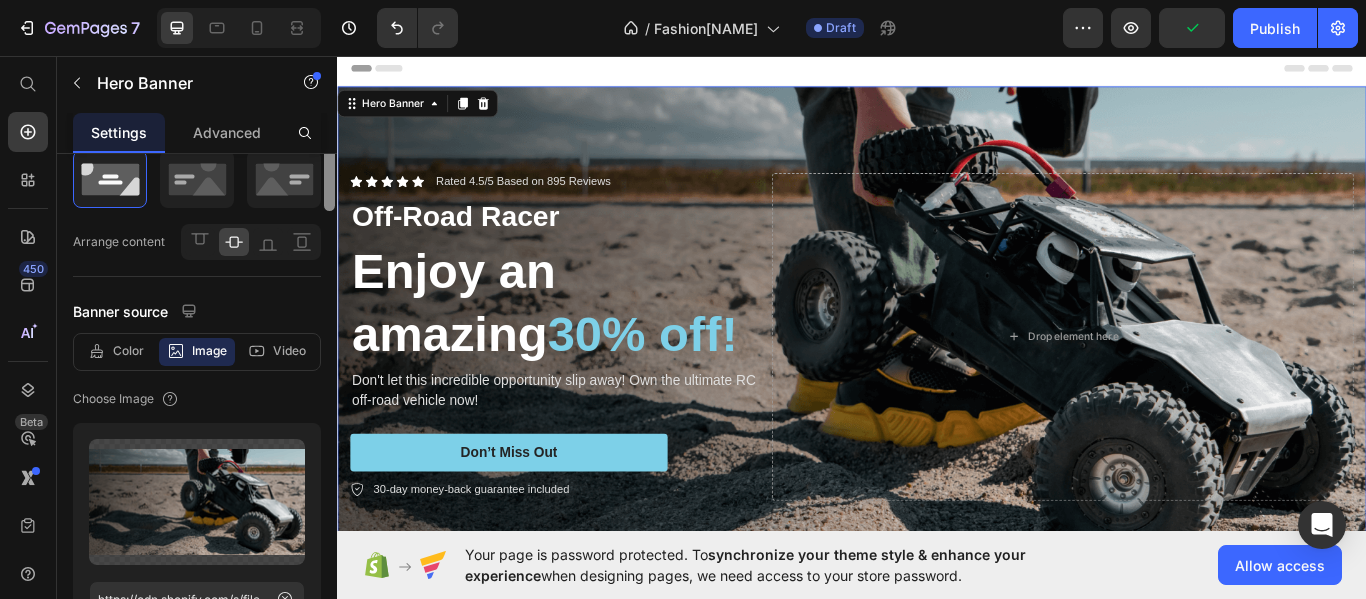 scroll, scrollTop: 0, scrollLeft: 0, axis: both 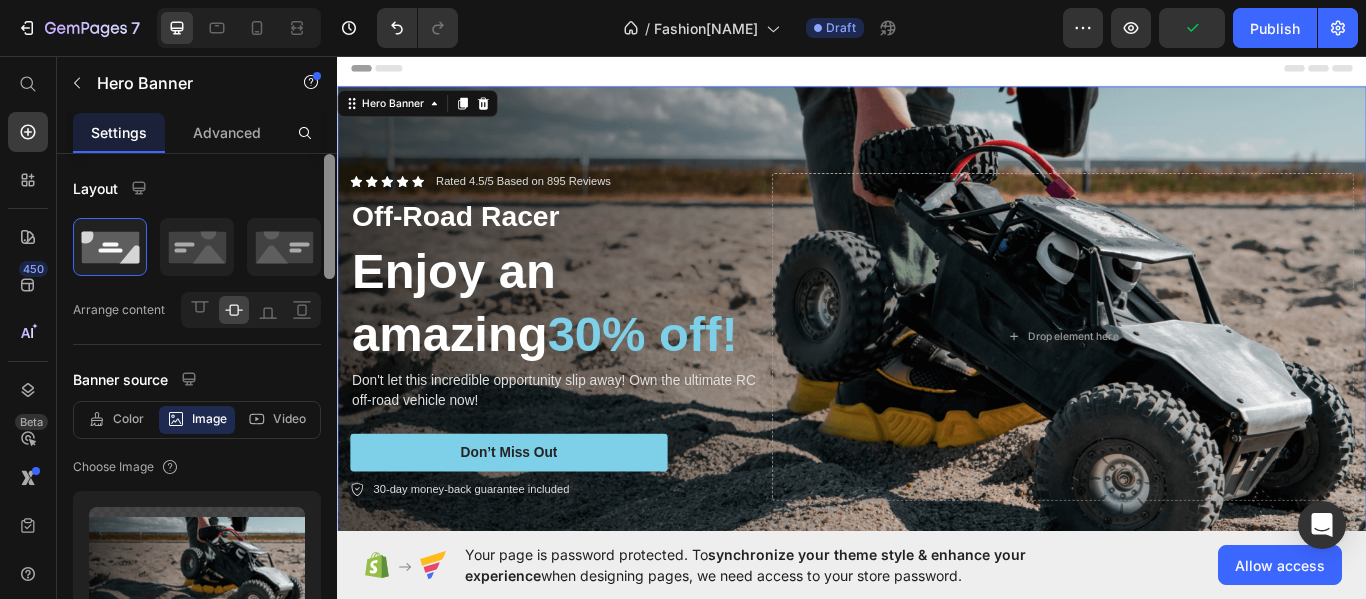drag, startPoint x: 331, startPoint y: 300, endPoint x: 336, endPoint y: 183, distance: 117.10679 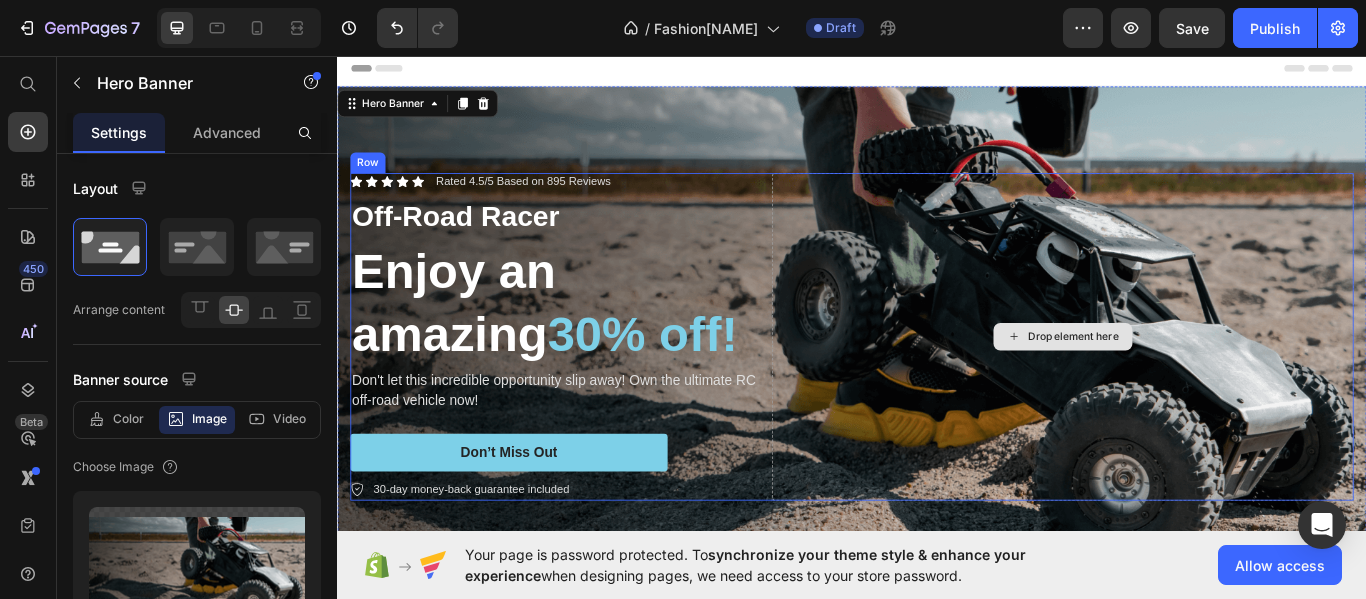 click on "Drop element here" at bounding box center [1183, 384] 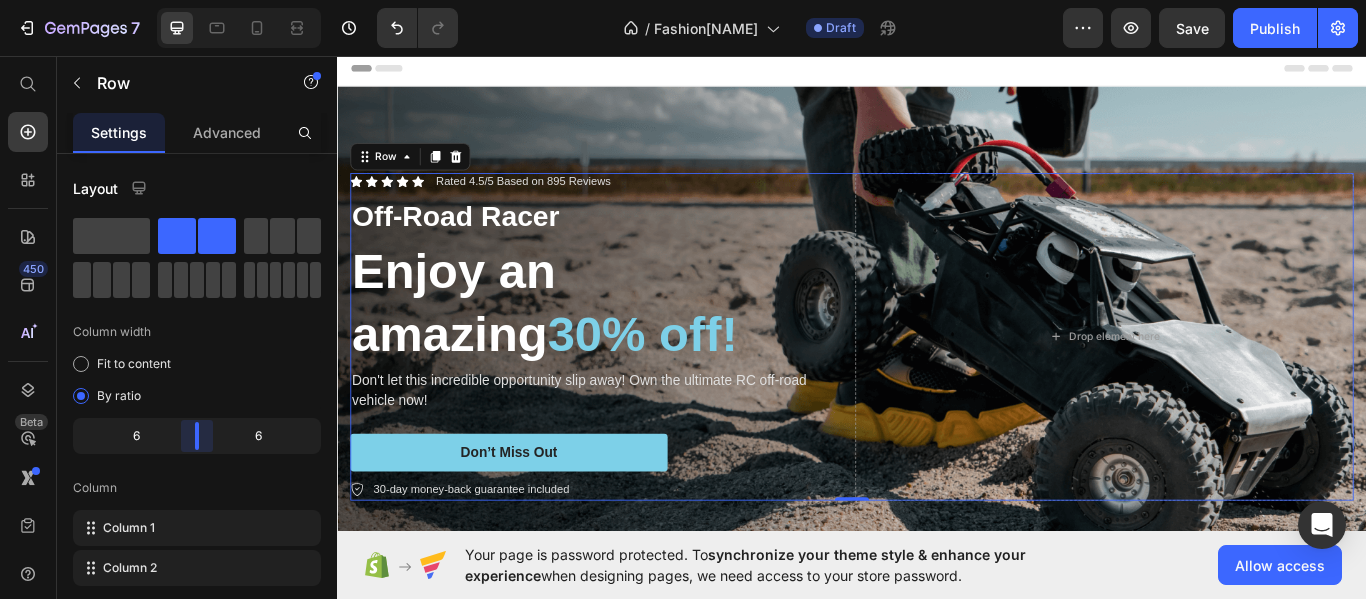 drag, startPoint x: 179, startPoint y: 437, endPoint x: 190, endPoint y: 430, distance: 13.038404 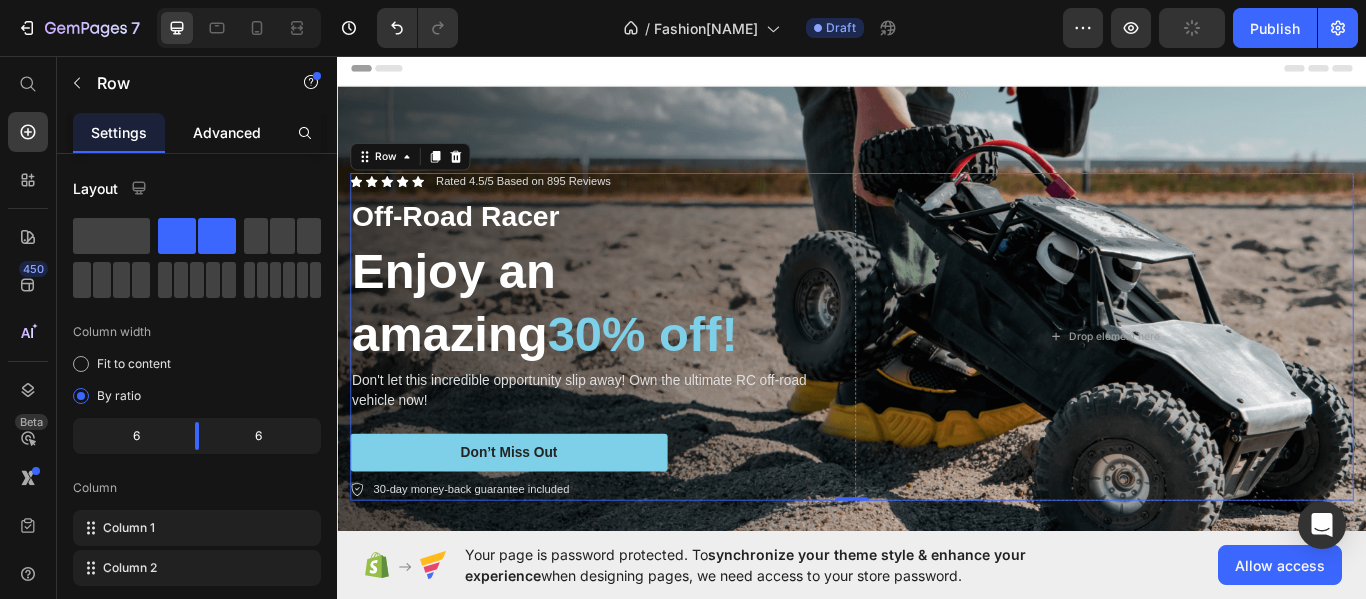 click on "Advanced" at bounding box center [227, 132] 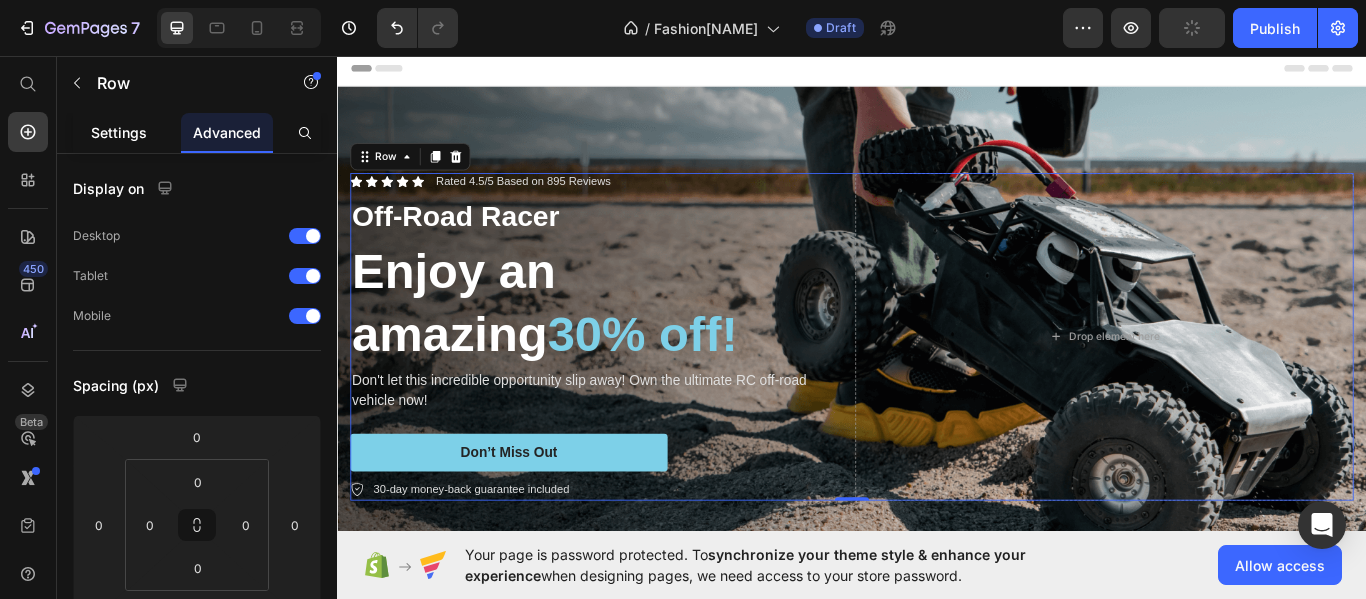 click on "Settings" at bounding box center [119, 132] 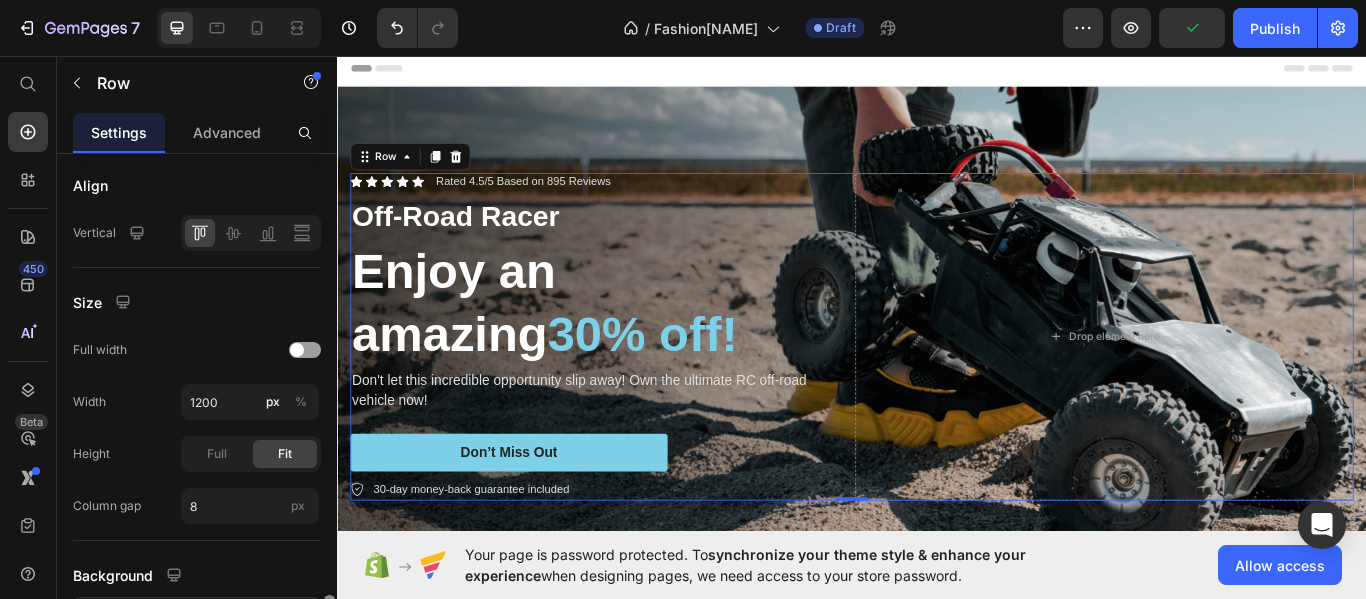 scroll, scrollTop: 619, scrollLeft: 0, axis: vertical 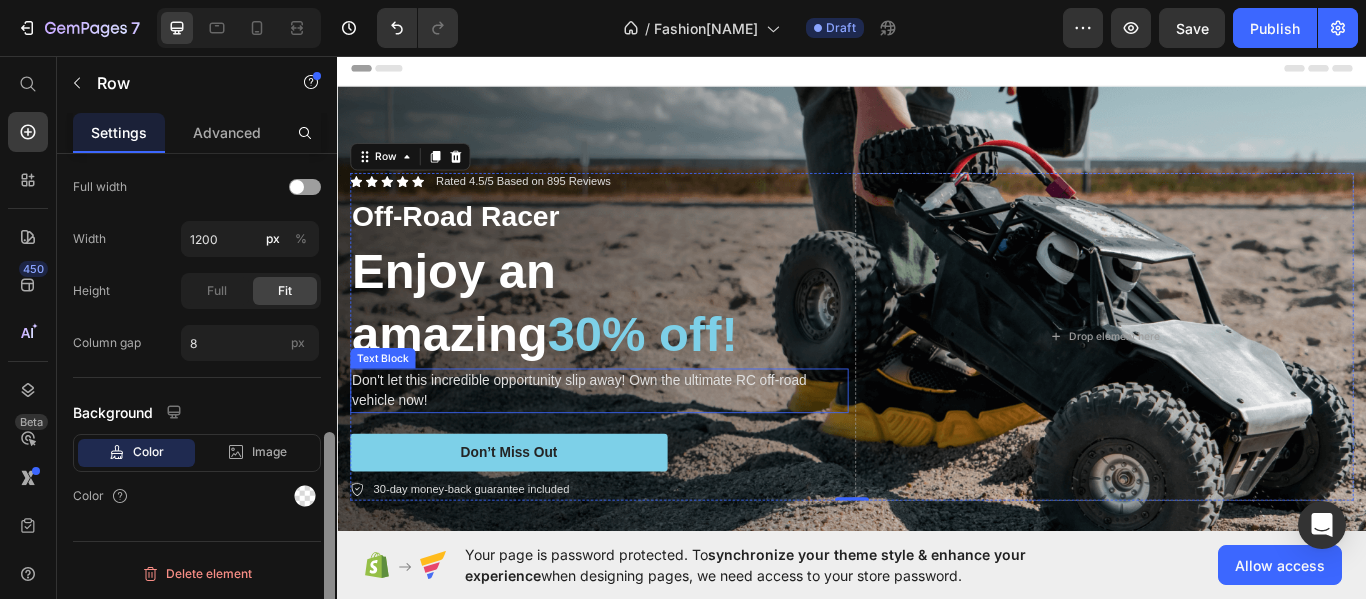 drag, startPoint x: 671, startPoint y: 256, endPoint x: 501, endPoint y: 384, distance: 212.80037 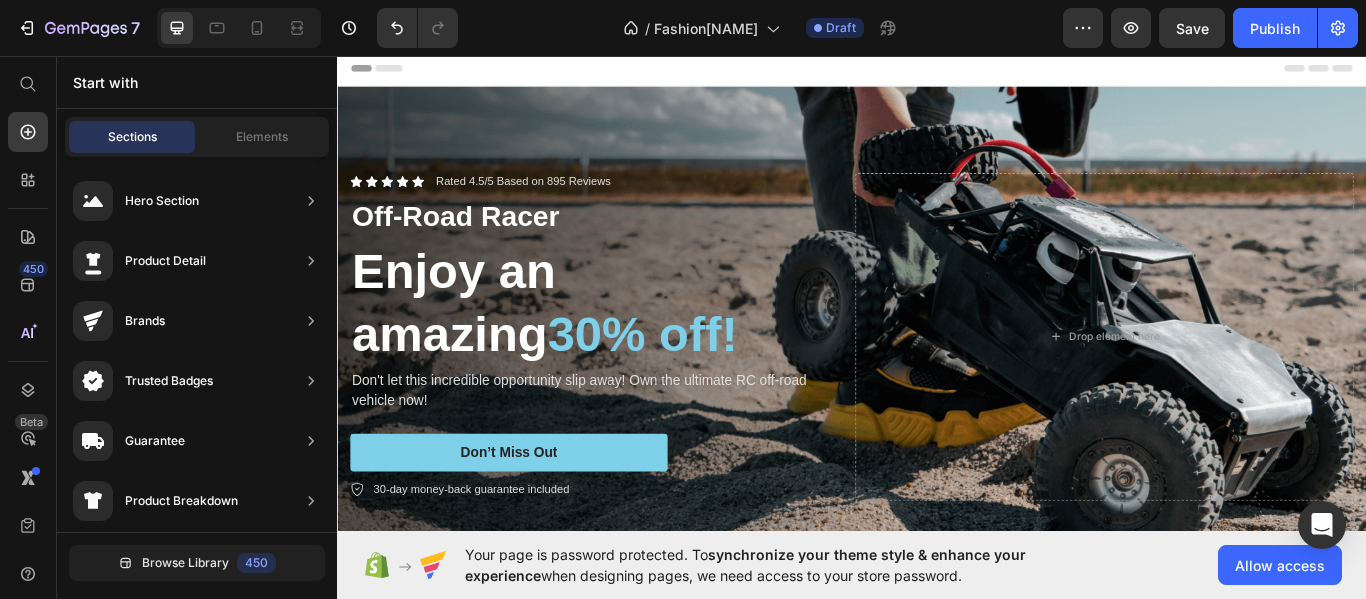click on "Header" at bounding box center [937, 71] 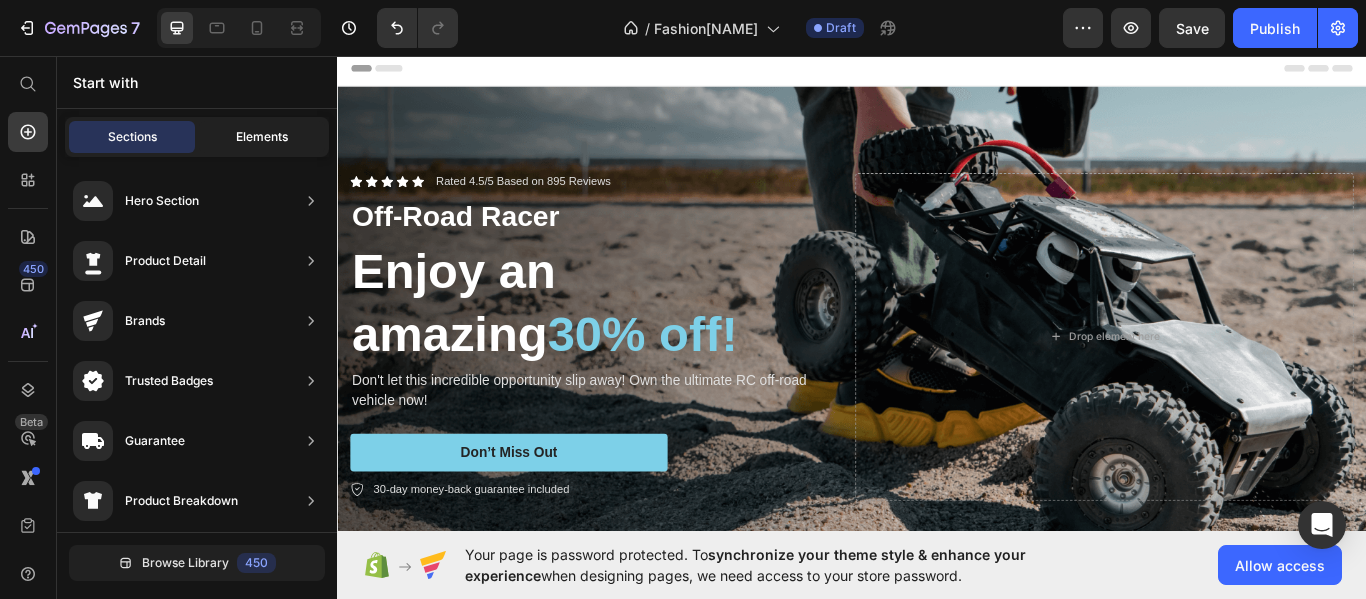 click on "Elements" 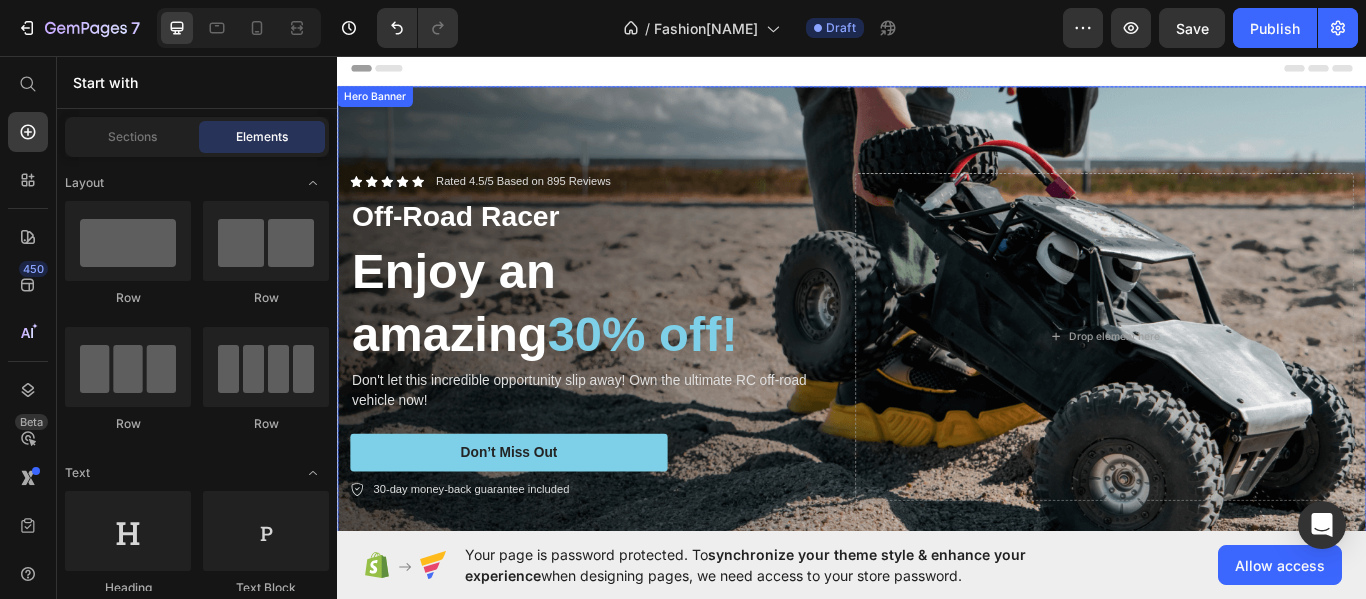 click at bounding box center (937, 383) 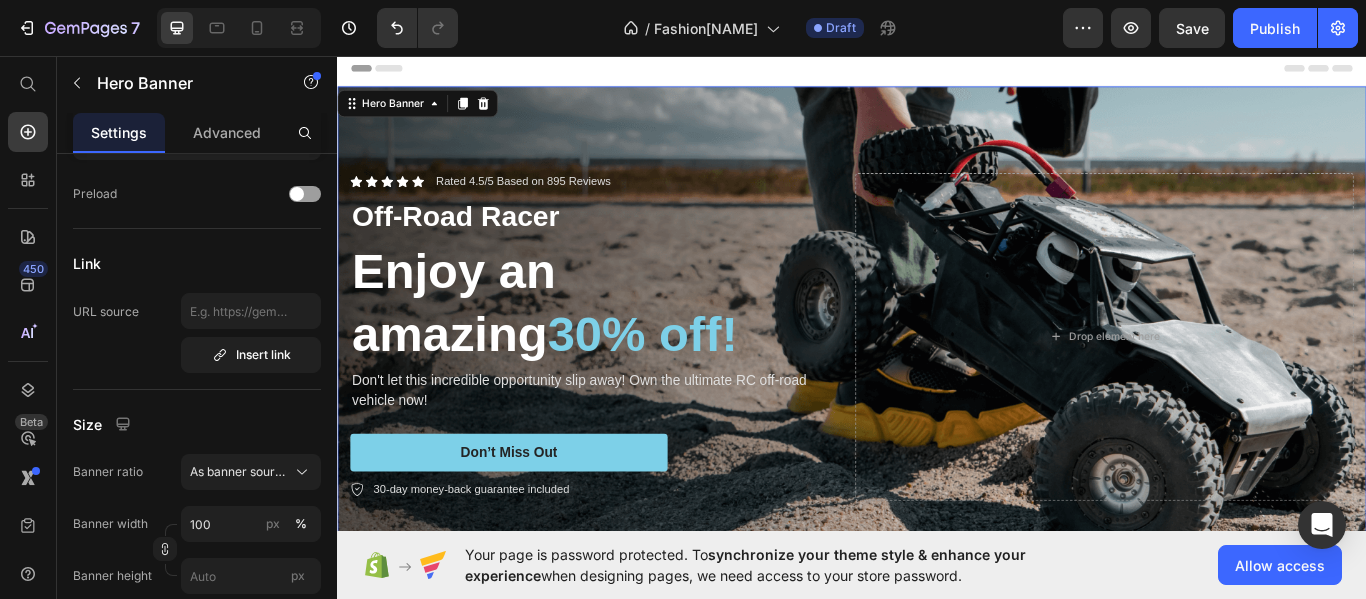 scroll, scrollTop: 0, scrollLeft: 0, axis: both 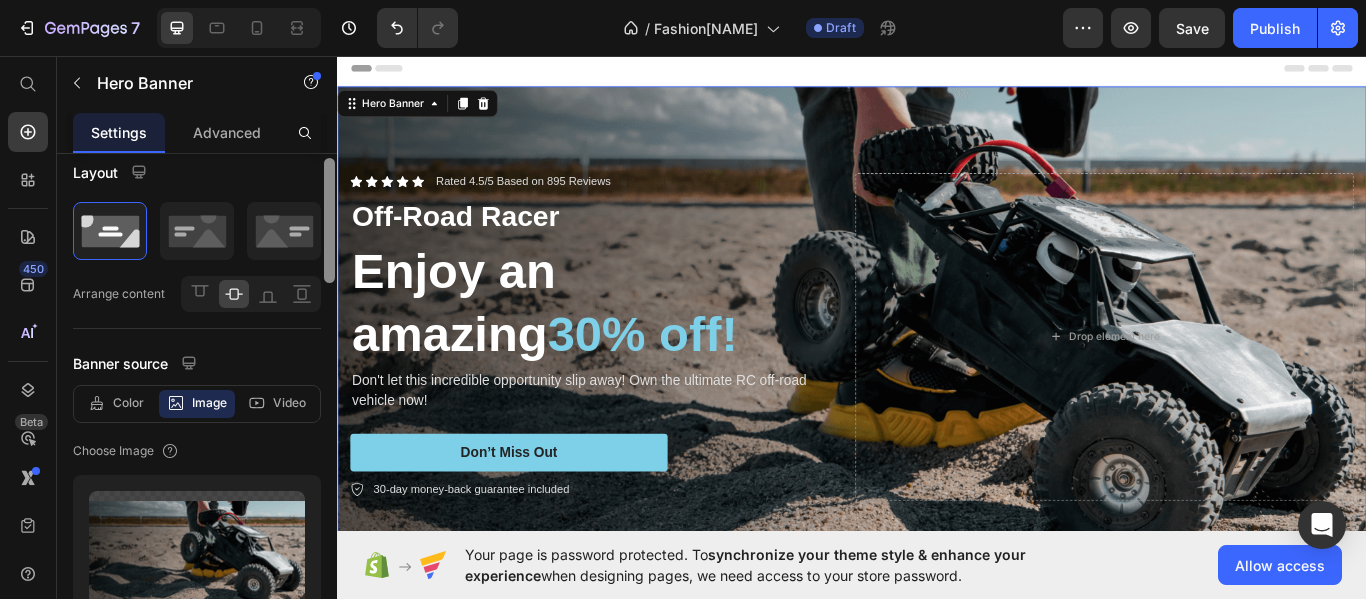 click at bounding box center [329, 220] 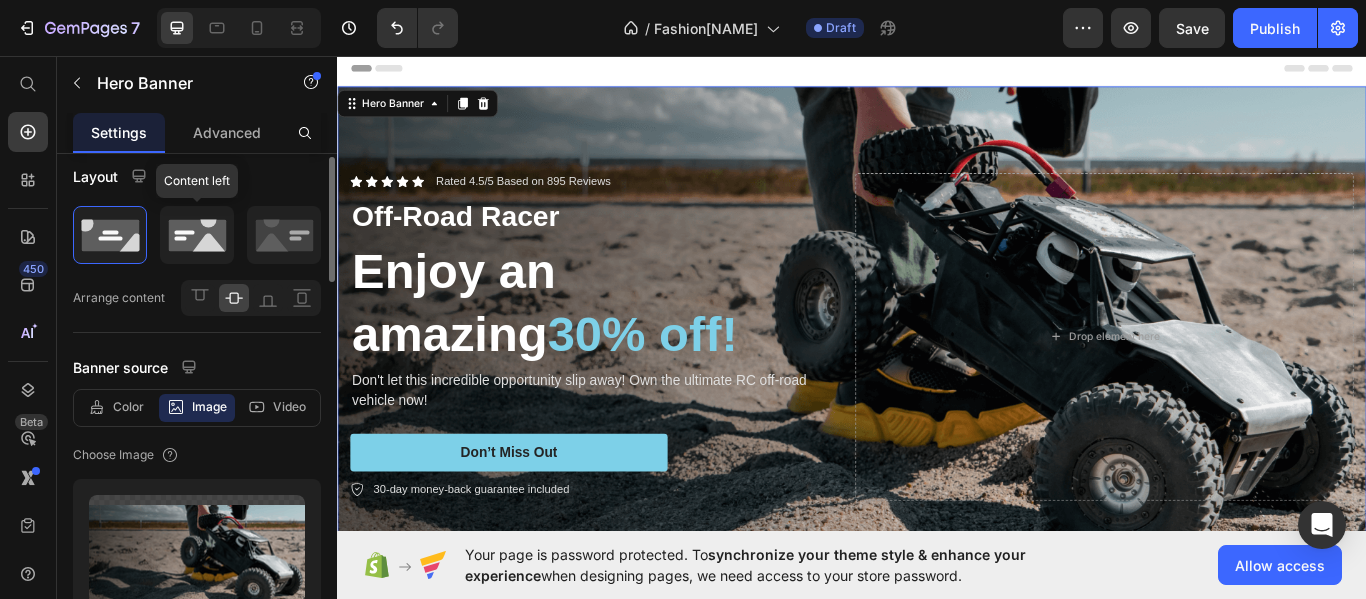 click 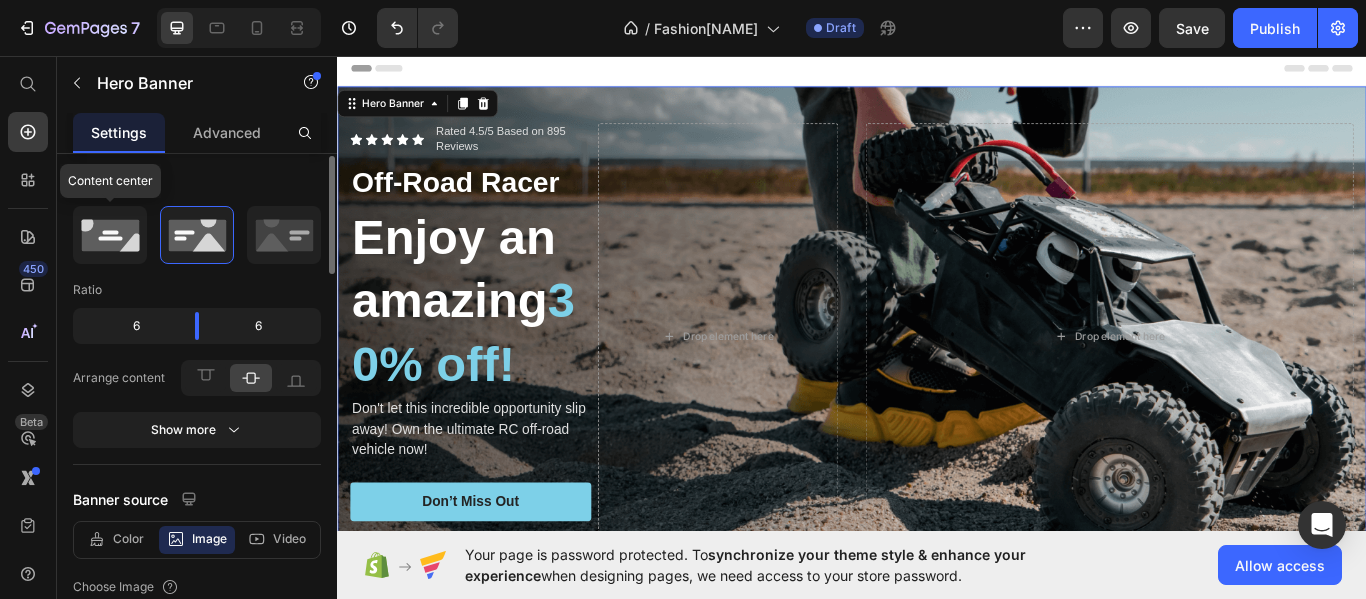 click 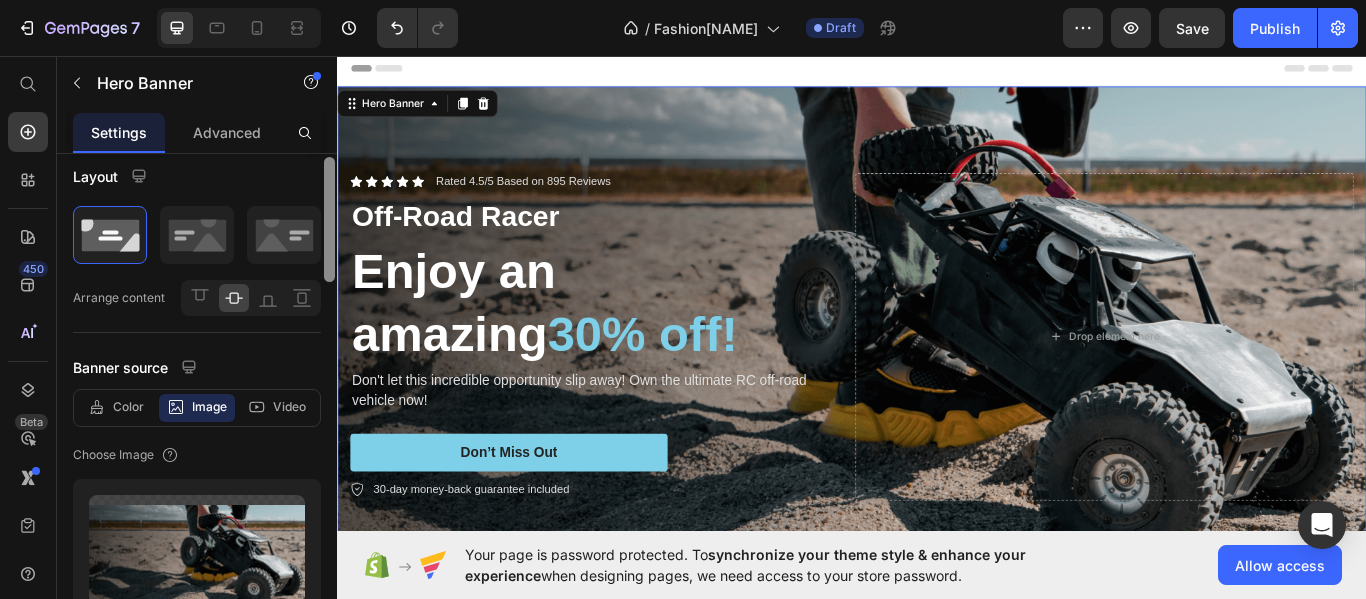 scroll, scrollTop: 514, scrollLeft: 0, axis: vertical 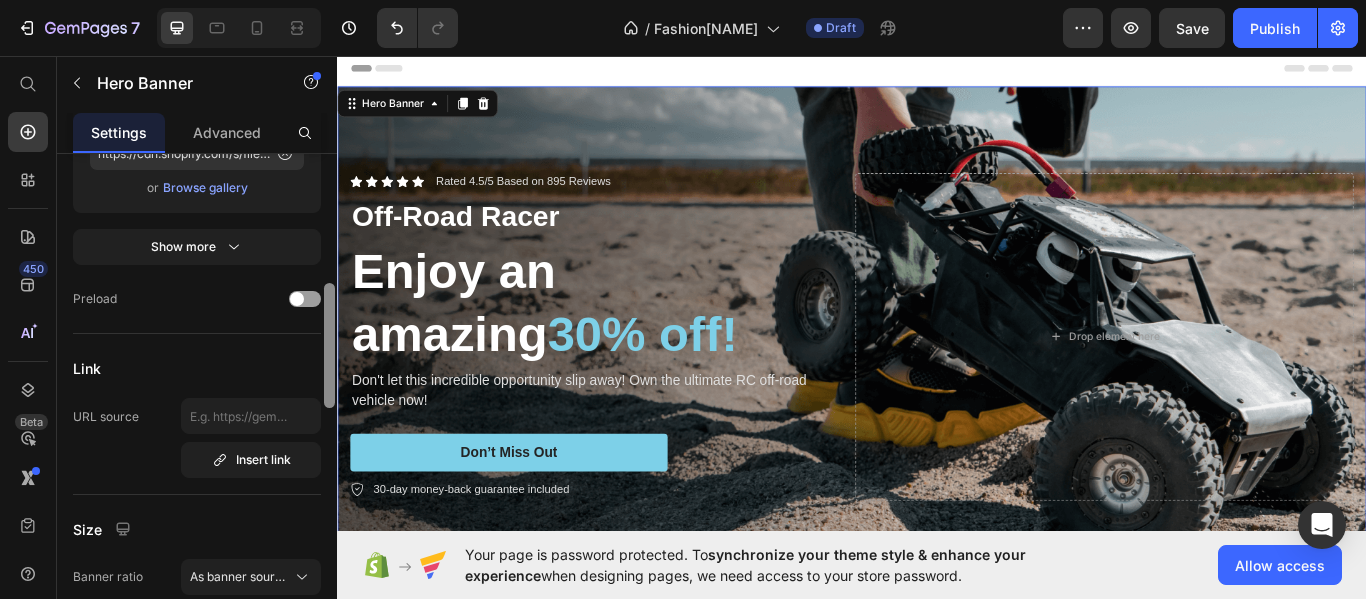 drag, startPoint x: 336, startPoint y: 232, endPoint x: 334, endPoint y: 301, distance: 69.02898 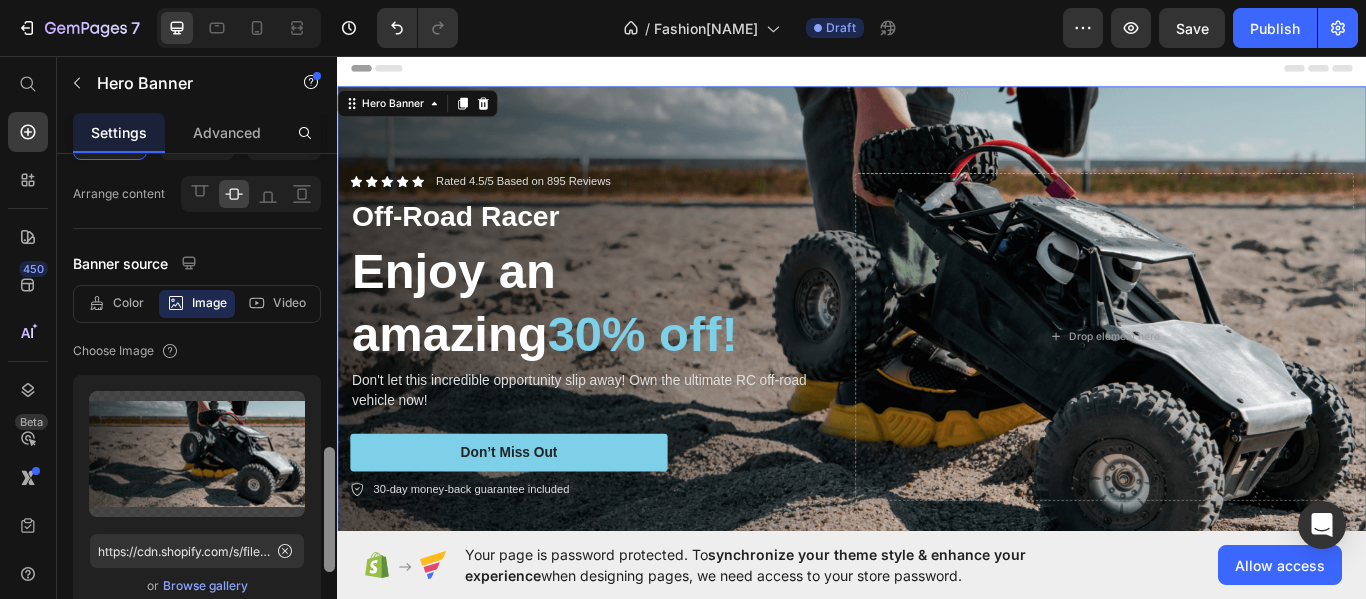 scroll, scrollTop: 0, scrollLeft: 0, axis: both 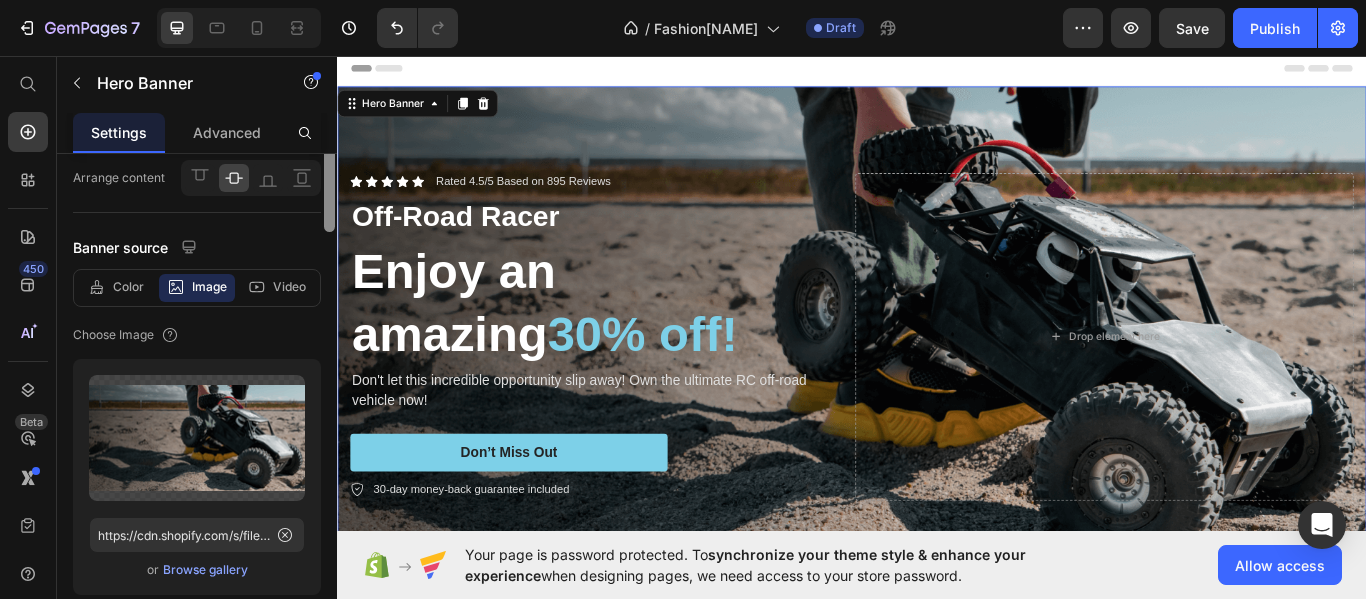 drag, startPoint x: 334, startPoint y: 301, endPoint x: 324, endPoint y: 210, distance: 91.5478 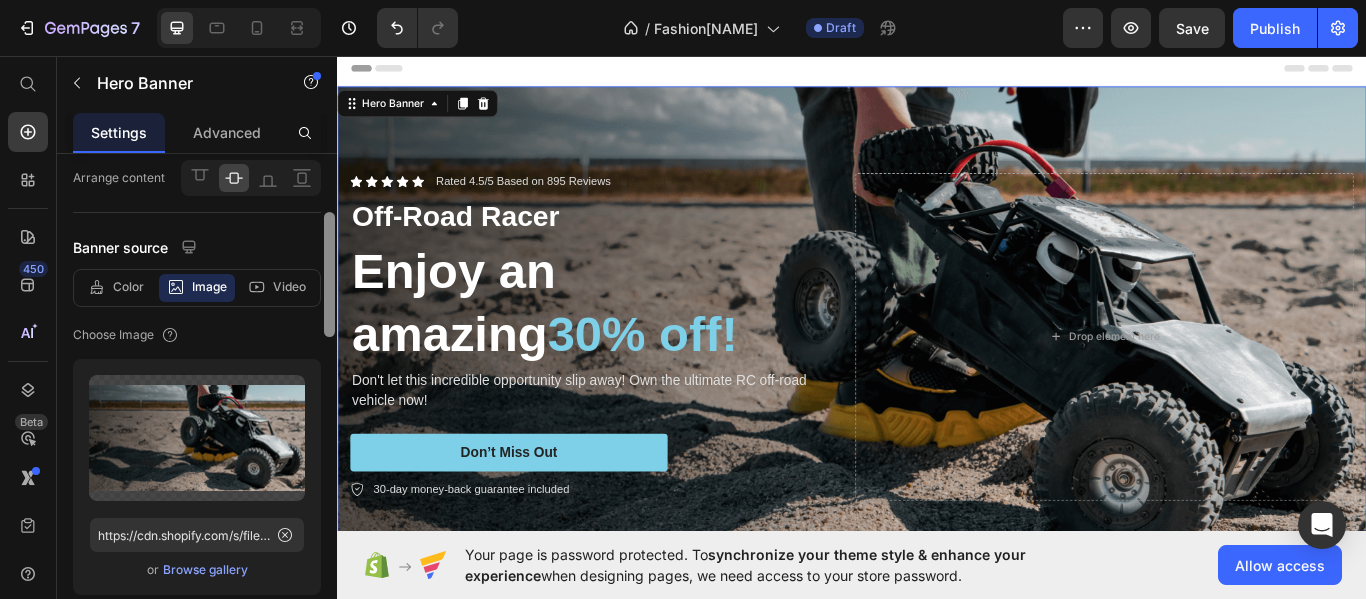 scroll, scrollTop: 152, scrollLeft: 0, axis: vertical 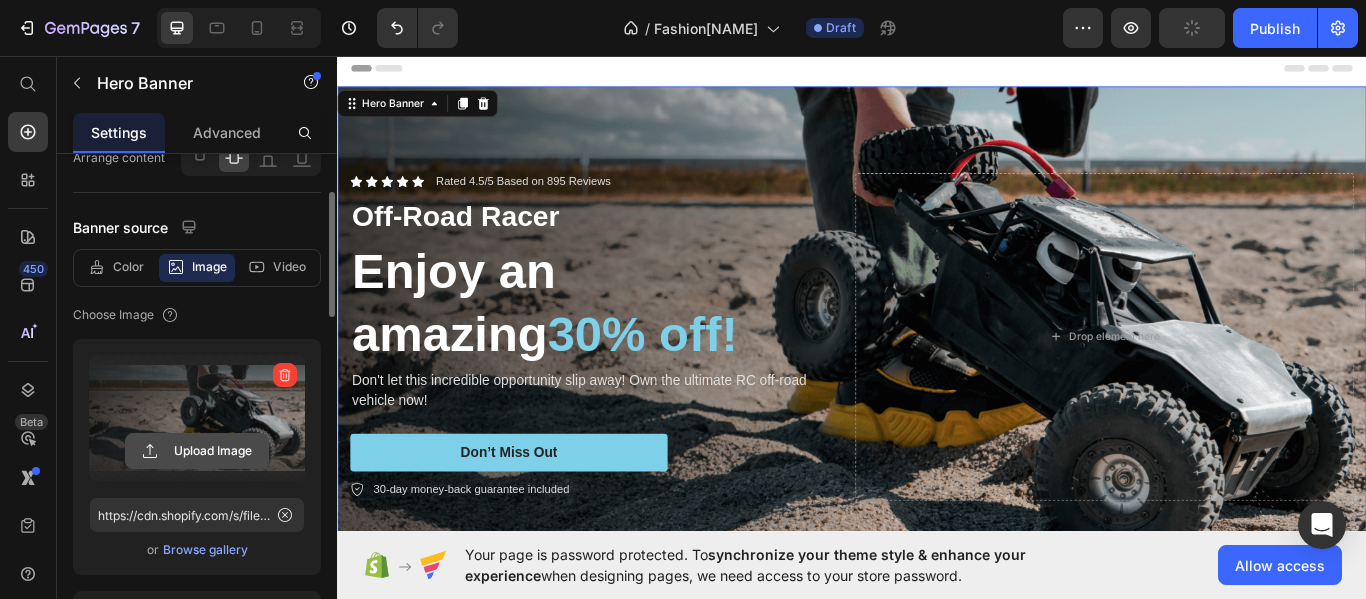 click 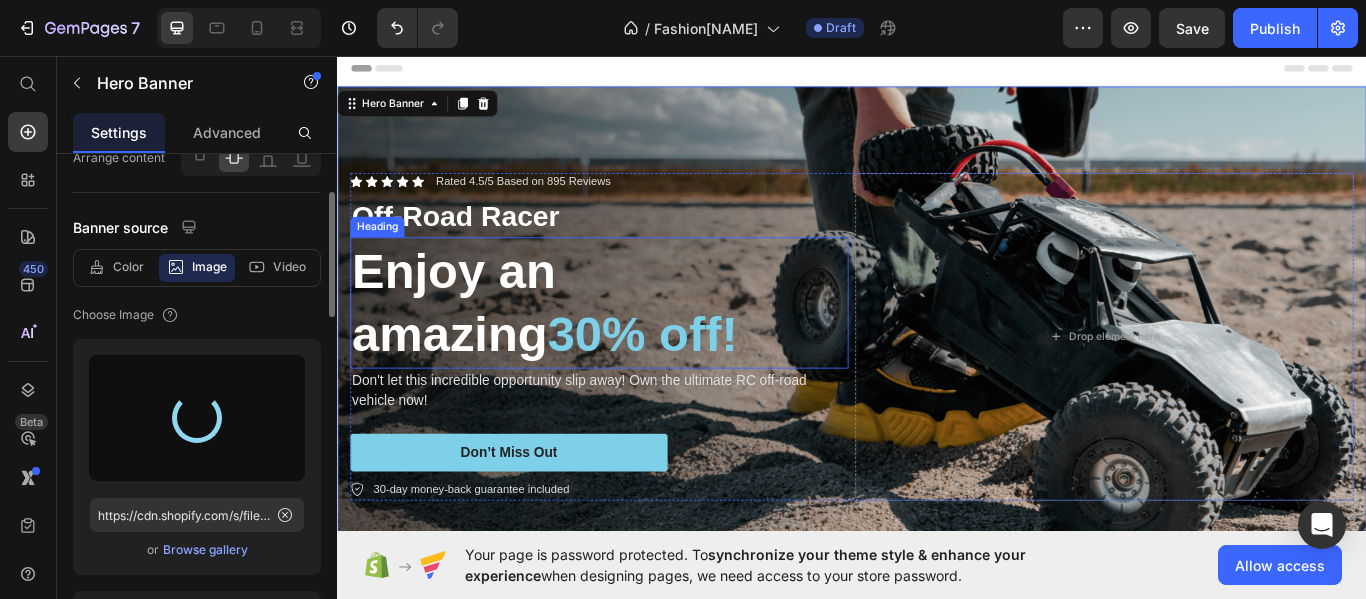 type on "https://cdn.shopify.com/s/files/1/0640/8755/6205/files/gempages_575040618447766640-881dd411-5e74-4ff8-8006-72c162430519.jpg" 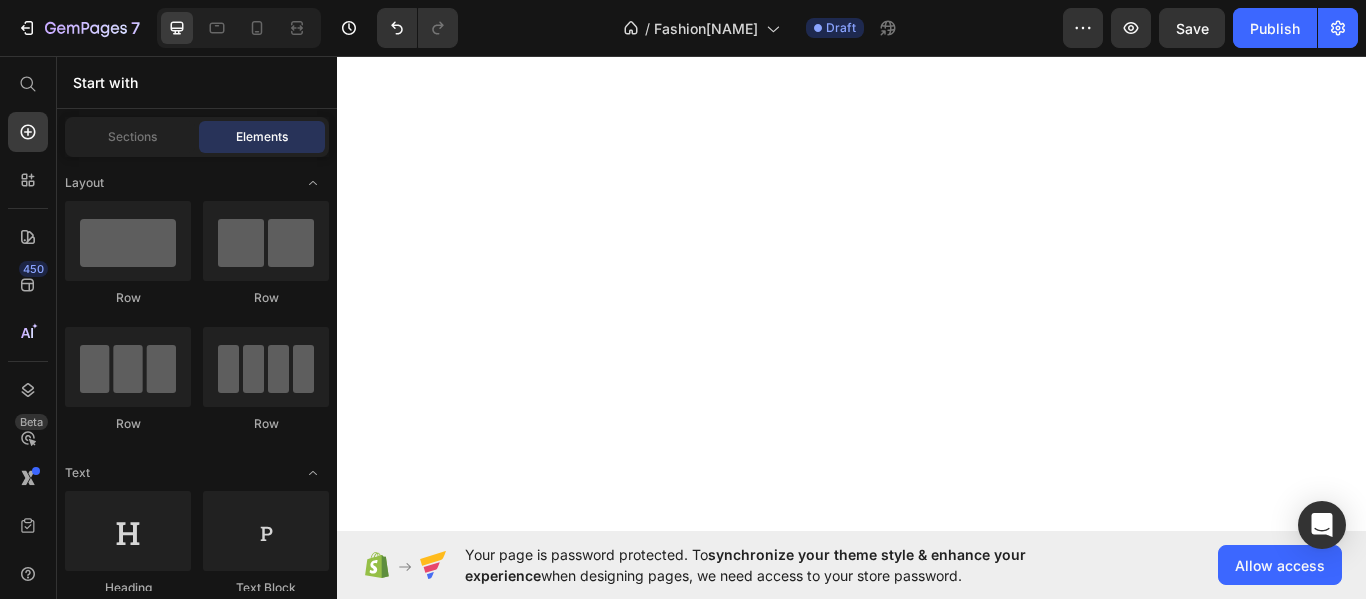 scroll, scrollTop: 0, scrollLeft: 0, axis: both 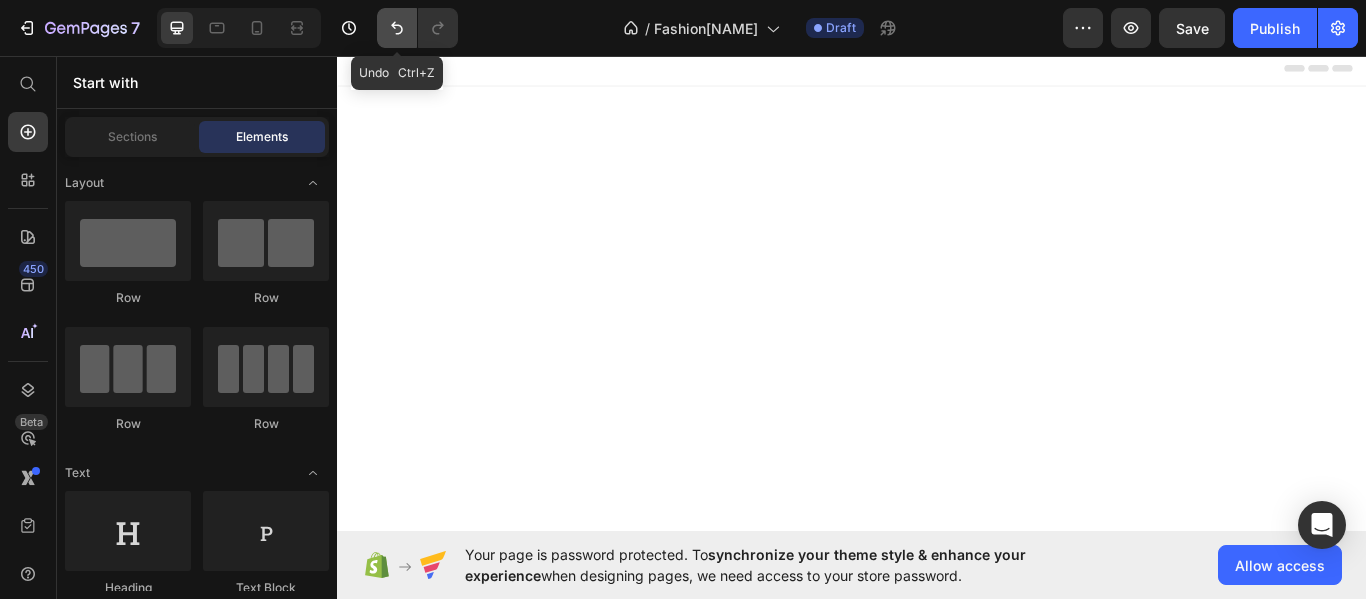 click 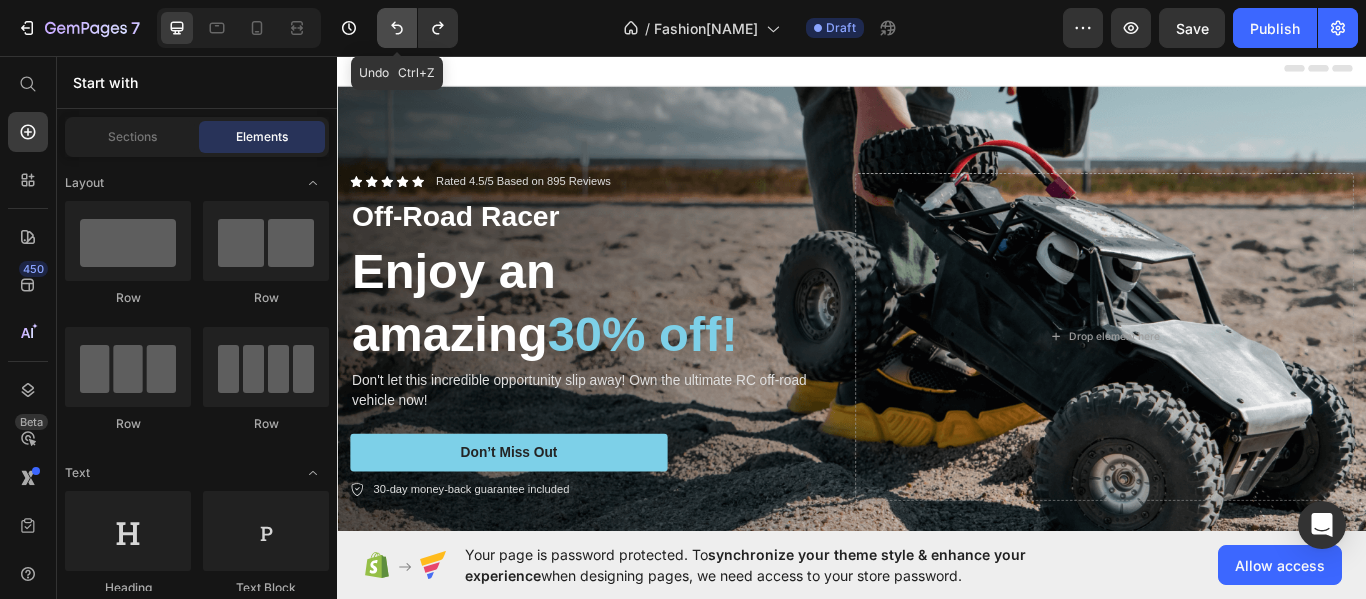 click 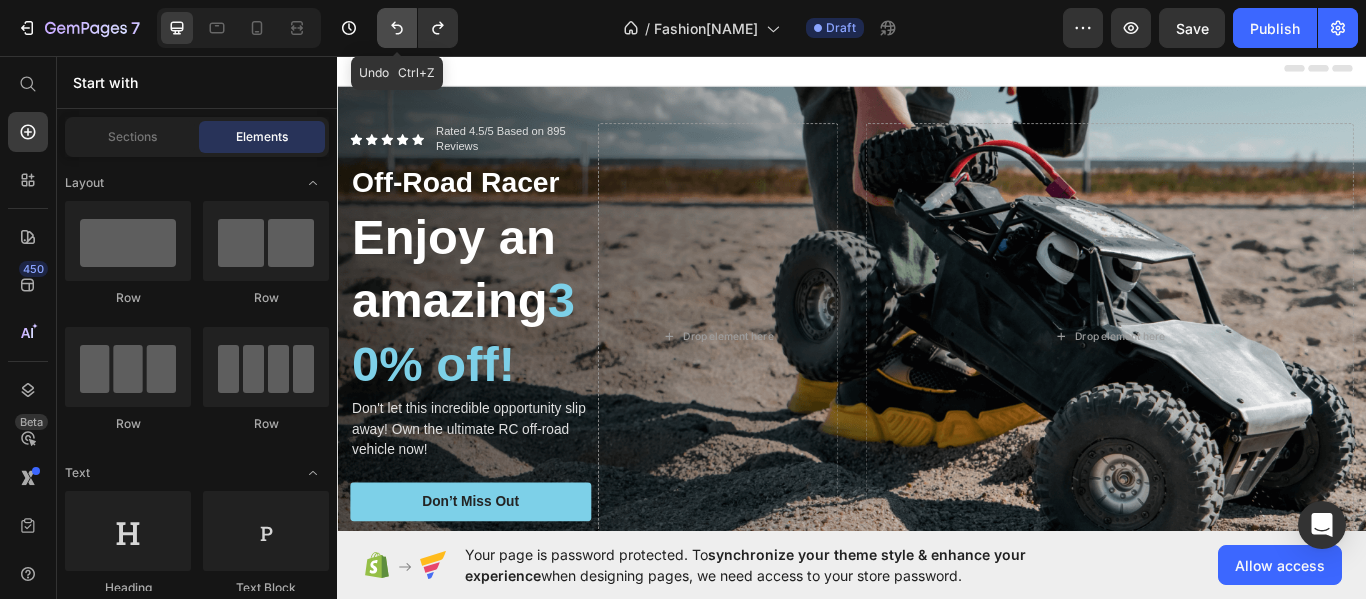 click 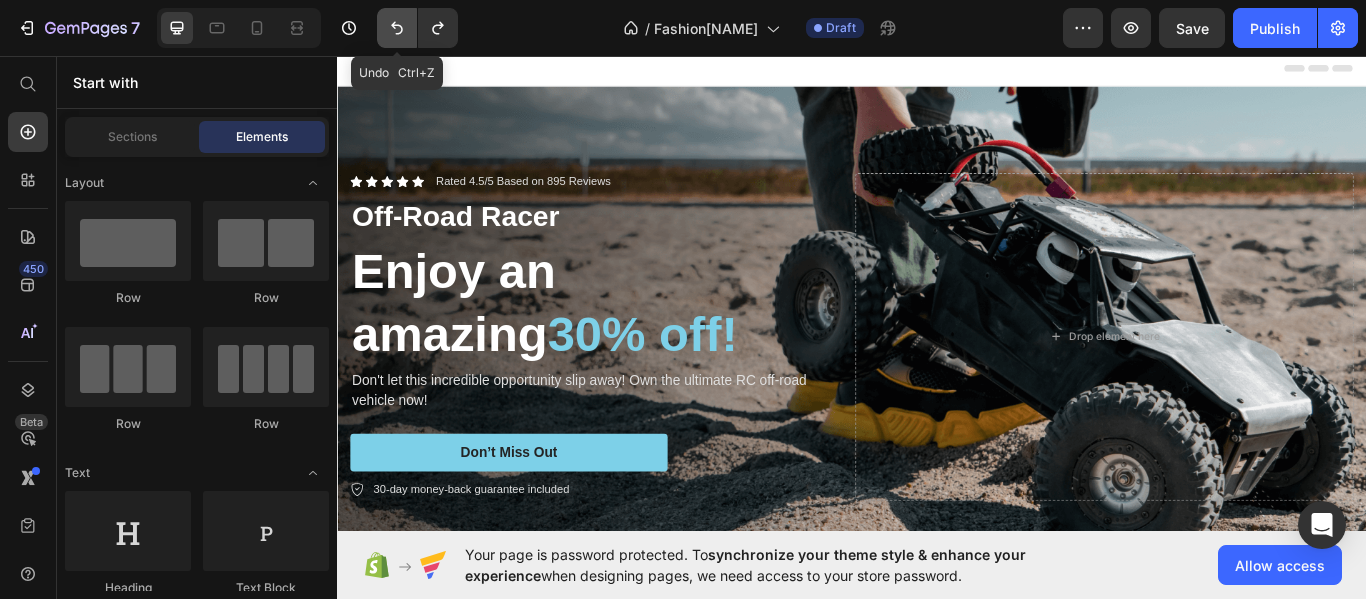 click 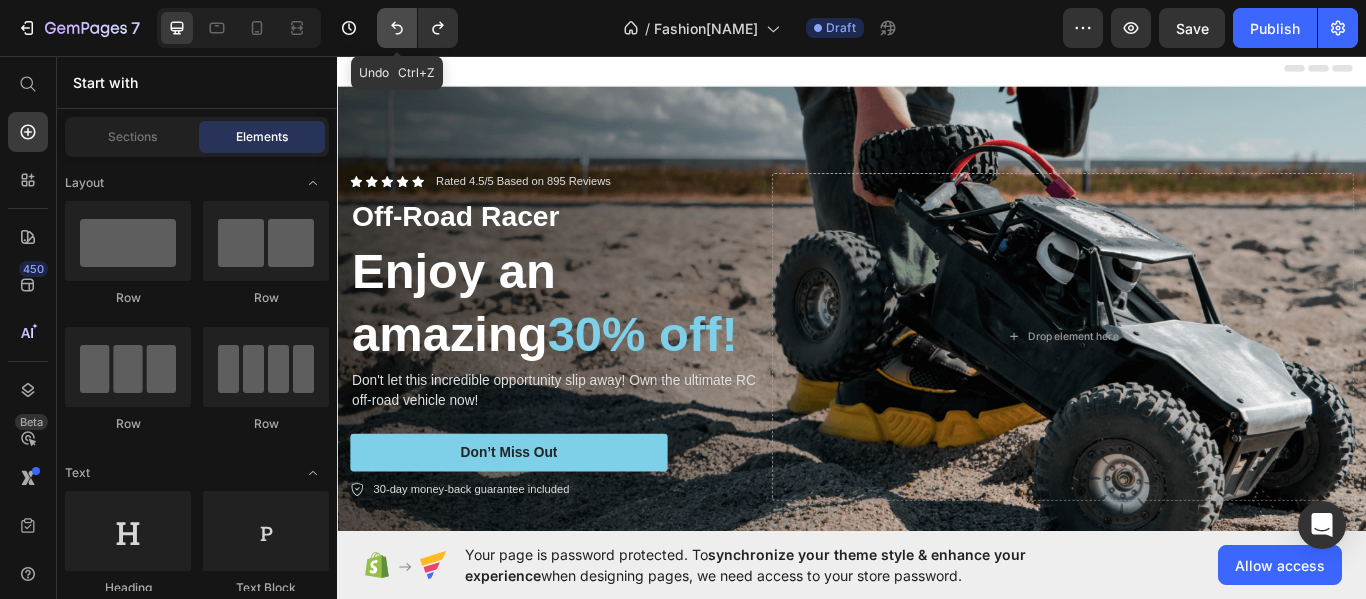click 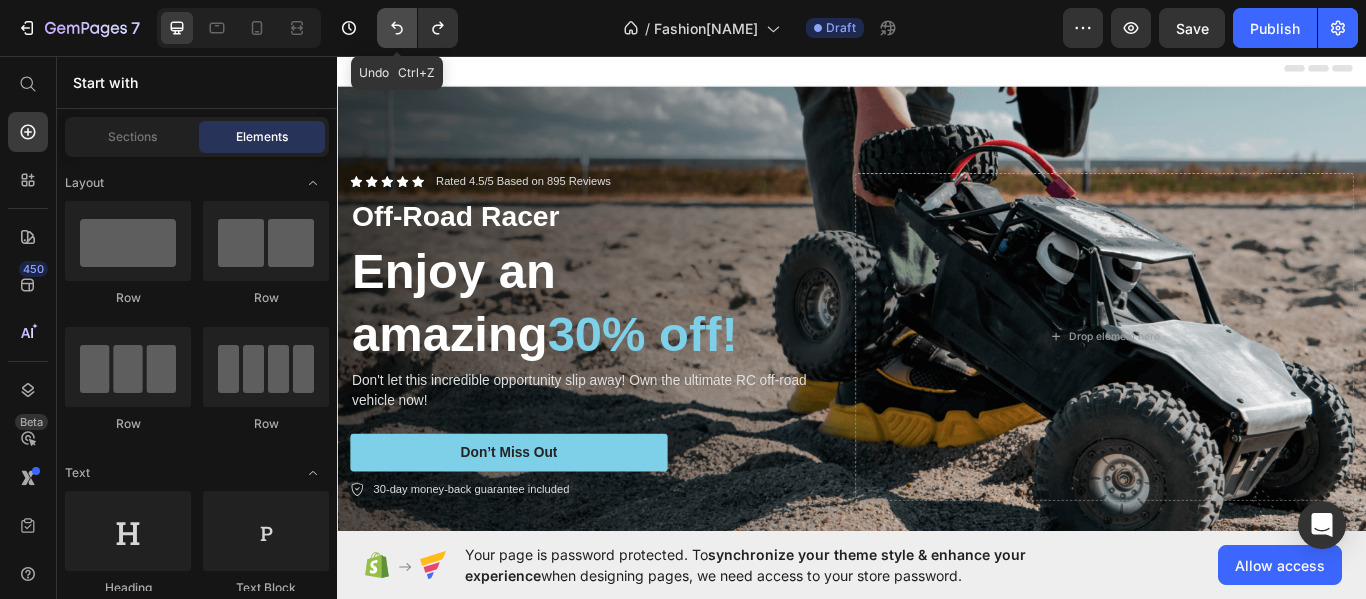 click 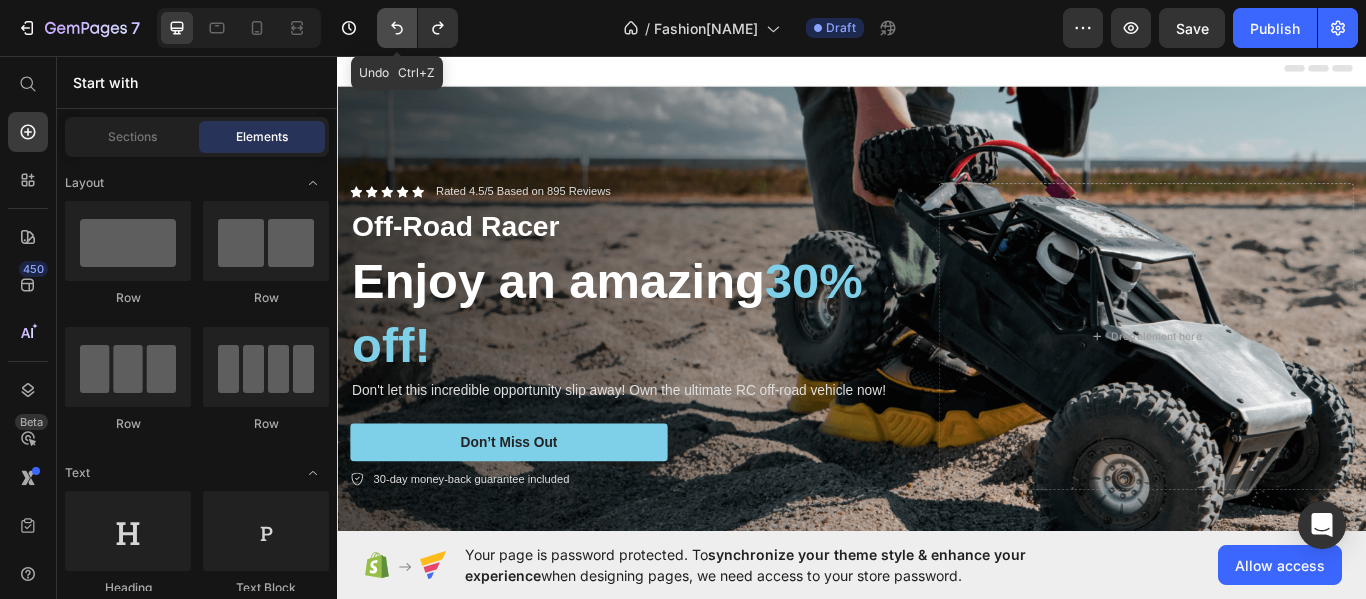 click 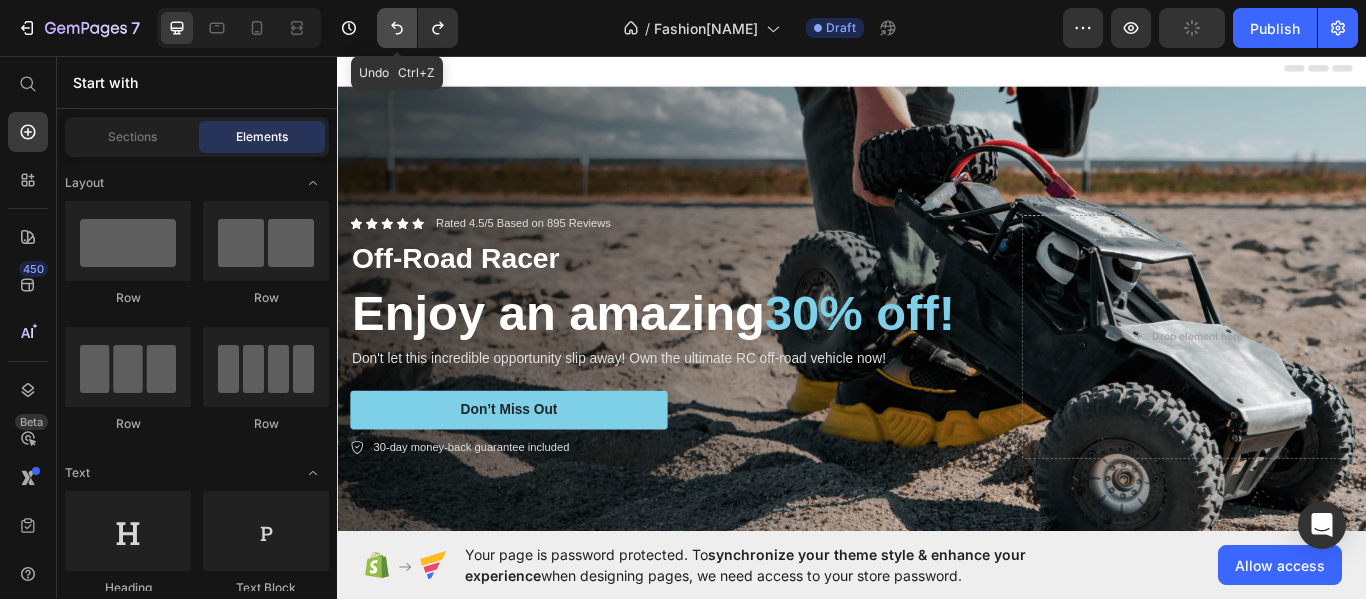 click 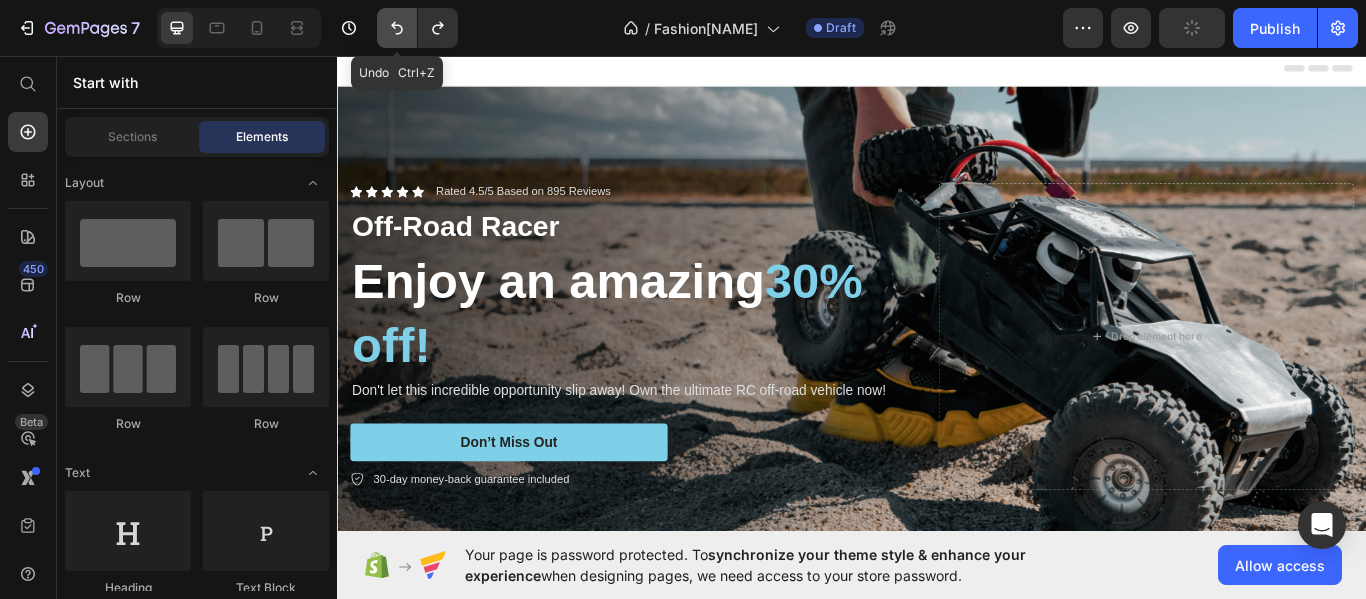 click 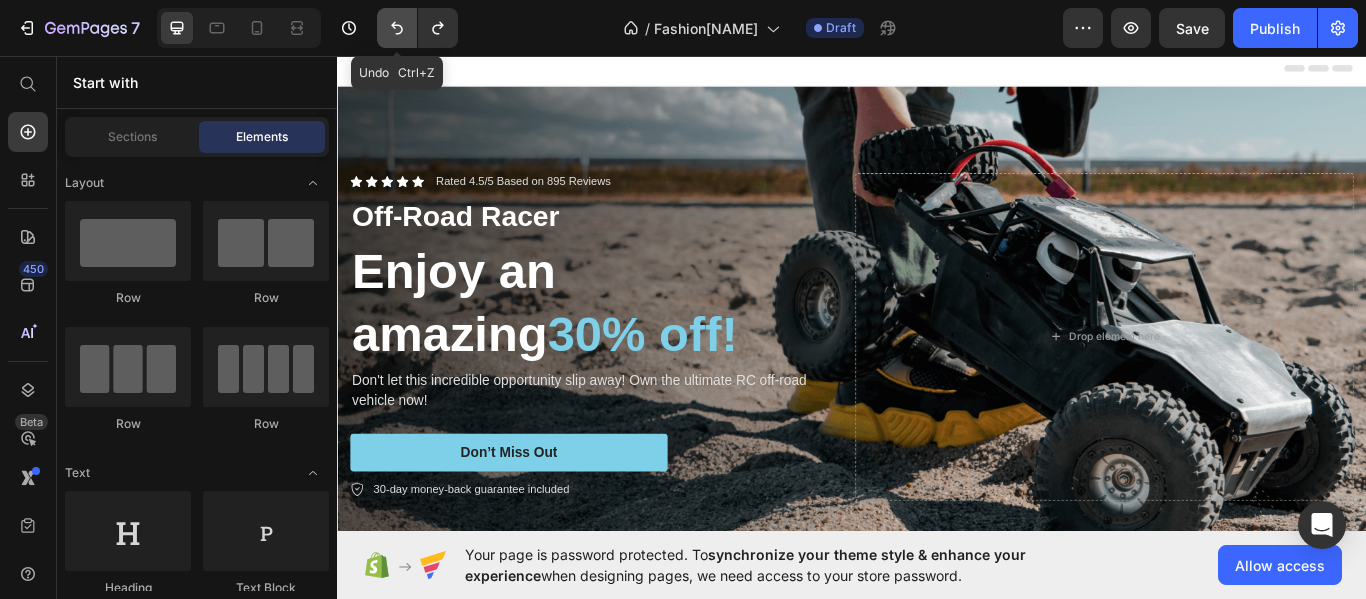 click 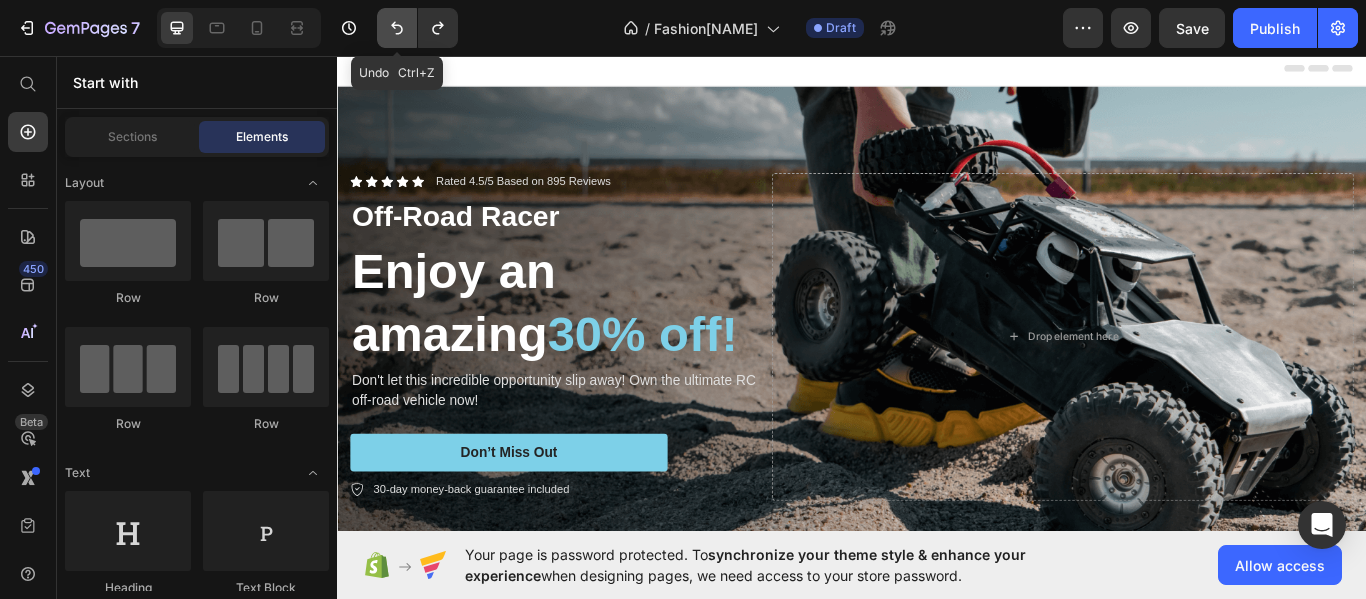 click 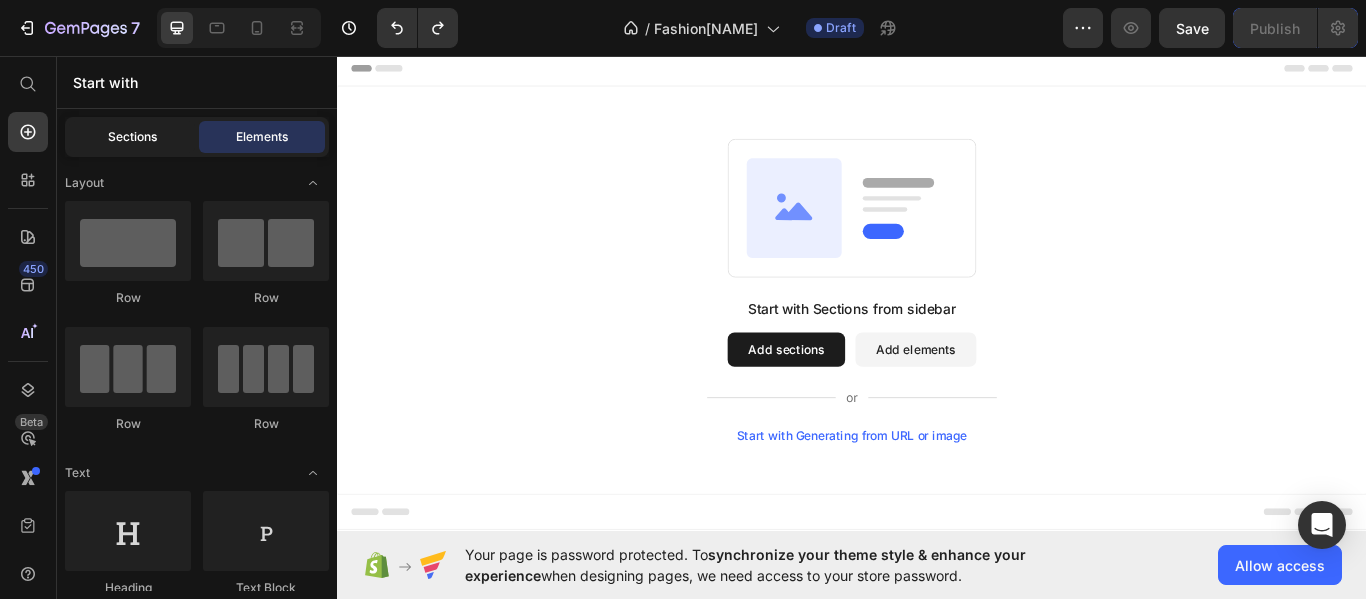 click on "Sections" at bounding box center (132, 137) 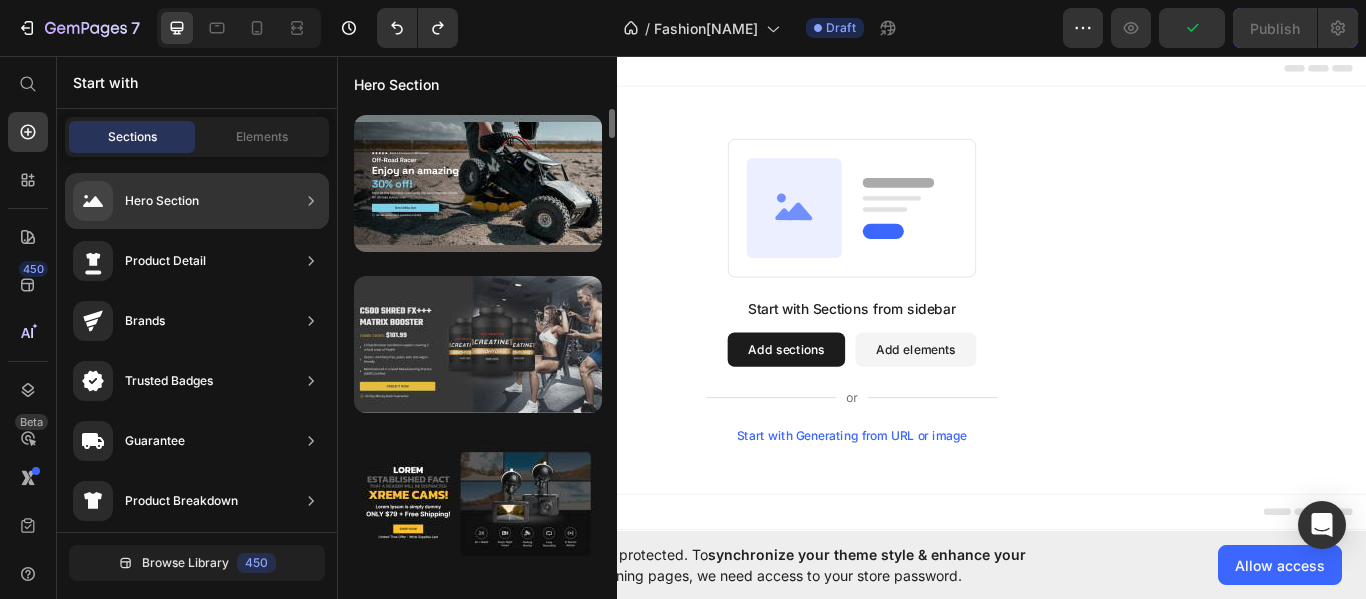 click at bounding box center (478, 344) 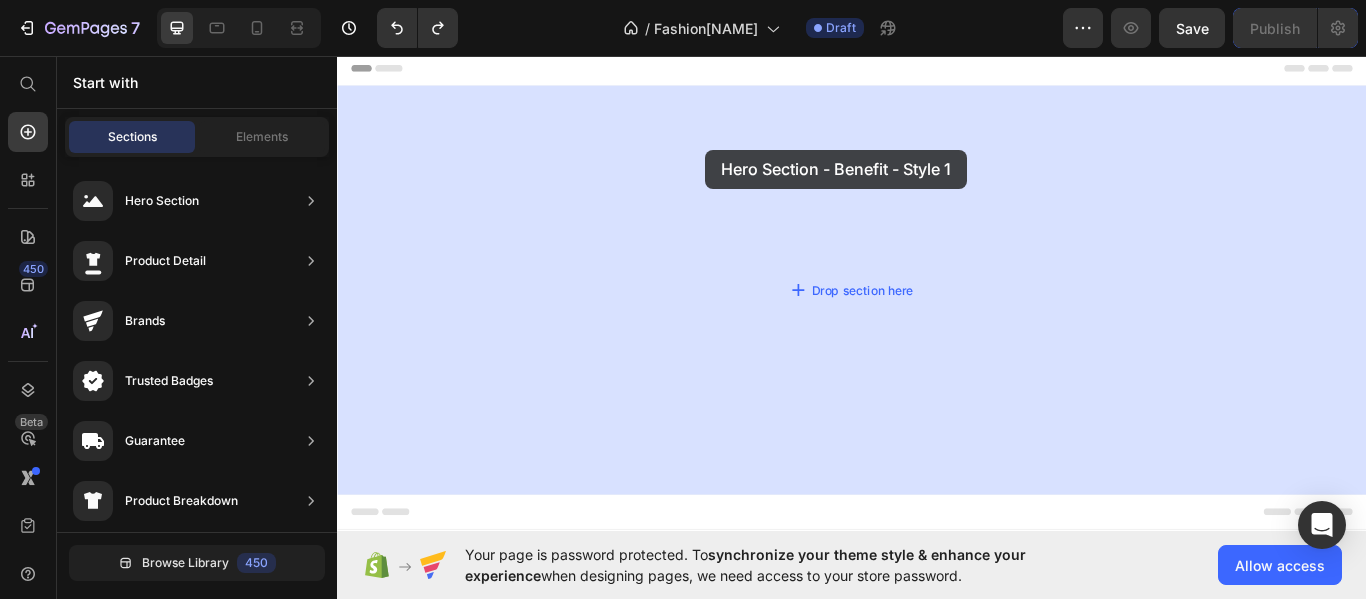 drag, startPoint x: 840, startPoint y: 388, endPoint x: 766, endPoint y: 147, distance: 252.10513 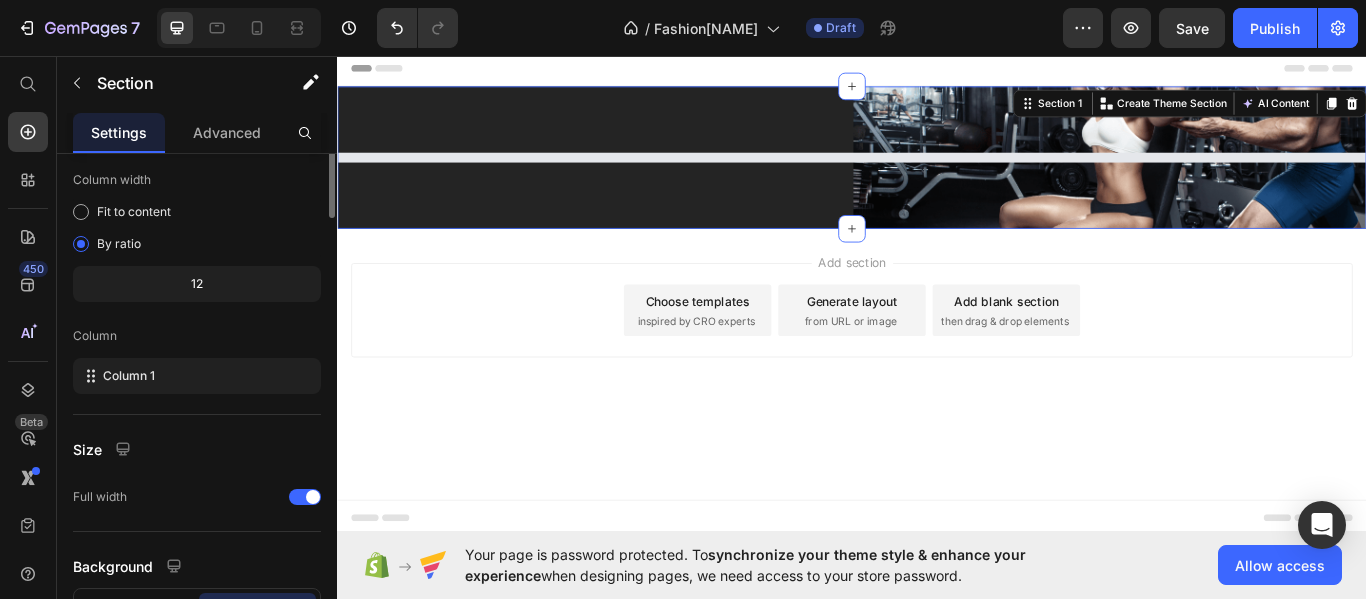 scroll, scrollTop: 0, scrollLeft: 0, axis: both 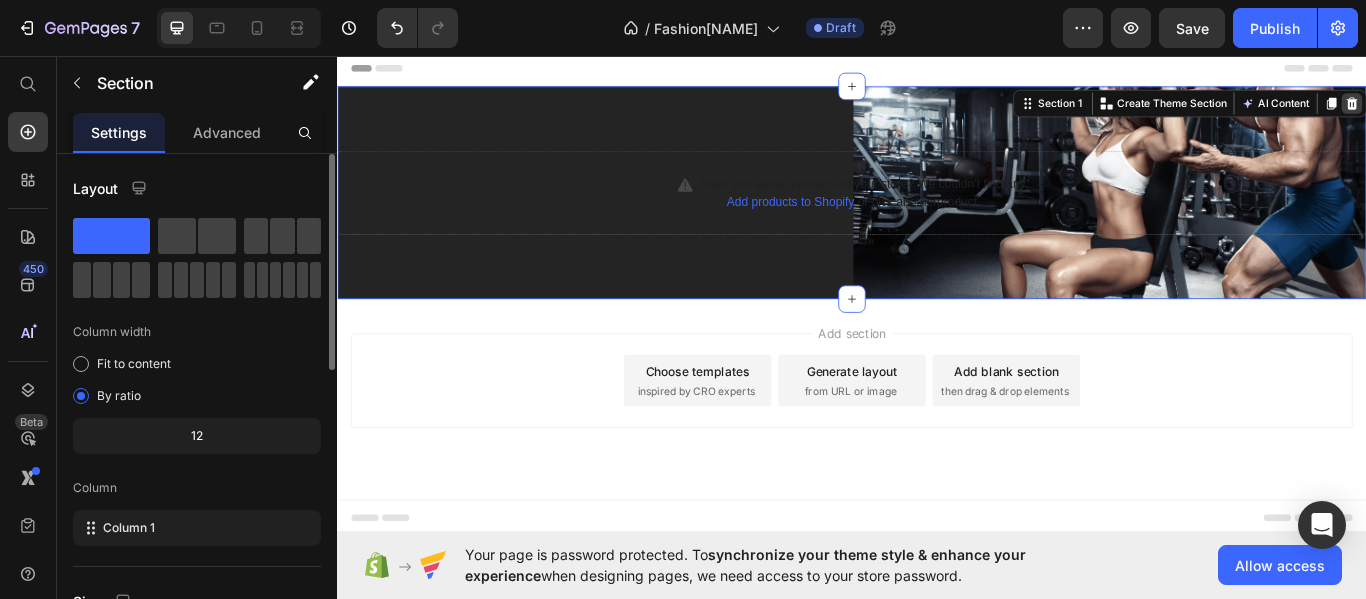 click 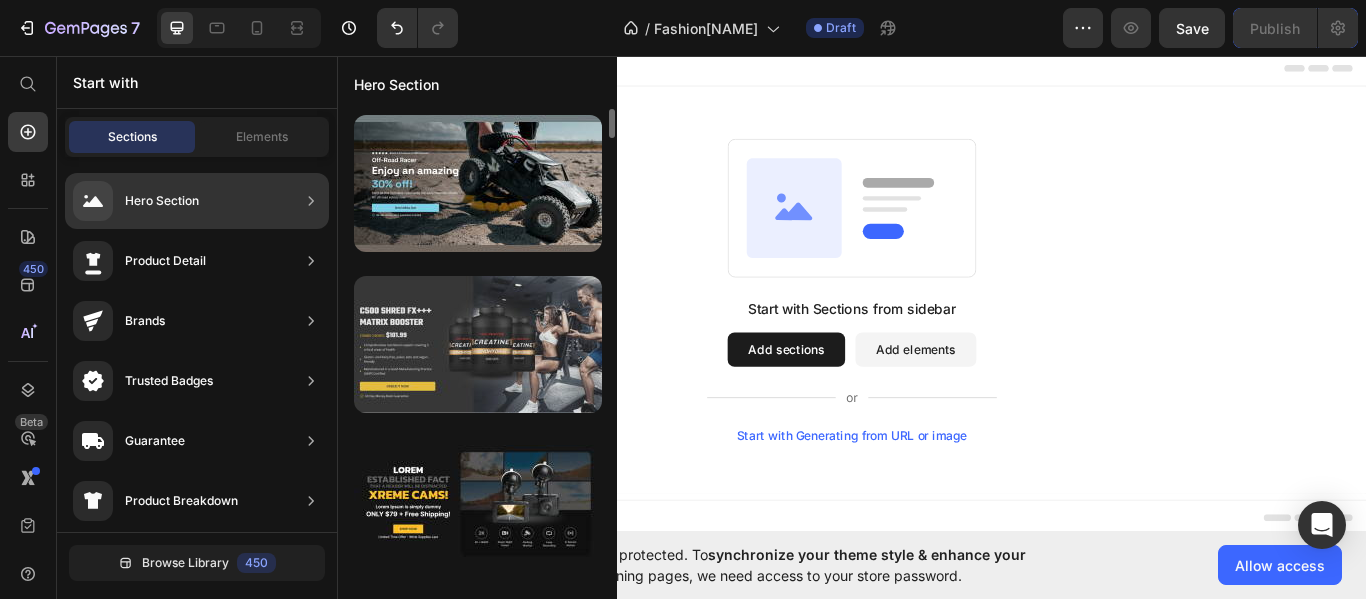 drag, startPoint x: 352, startPoint y: 263, endPoint x: 390, endPoint y: 409, distance: 150.86418 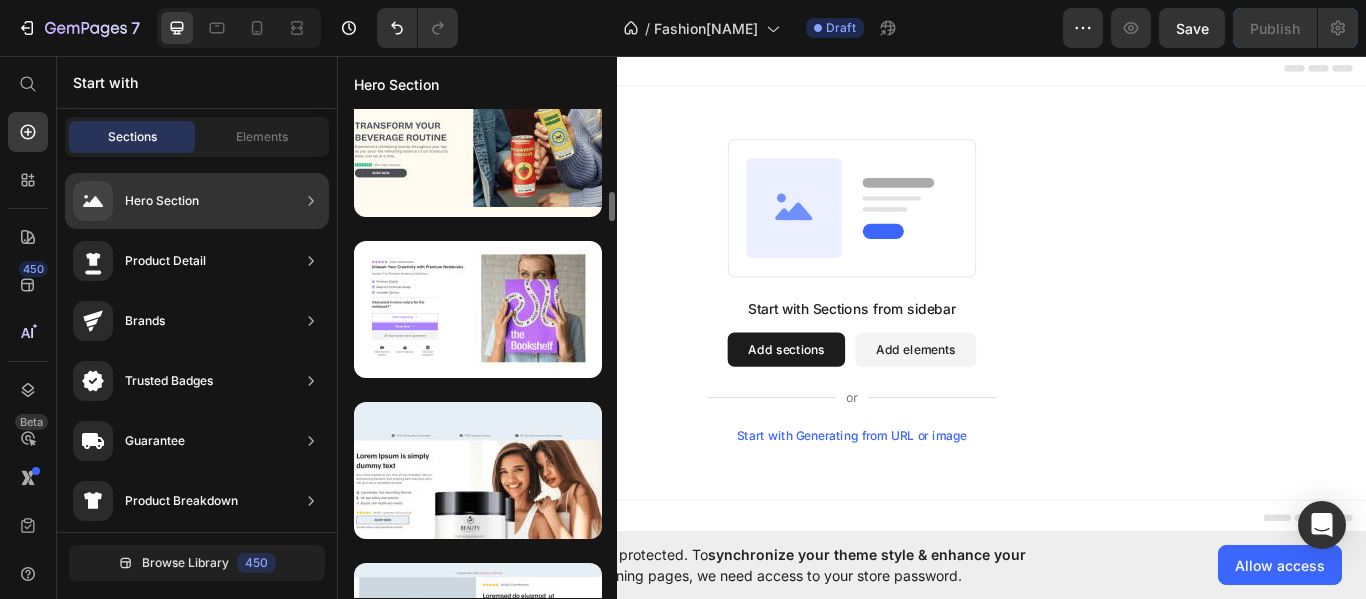 scroll, scrollTop: 870, scrollLeft: 0, axis: vertical 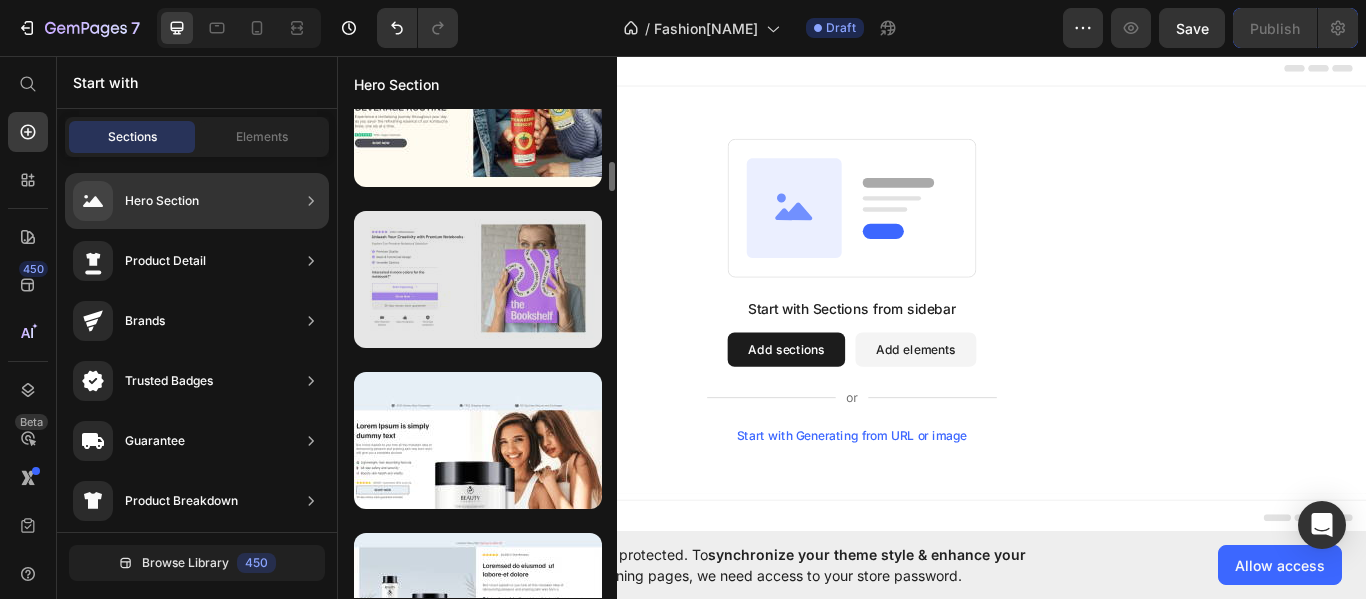 click at bounding box center [478, 279] 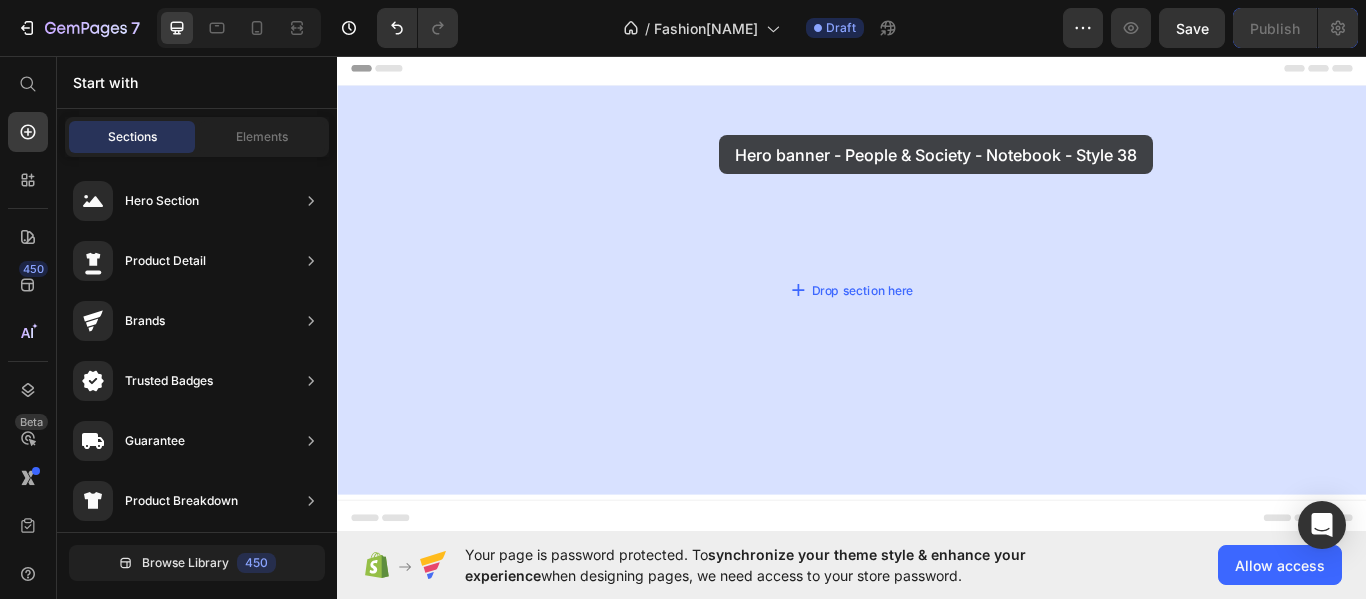 drag, startPoint x: 779, startPoint y: 314, endPoint x: 812, endPoint y: 149, distance: 168.26764 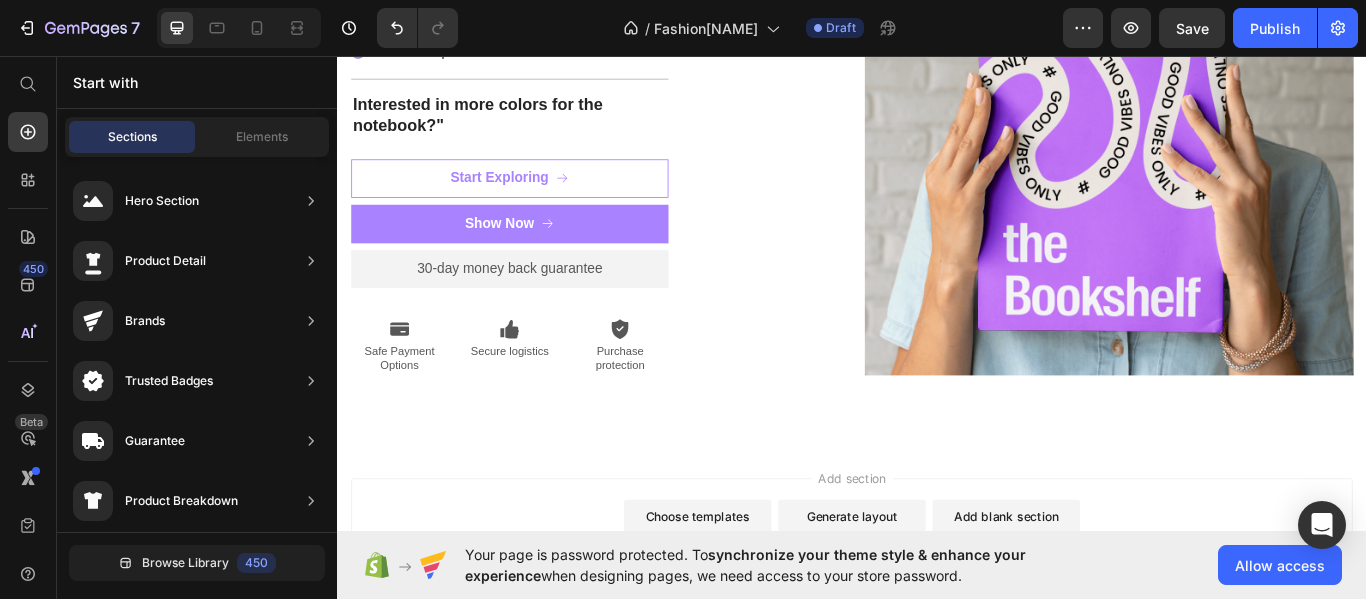 scroll, scrollTop: 334, scrollLeft: 0, axis: vertical 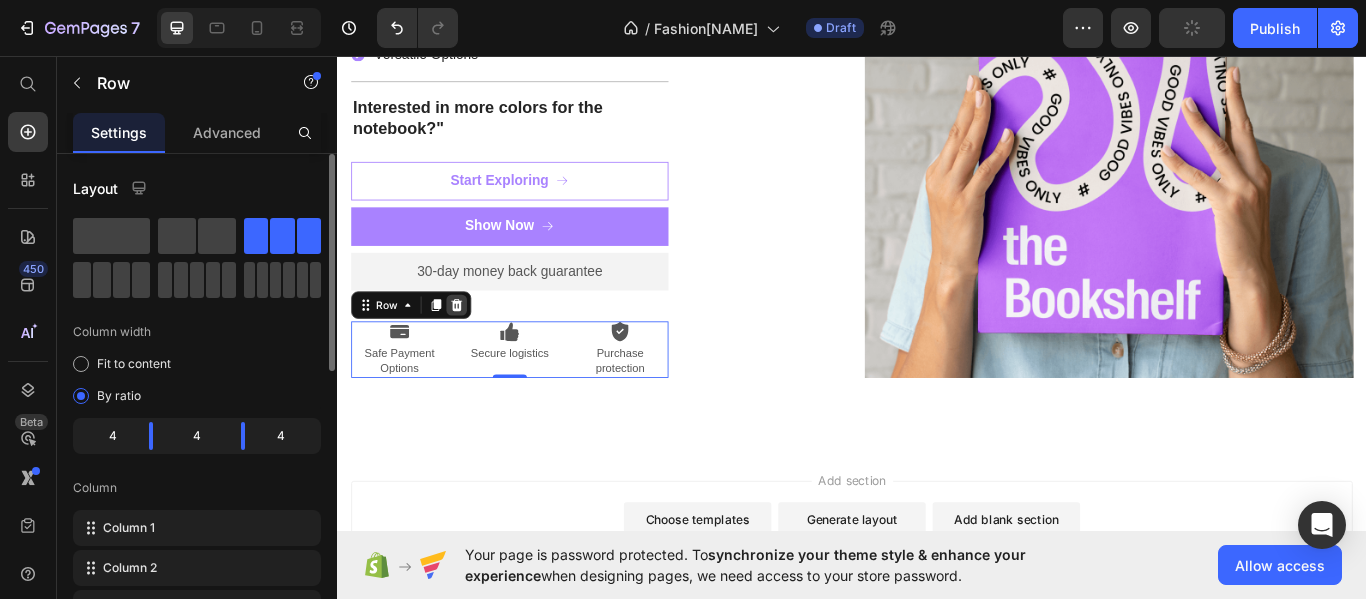 click 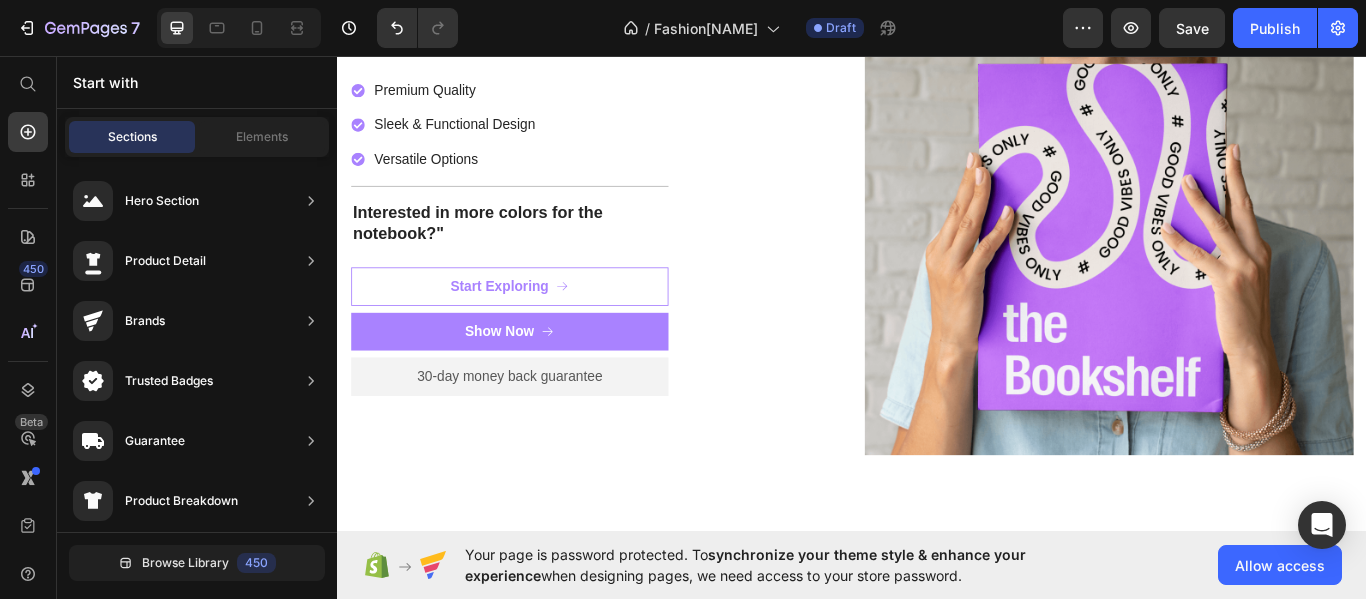 scroll, scrollTop: 215, scrollLeft: 0, axis: vertical 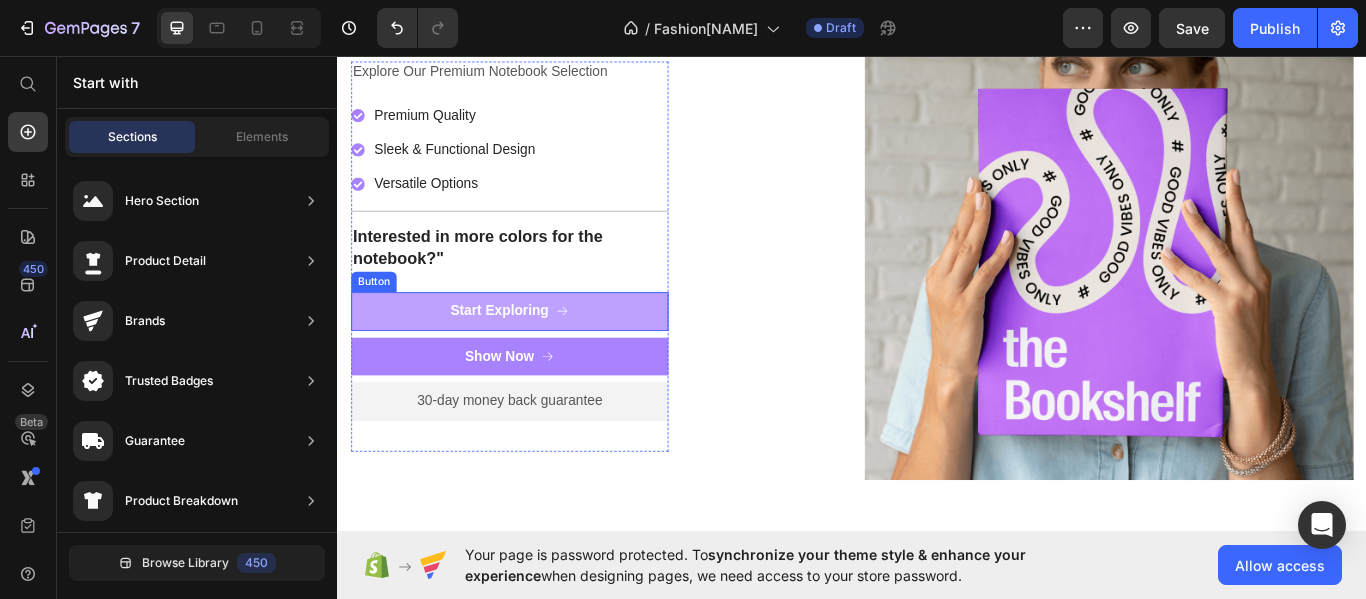 click on "Start Exploring" at bounding box center (538, 354) 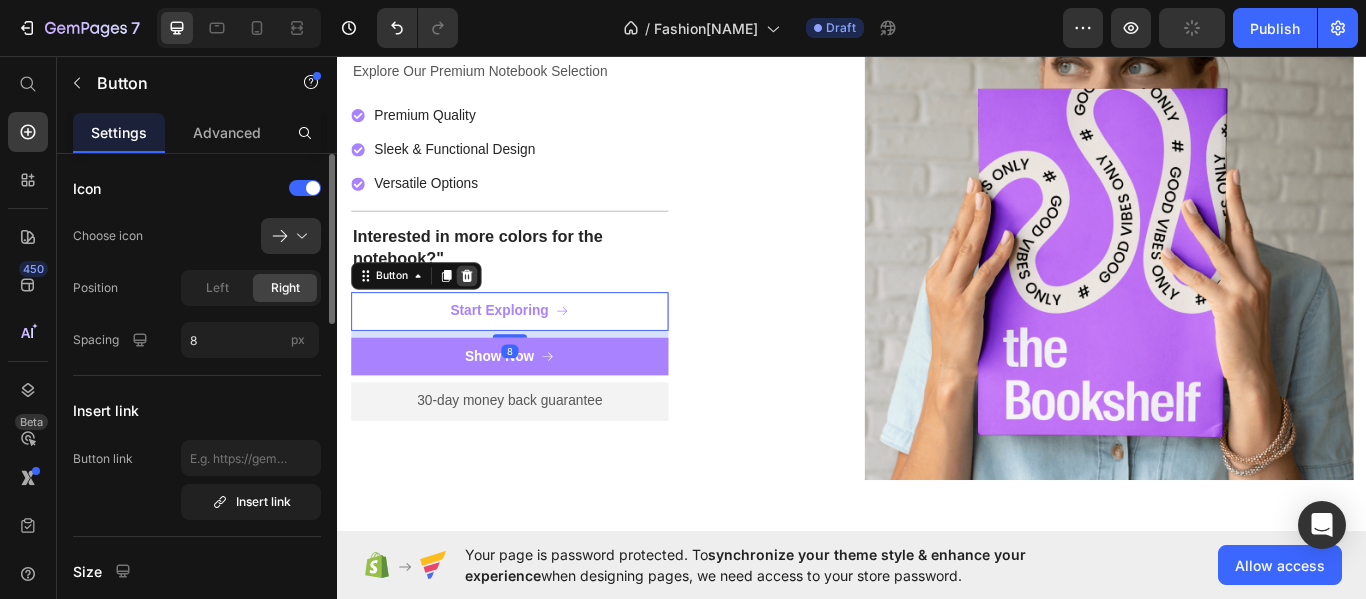 click 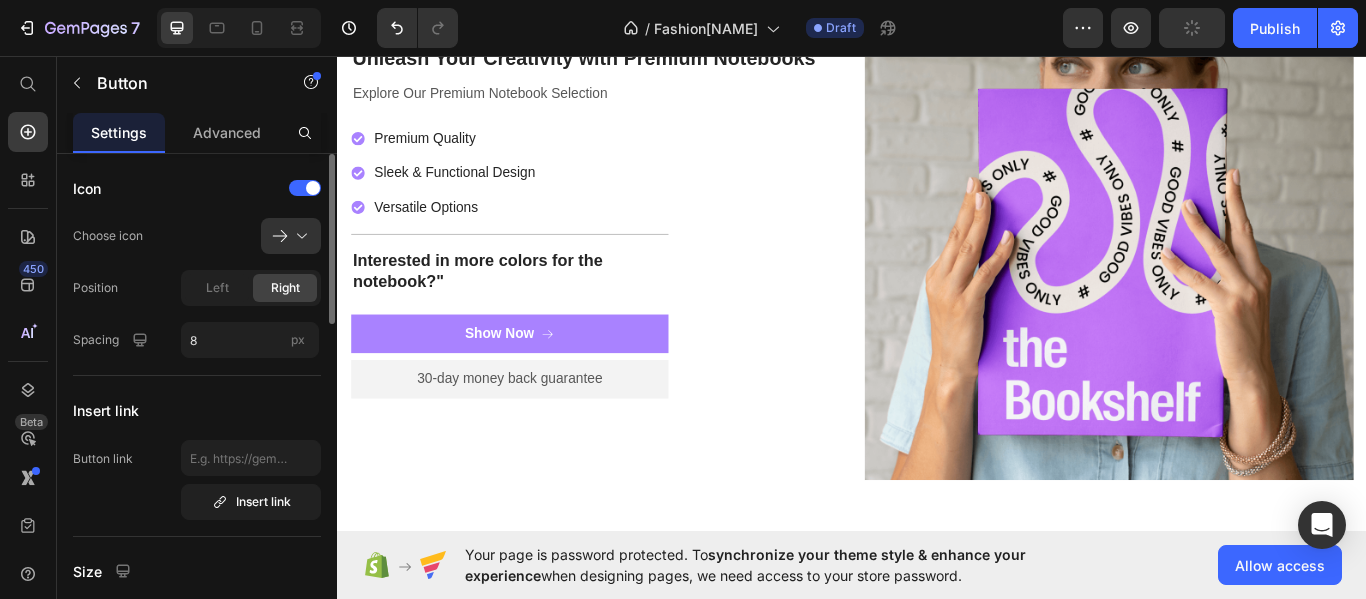 scroll, scrollTop: 241, scrollLeft: 0, axis: vertical 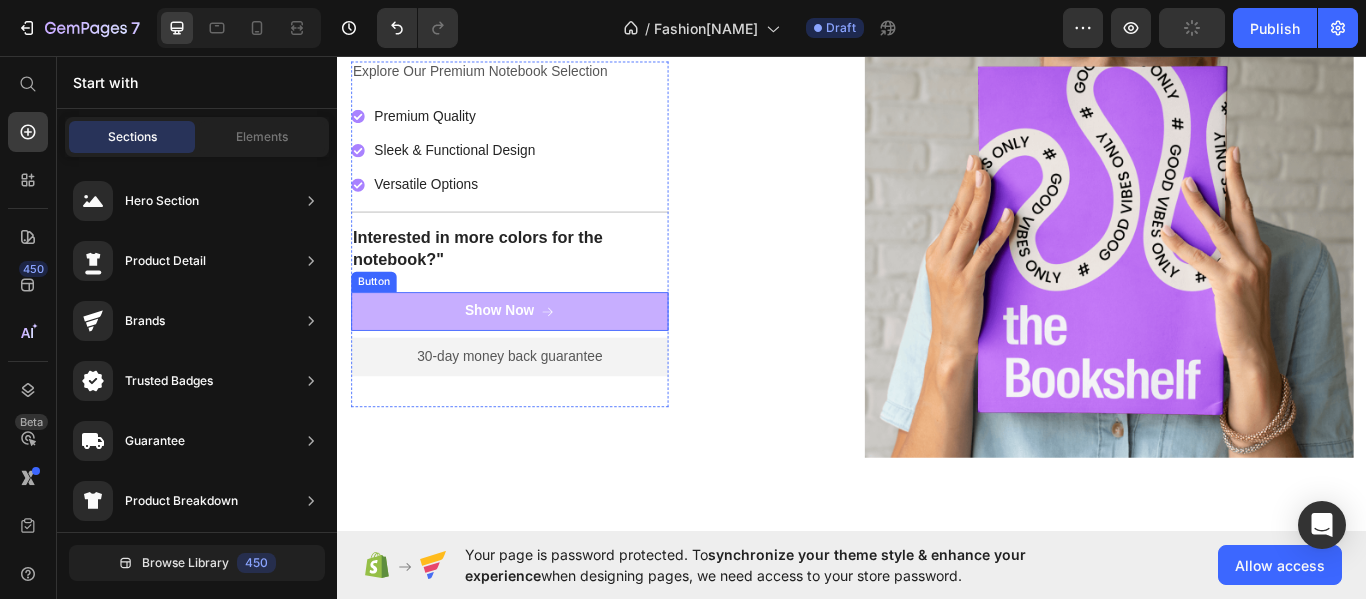 click on "Show Now" at bounding box center (538, 354) 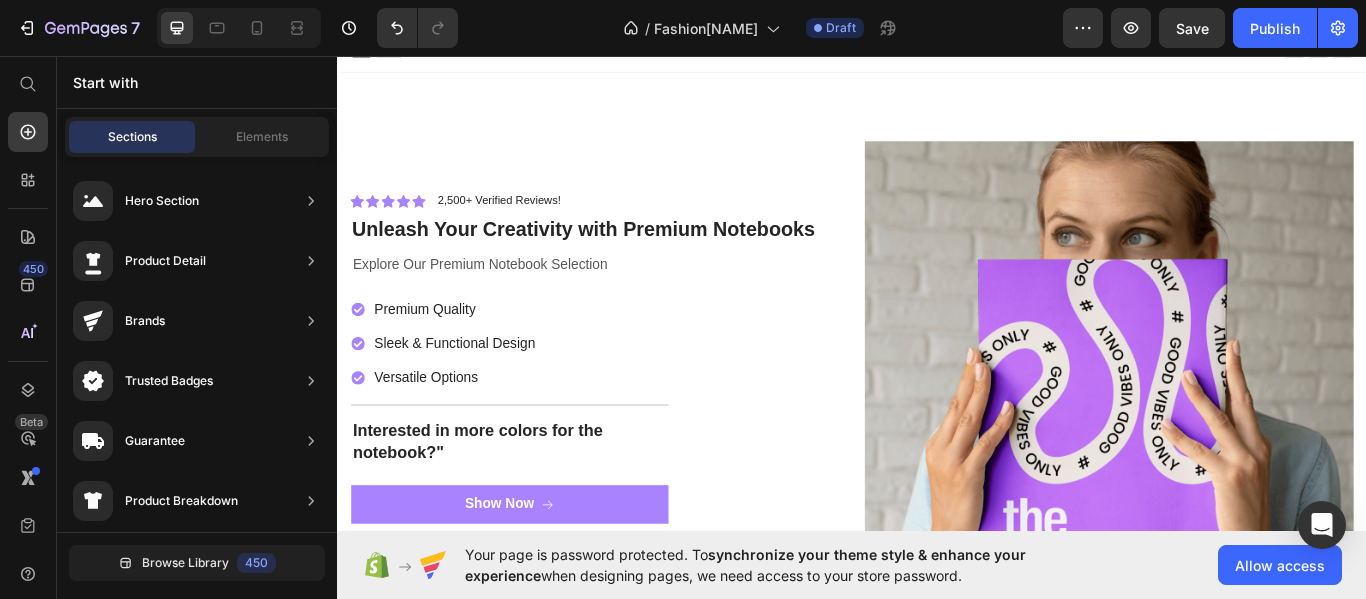 scroll, scrollTop: 12, scrollLeft: 0, axis: vertical 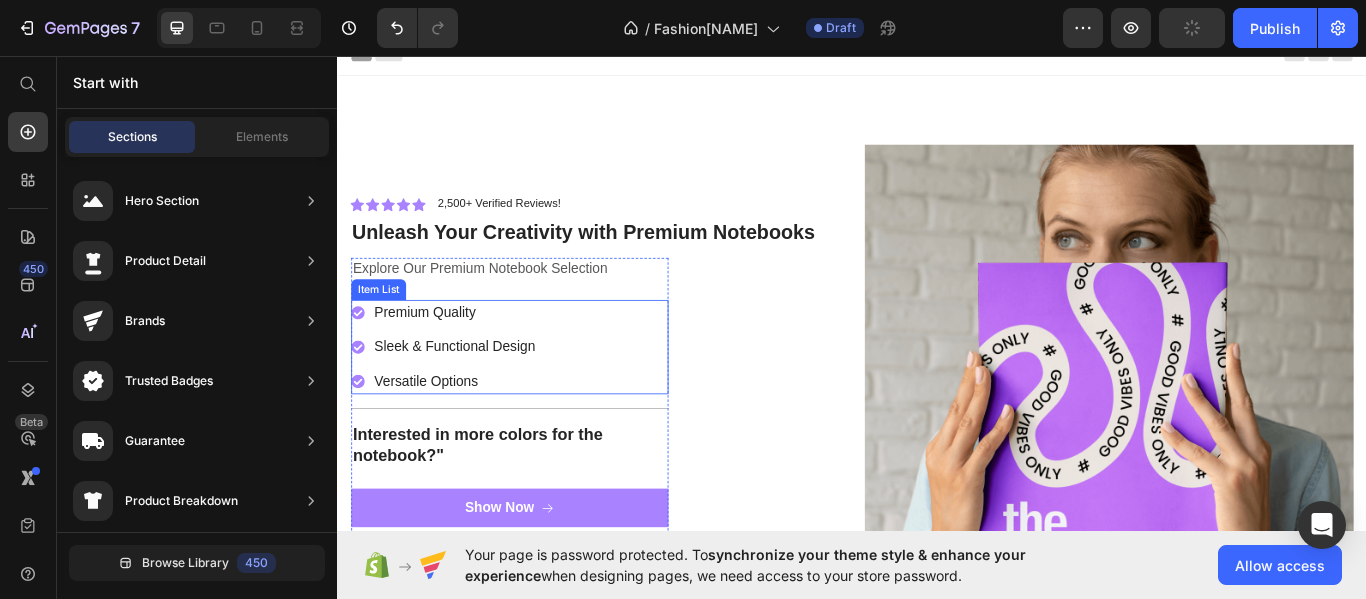 click on "Premium Quality Sleek & Functional Design Versatile Options" at bounding box center [462, 396] 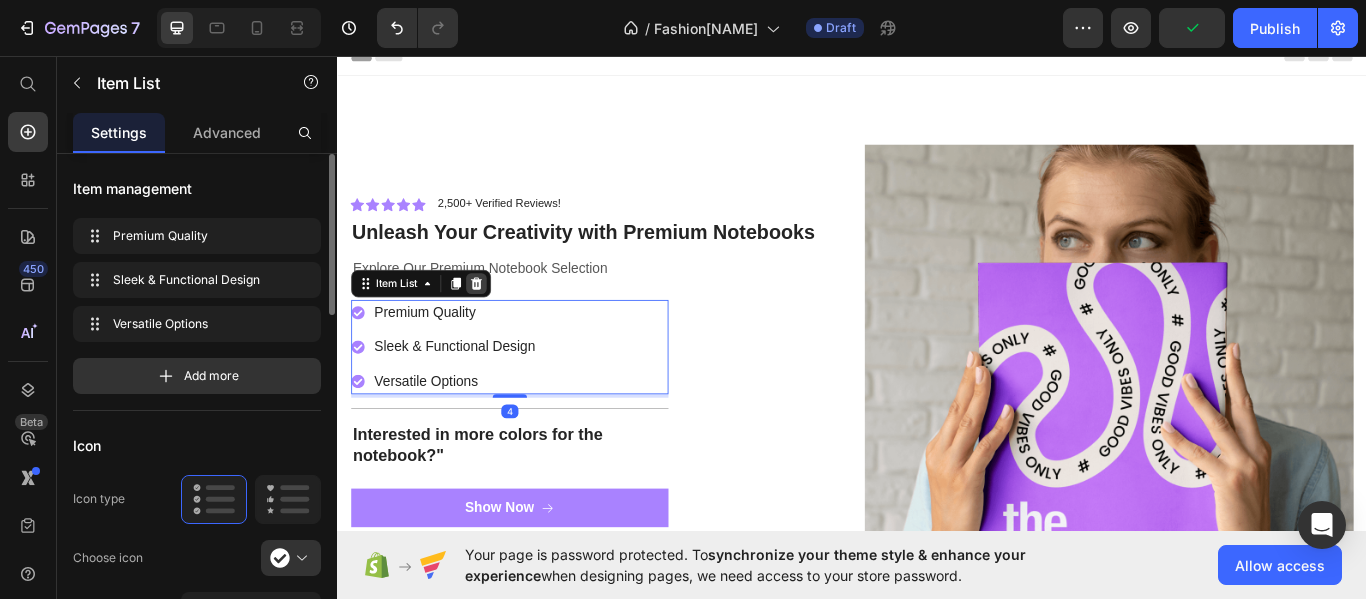 click 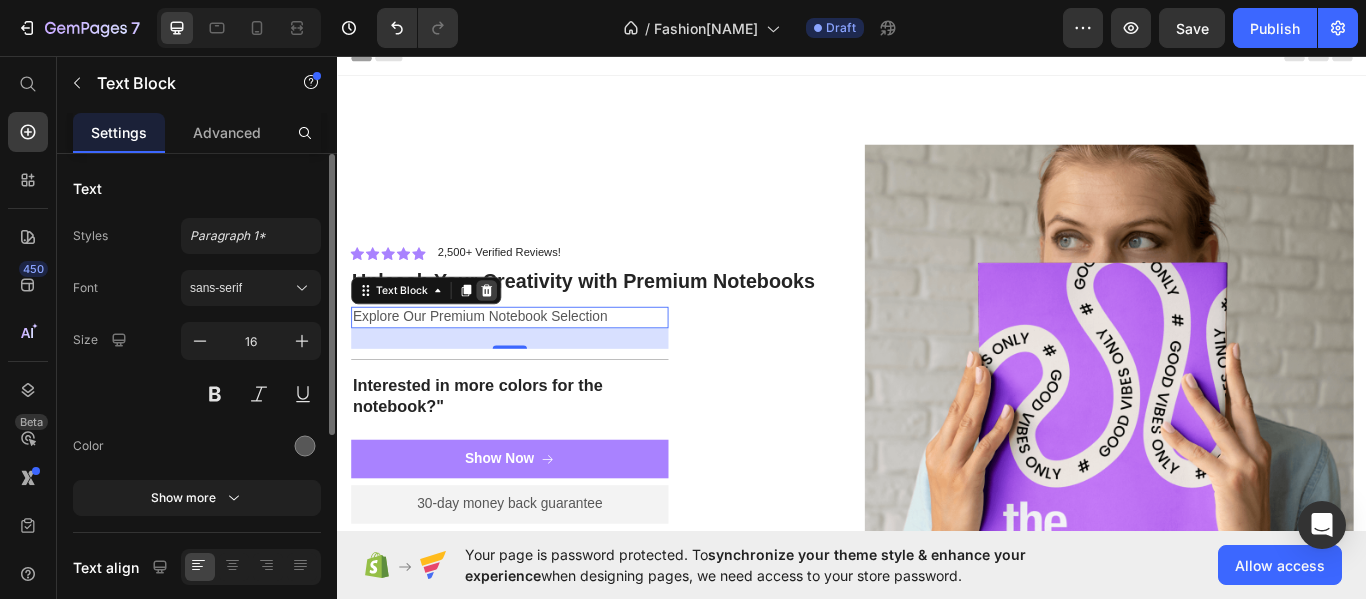 click 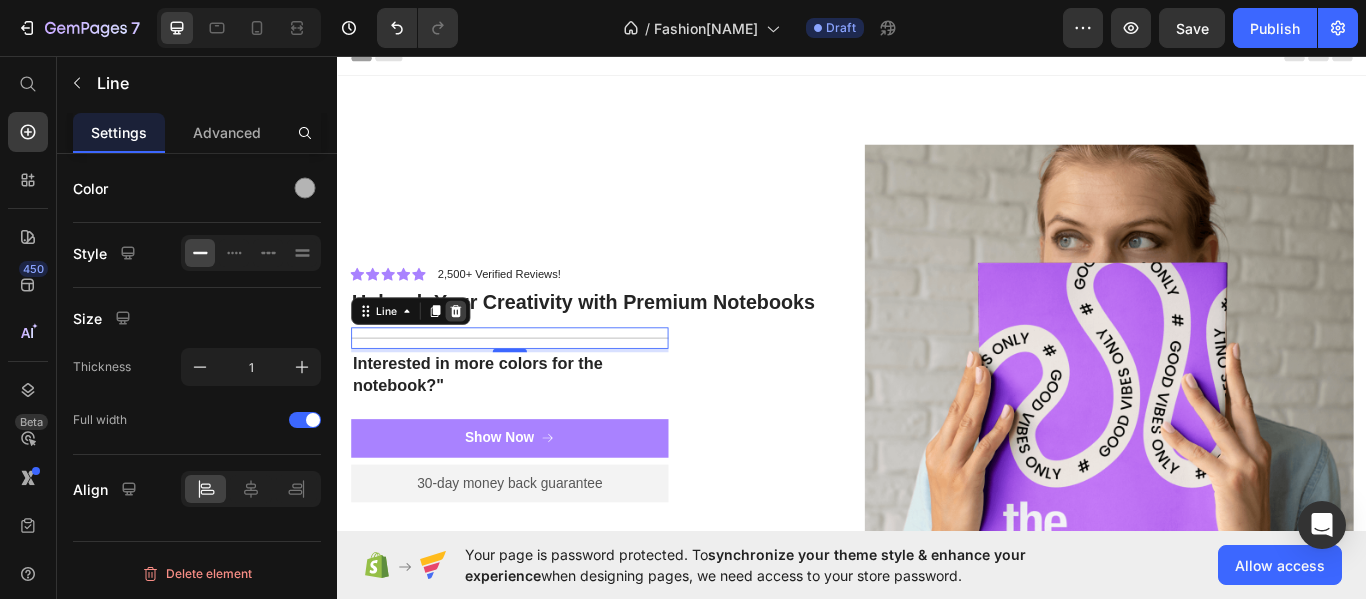 click 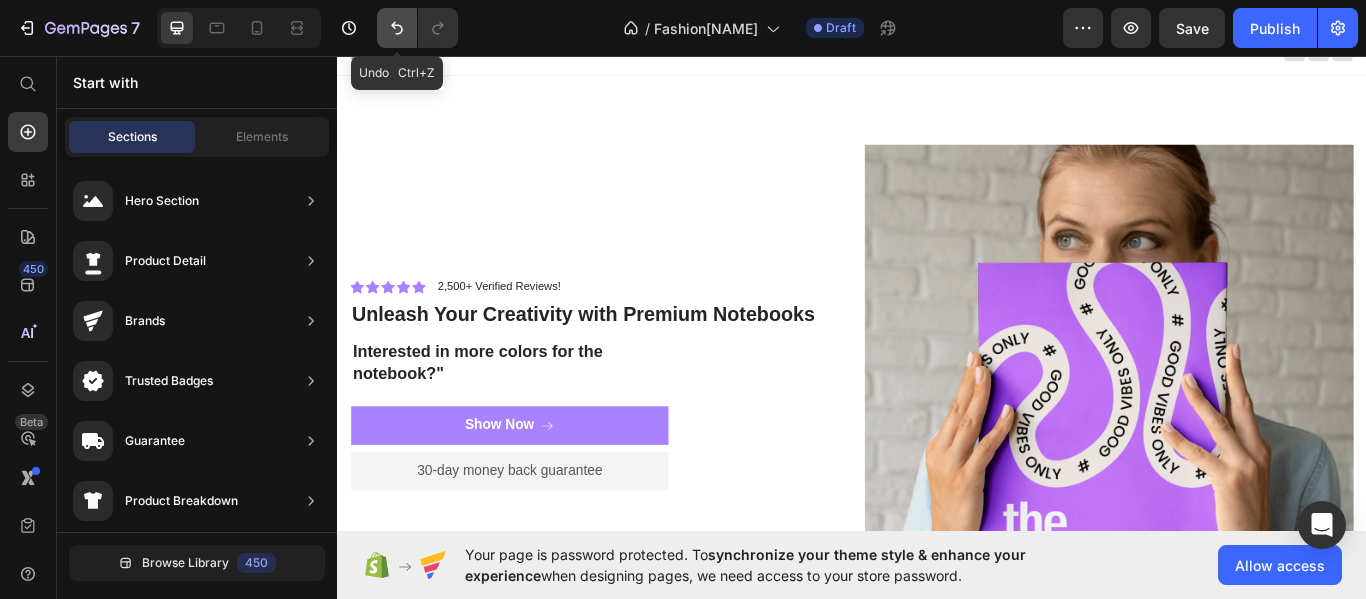 click 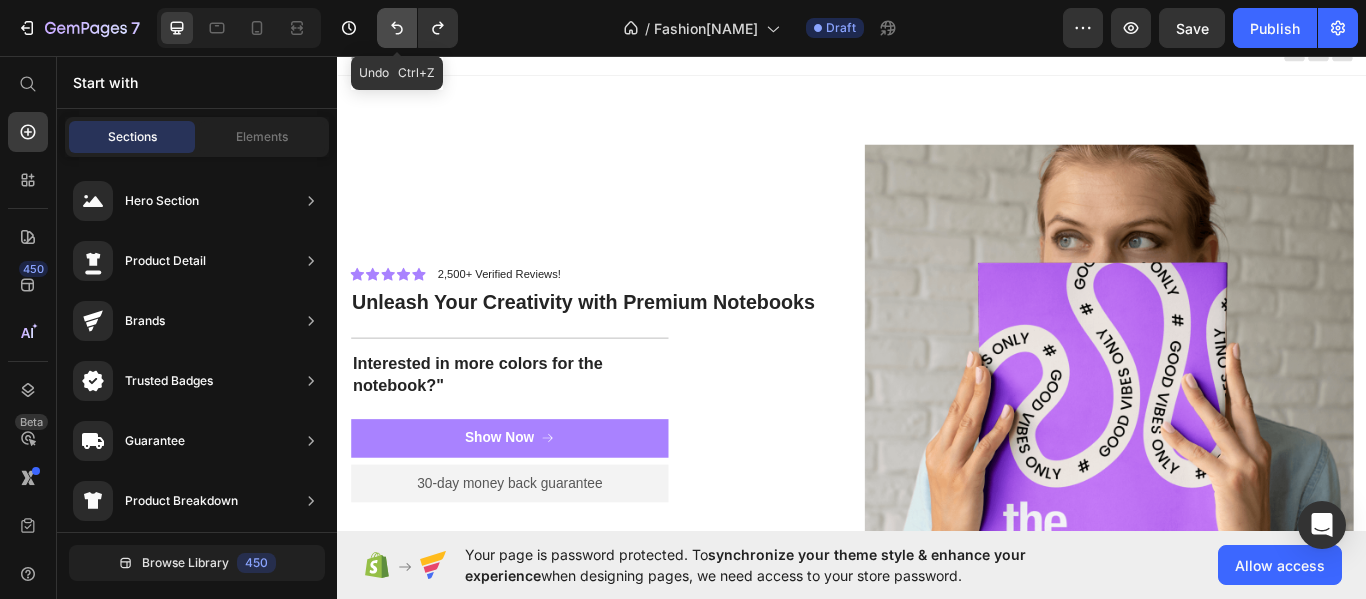 click 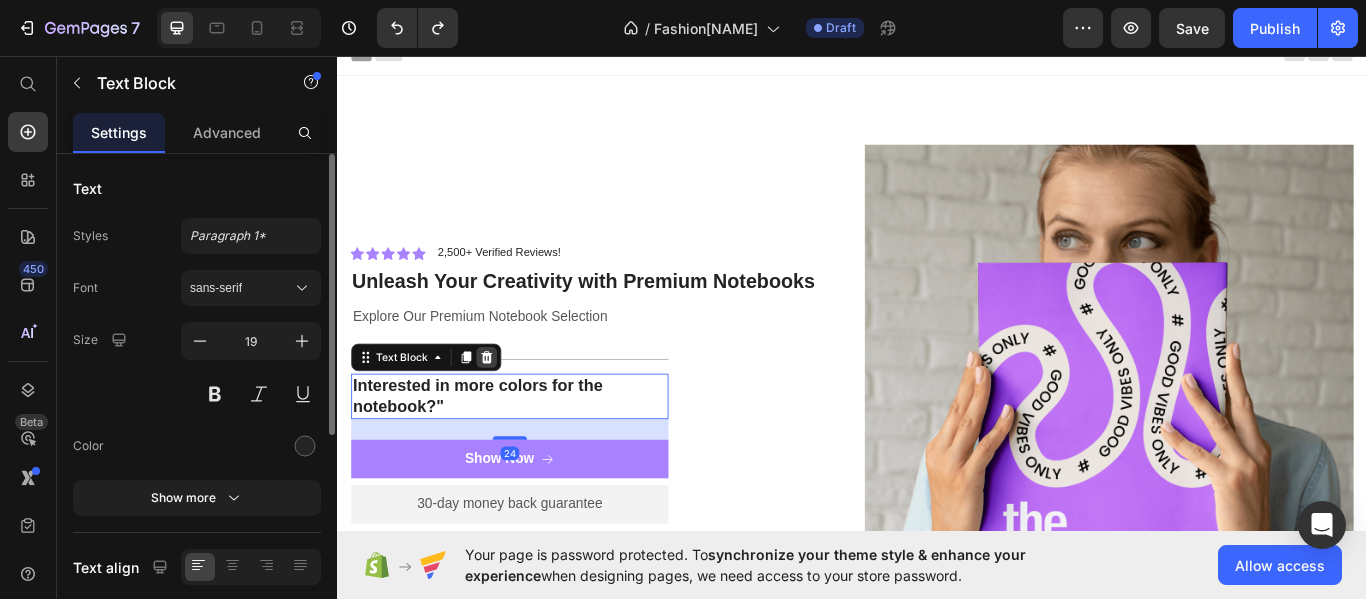 click 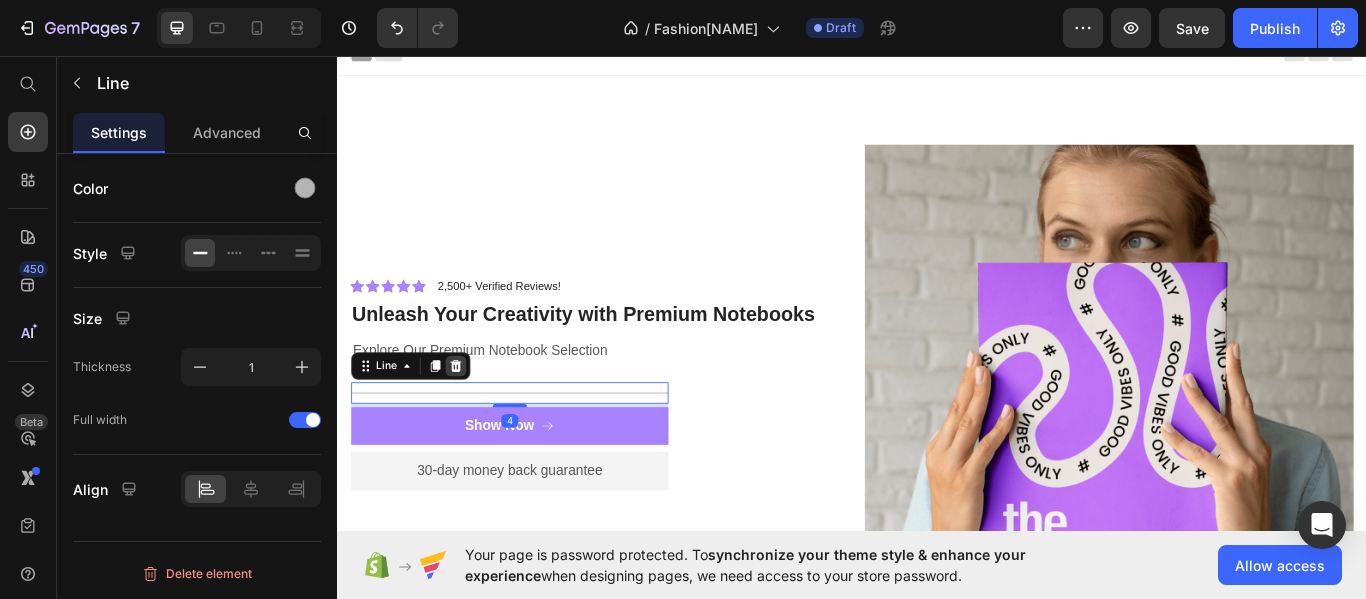 click 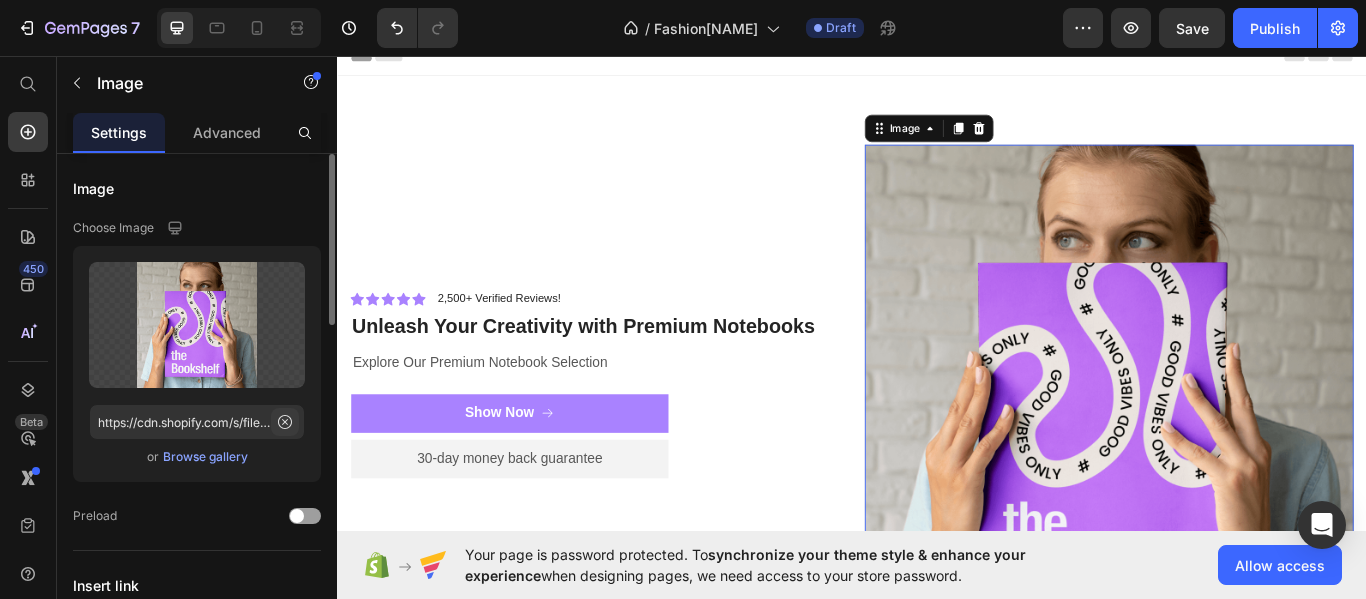 click 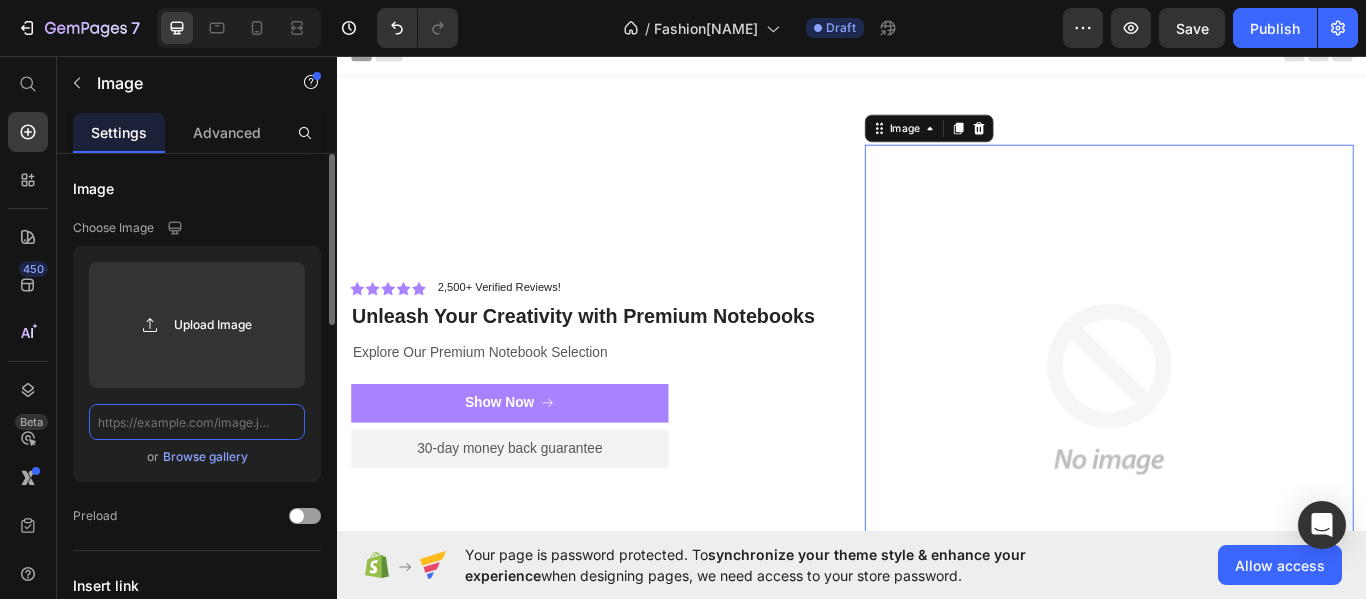 scroll, scrollTop: 0, scrollLeft: 0, axis: both 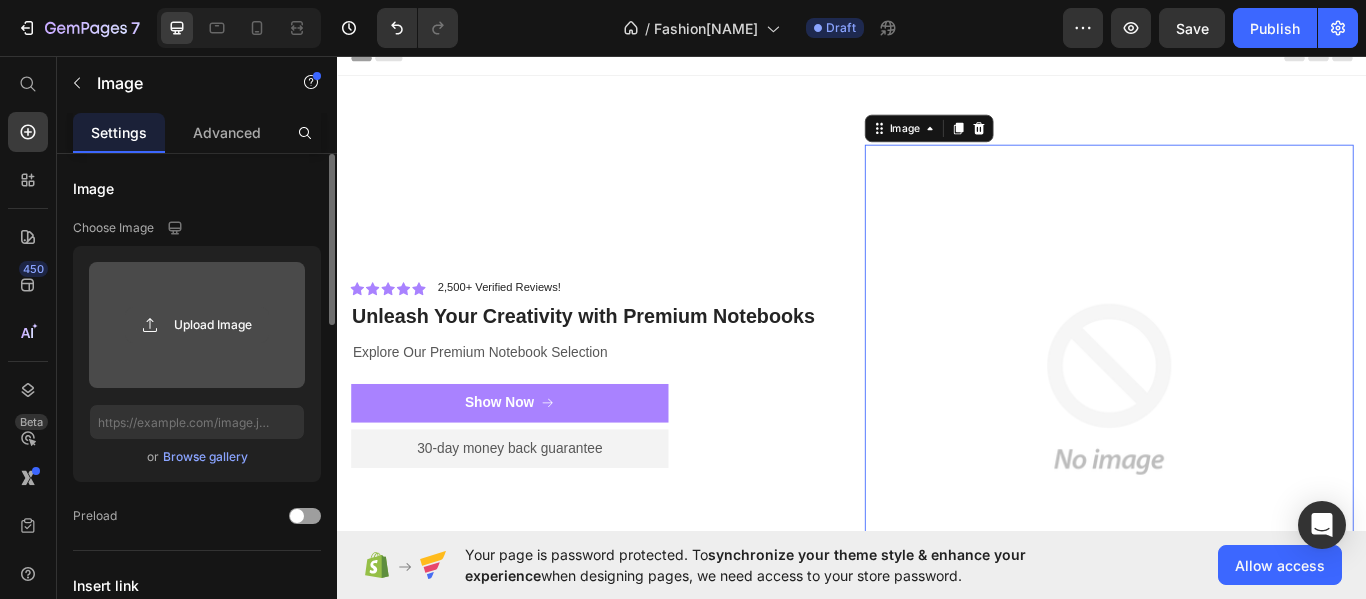 click 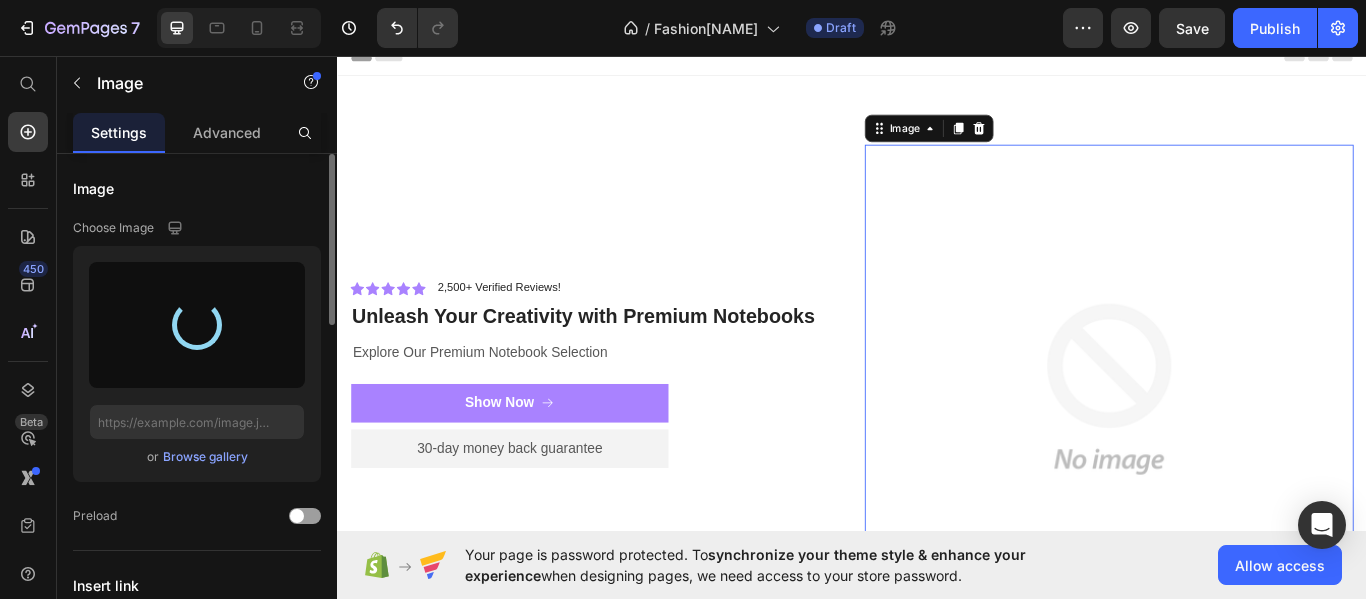 type on "https://cdn.shopify.com/s/files/1/0640/8755/6205/files/gempages_575040618447766640-881dd411-5e74-4ff8-8006-72c162430519.jpg" 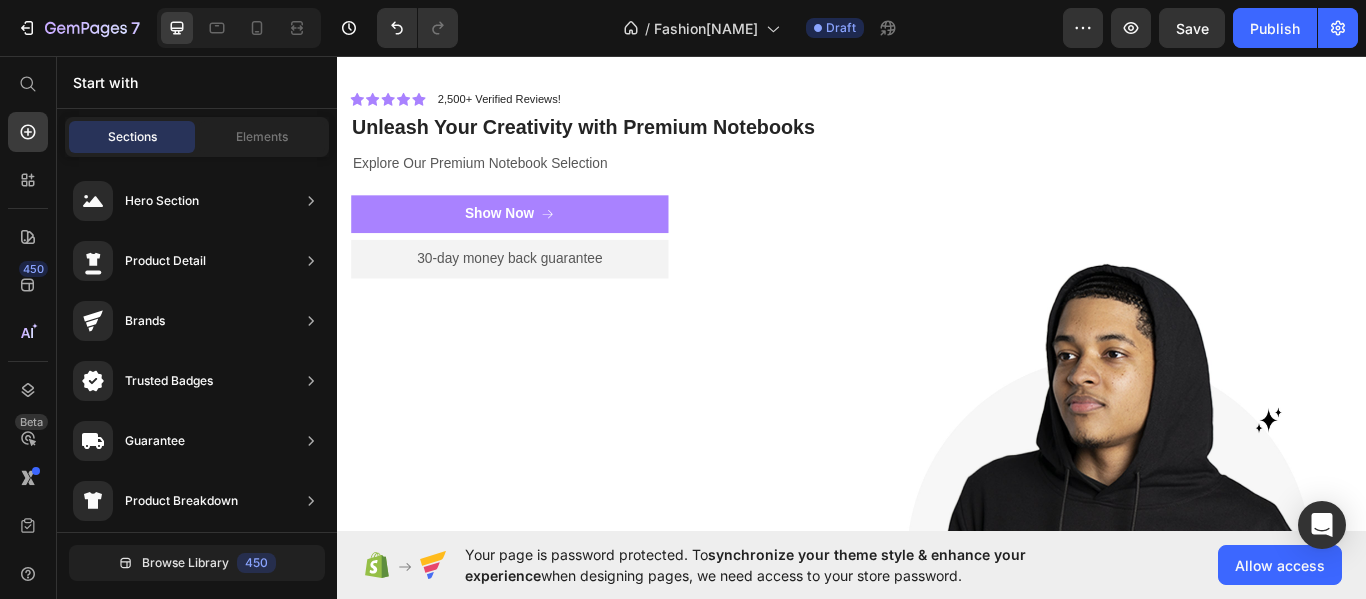 scroll, scrollTop: 467, scrollLeft: 0, axis: vertical 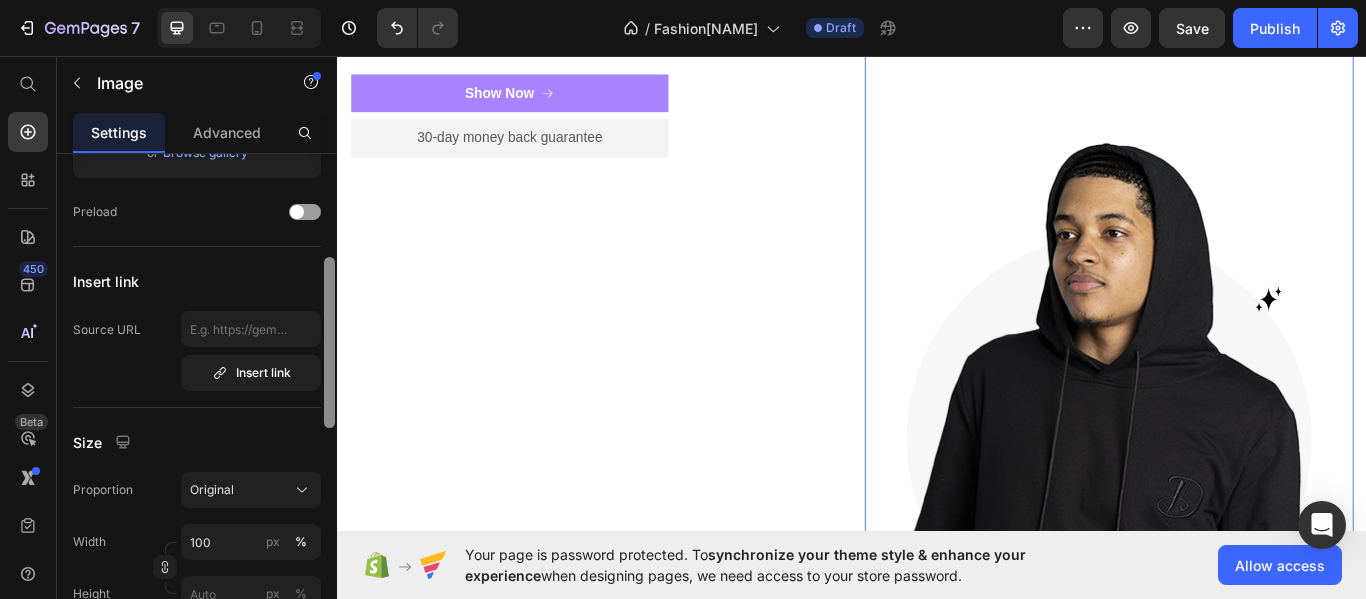 drag, startPoint x: 326, startPoint y: 279, endPoint x: 325, endPoint y: 383, distance: 104.00481 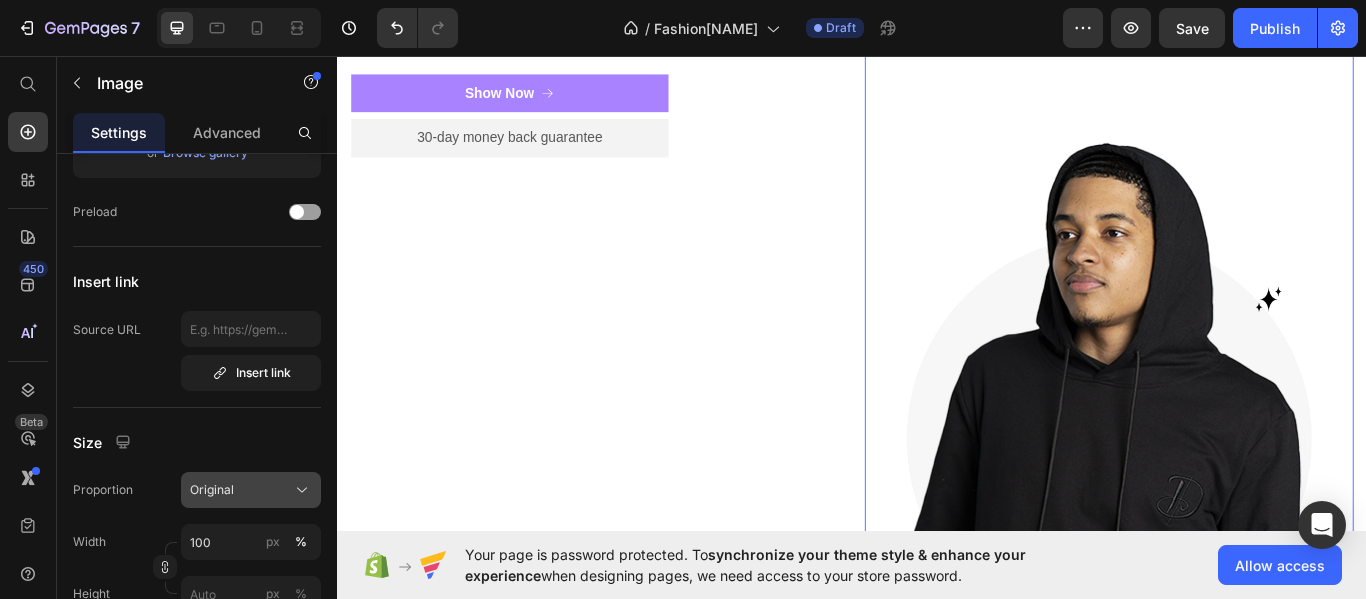 click 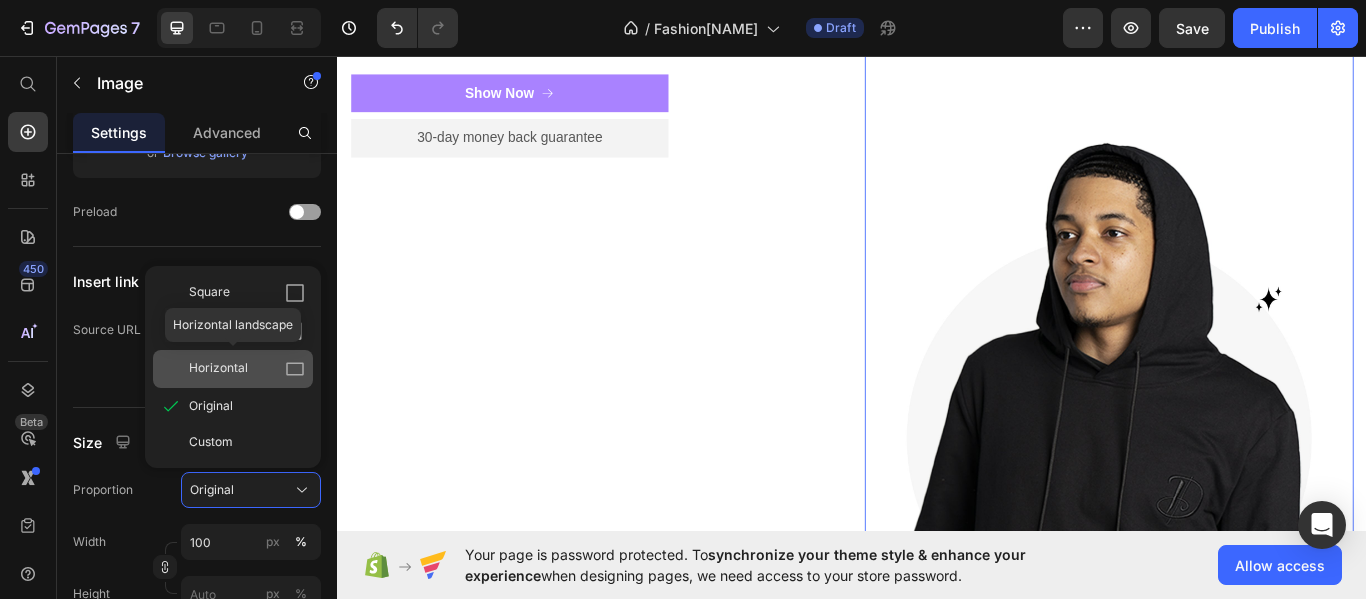 click on "Horizontal" 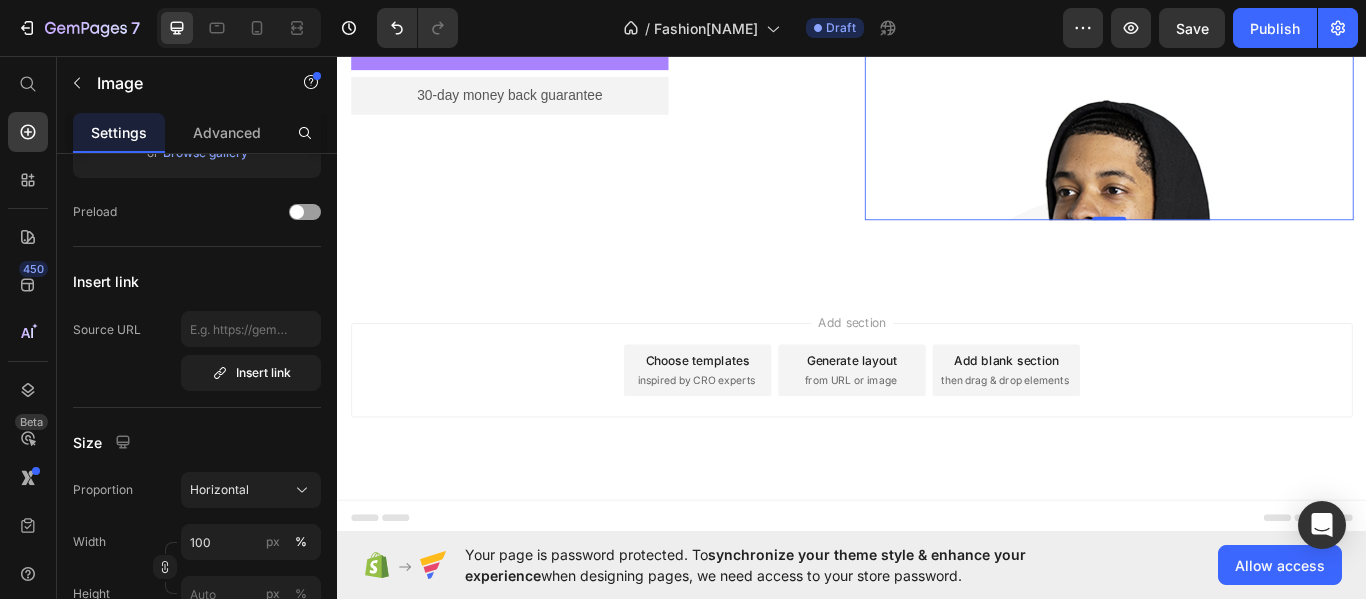 scroll, scrollTop: 307, scrollLeft: 0, axis: vertical 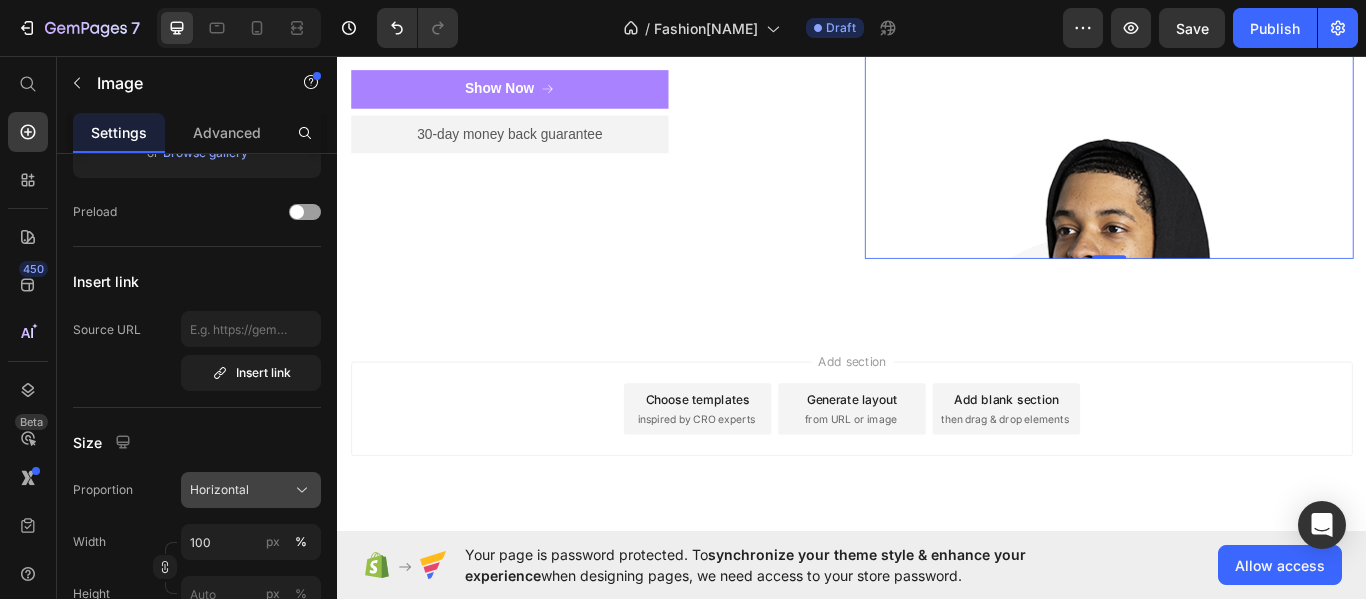 click on "Horizontal" at bounding box center (251, 490) 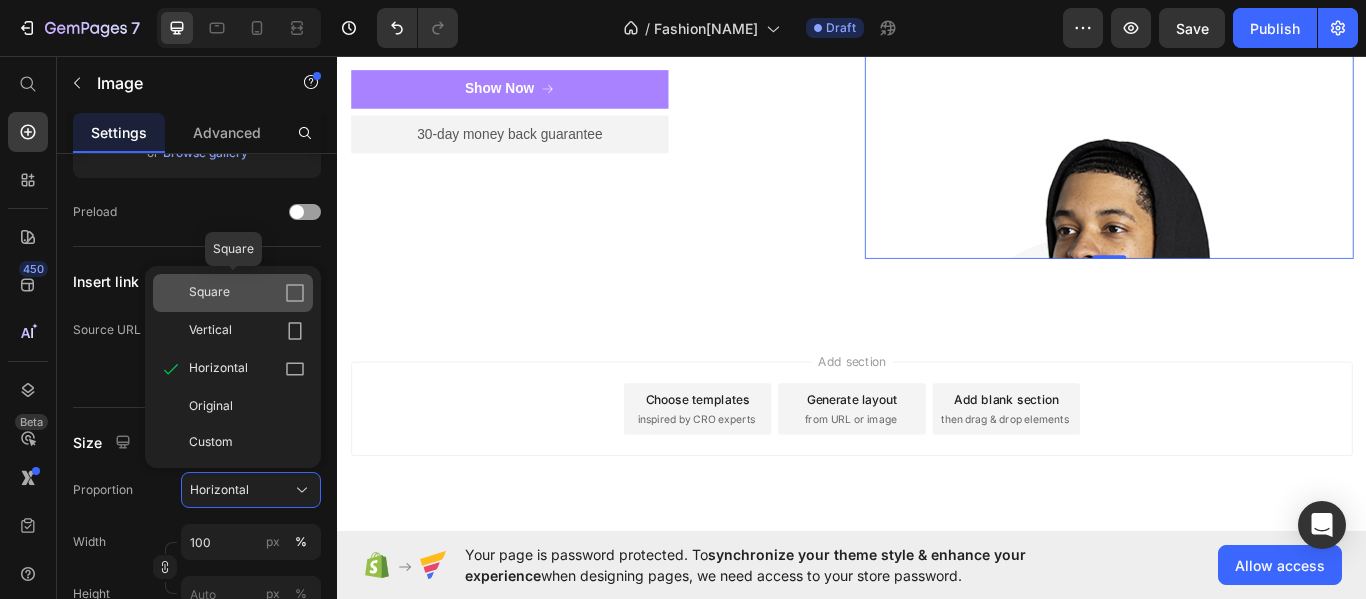 click on "Square" 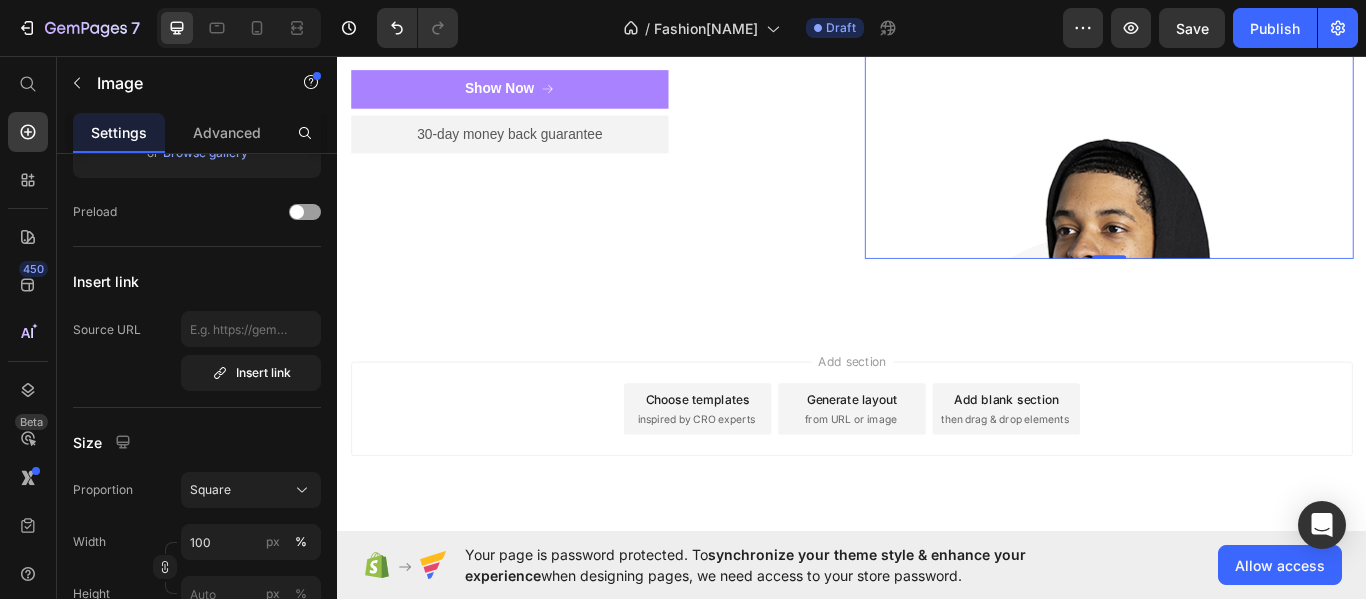 scroll, scrollTop: 377, scrollLeft: 0, axis: vertical 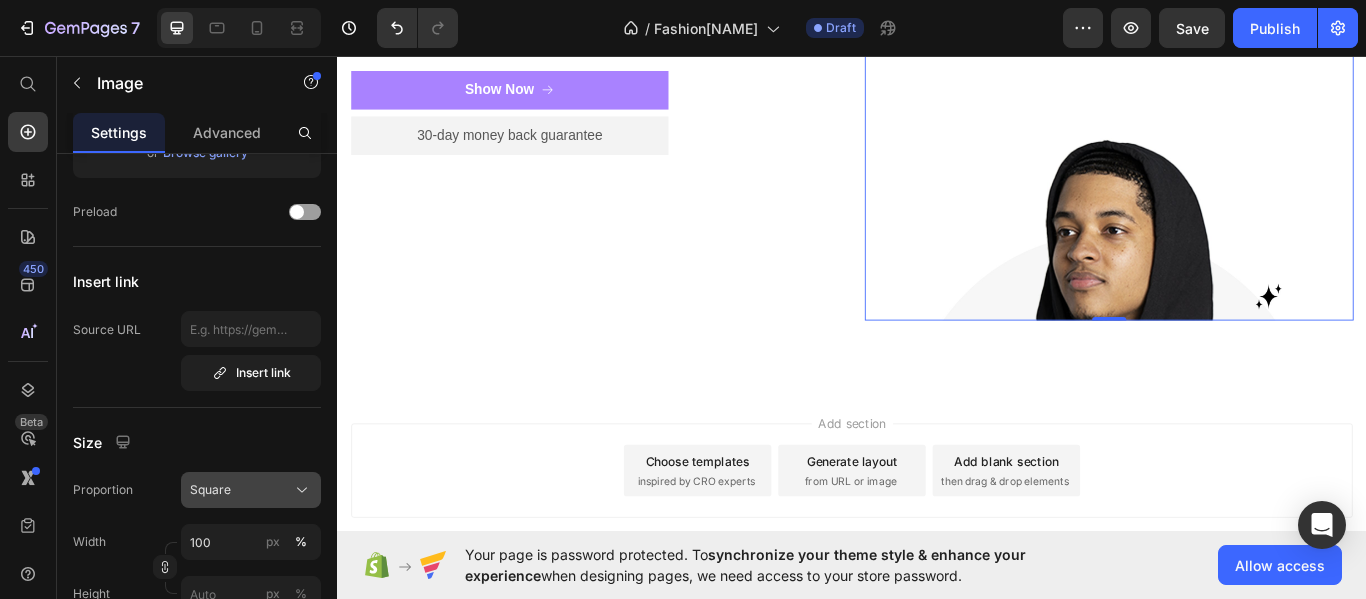 click on "Square" 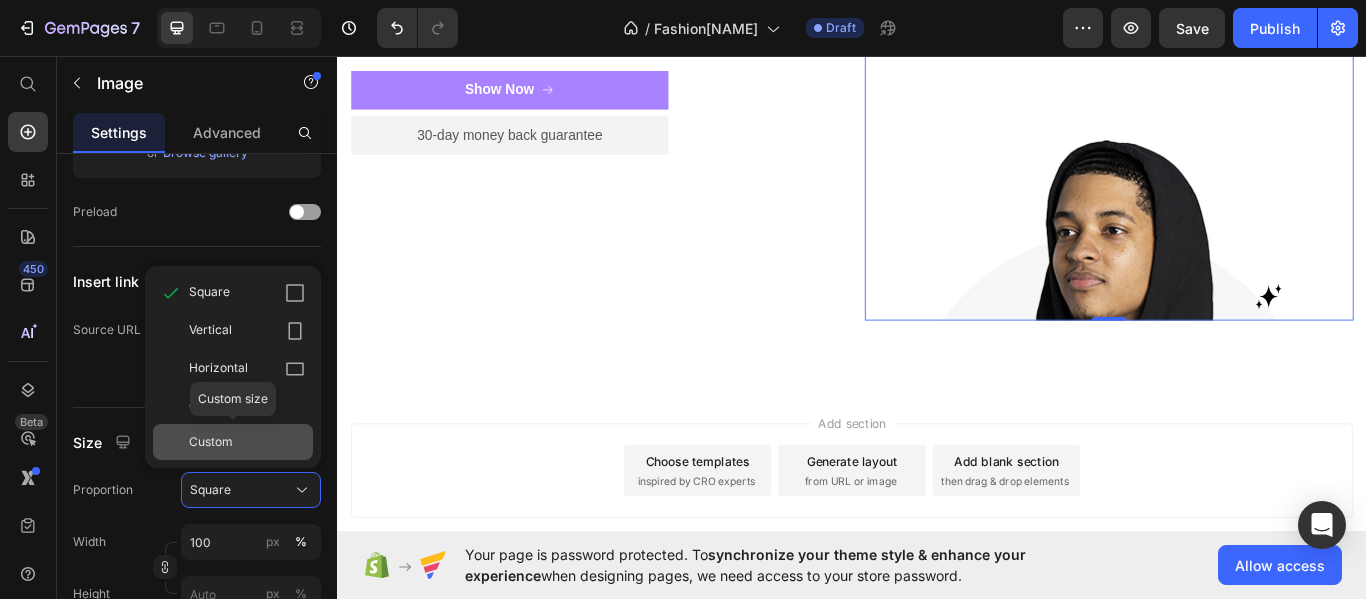 click on "Custom" at bounding box center (247, 442) 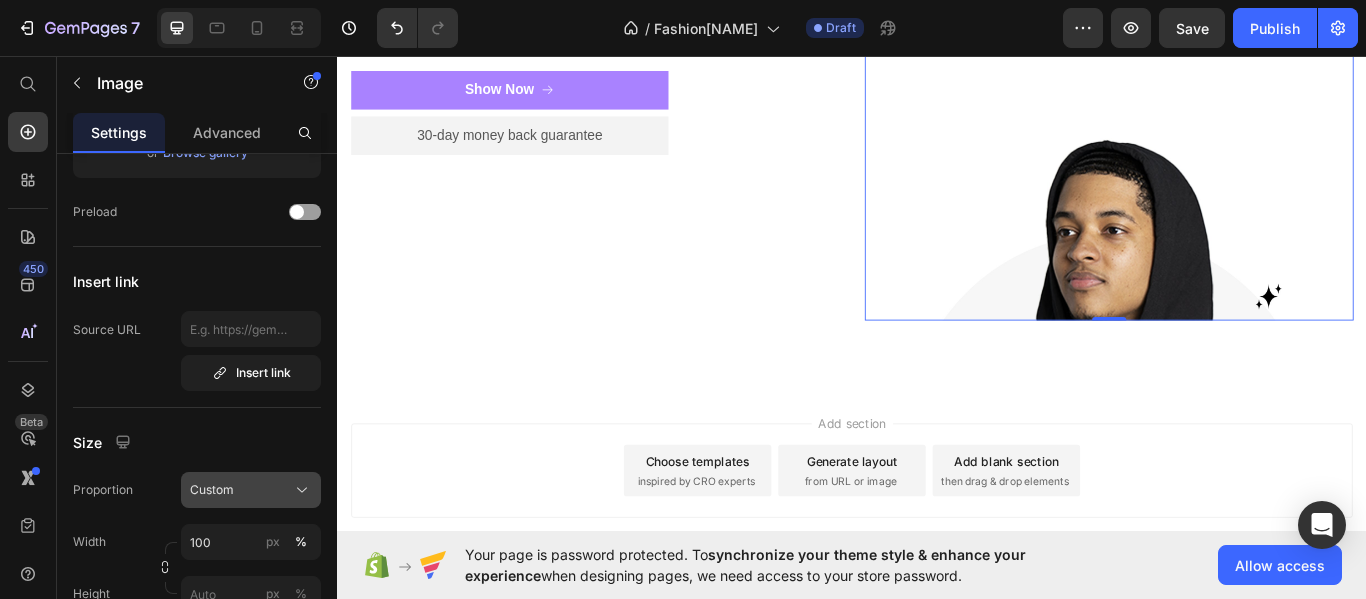 scroll, scrollTop: 628, scrollLeft: 0, axis: vertical 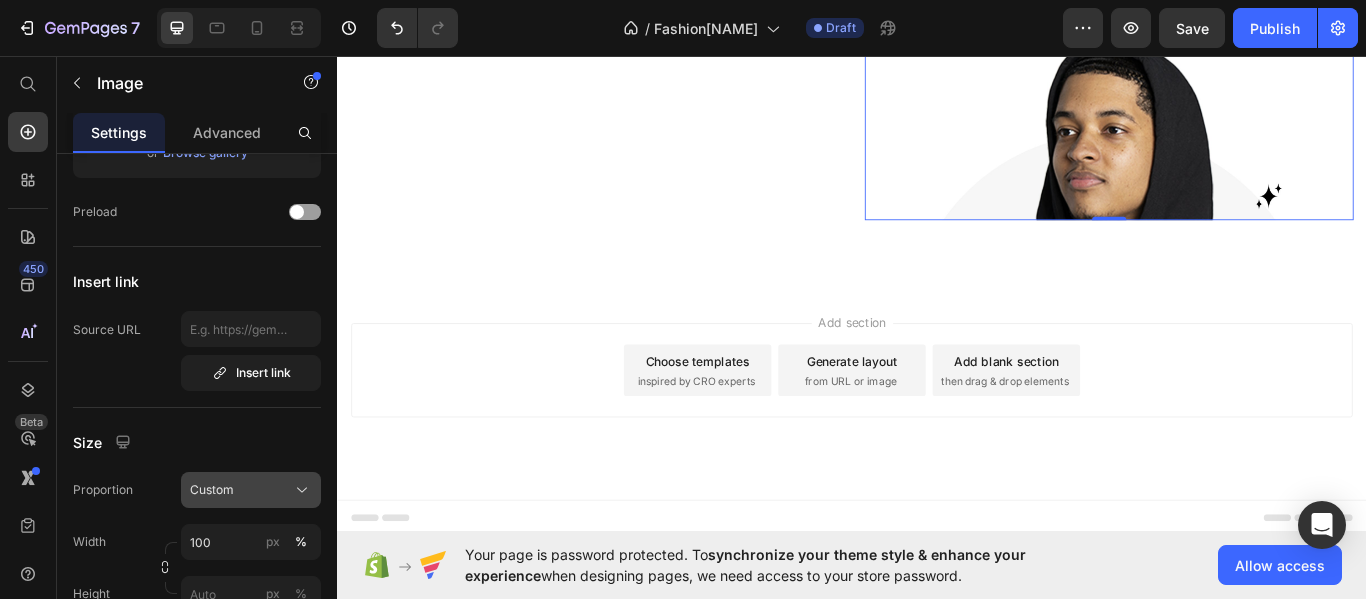 click on "Custom" at bounding box center (251, 490) 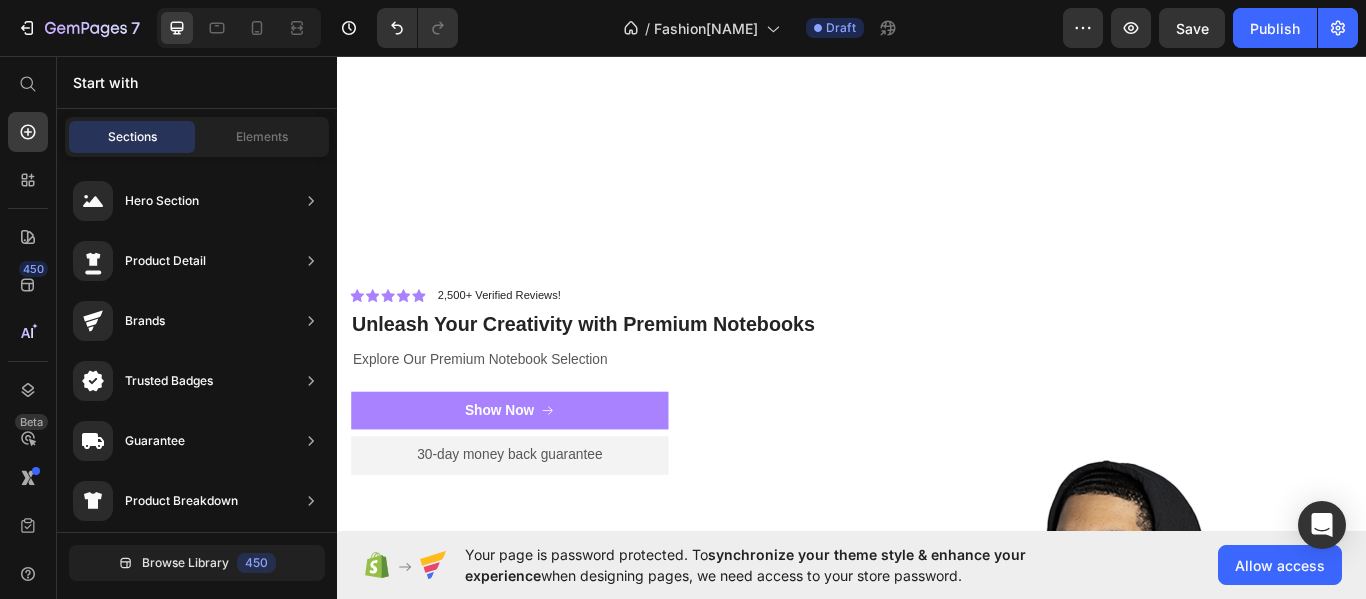 scroll, scrollTop: 255, scrollLeft: 0, axis: vertical 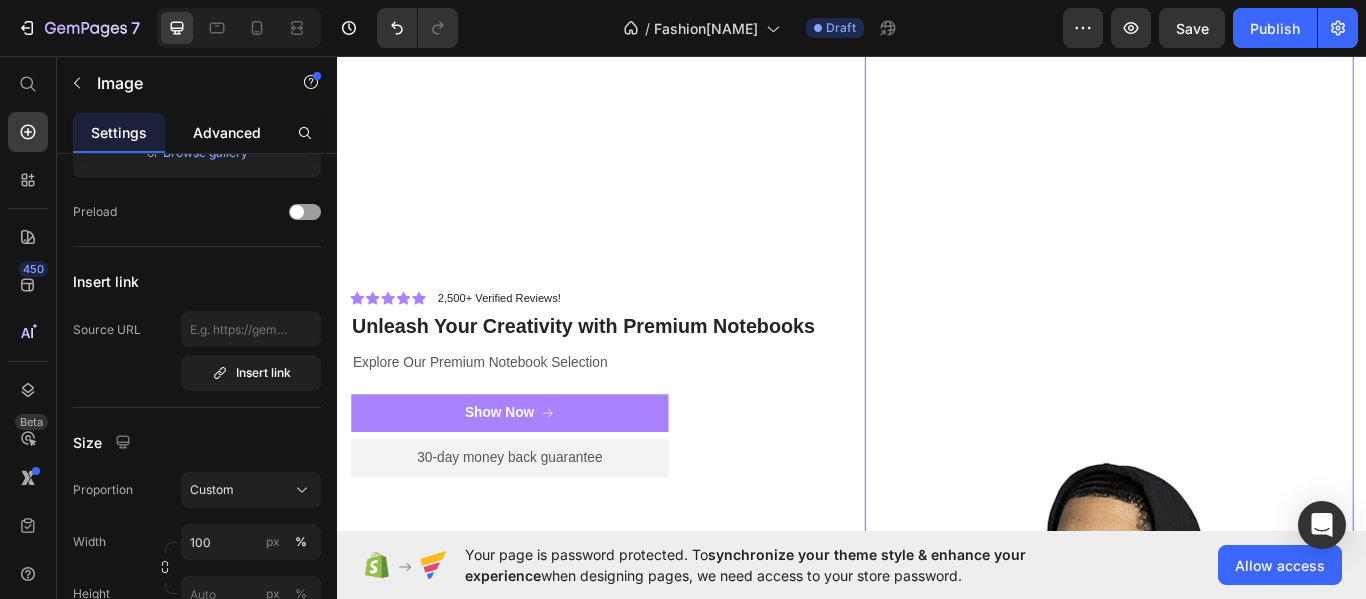 click on "Advanced" at bounding box center (227, 132) 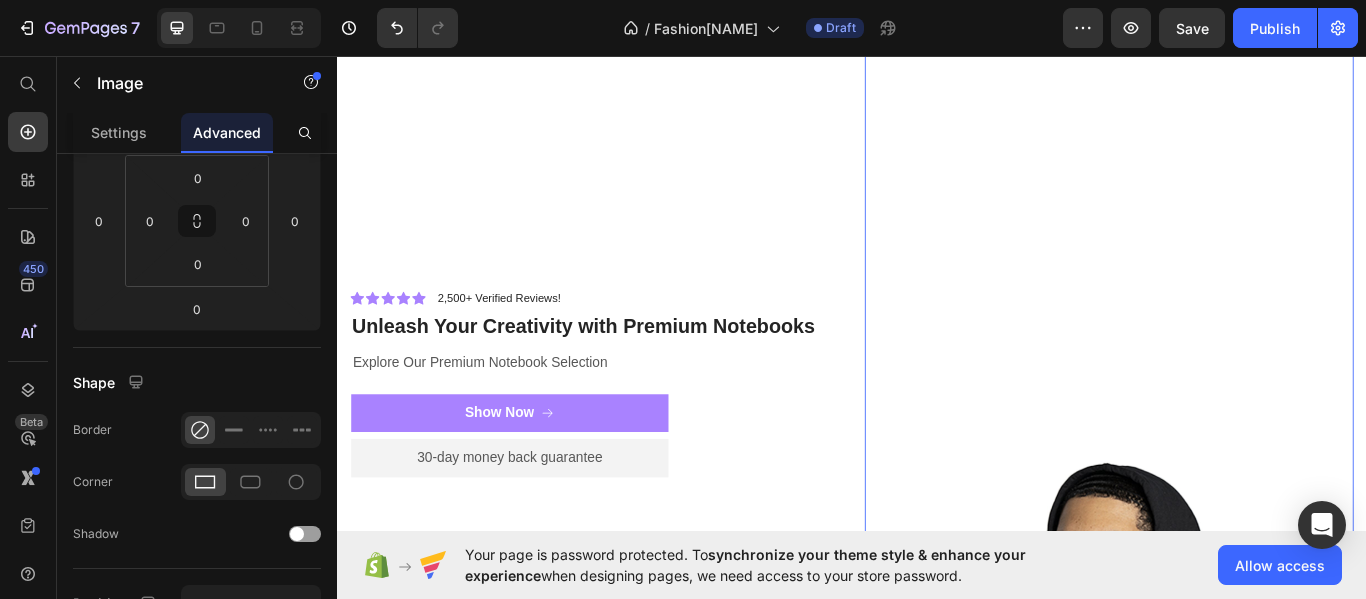 scroll, scrollTop: 0, scrollLeft: 0, axis: both 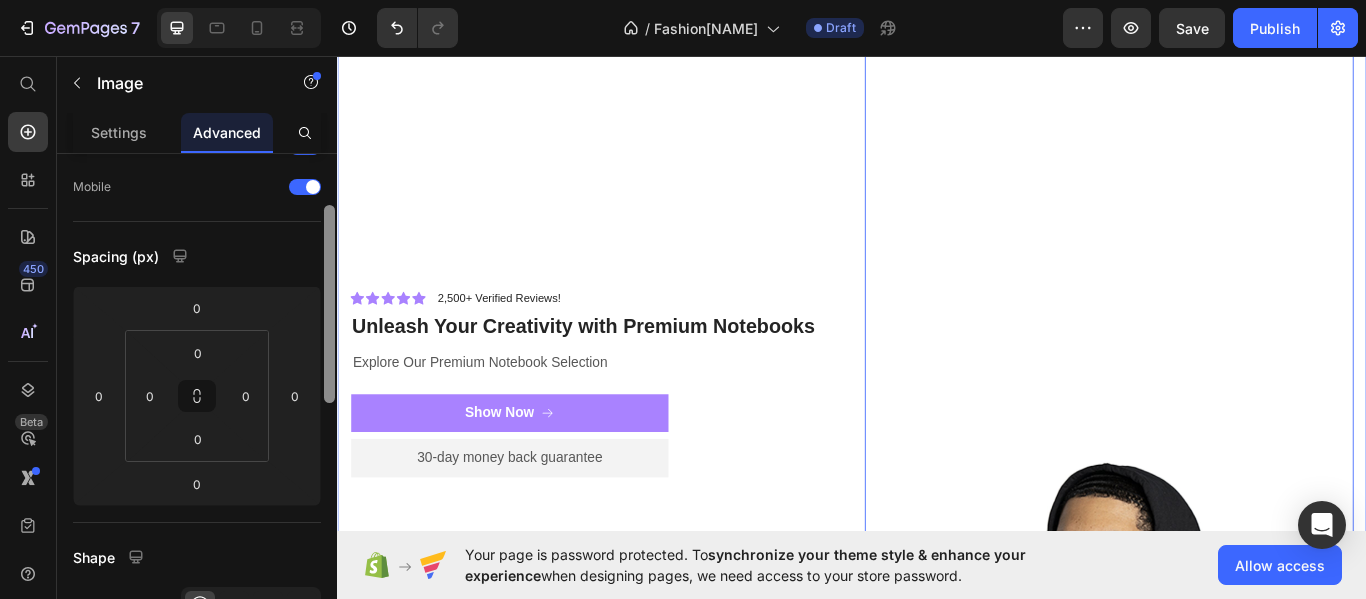 drag, startPoint x: 666, startPoint y: 240, endPoint x: 342, endPoint y: 254, distance: 324.30234 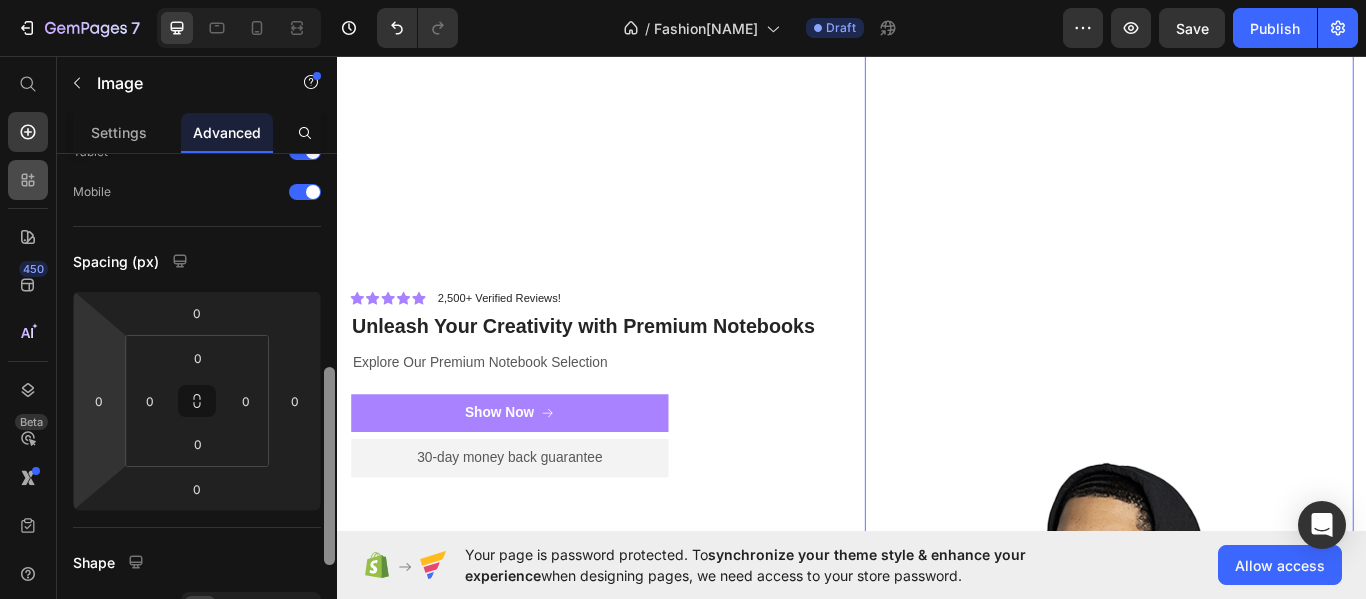 scroll, scrollTop: 0, scrollLeft: 0, axis: both 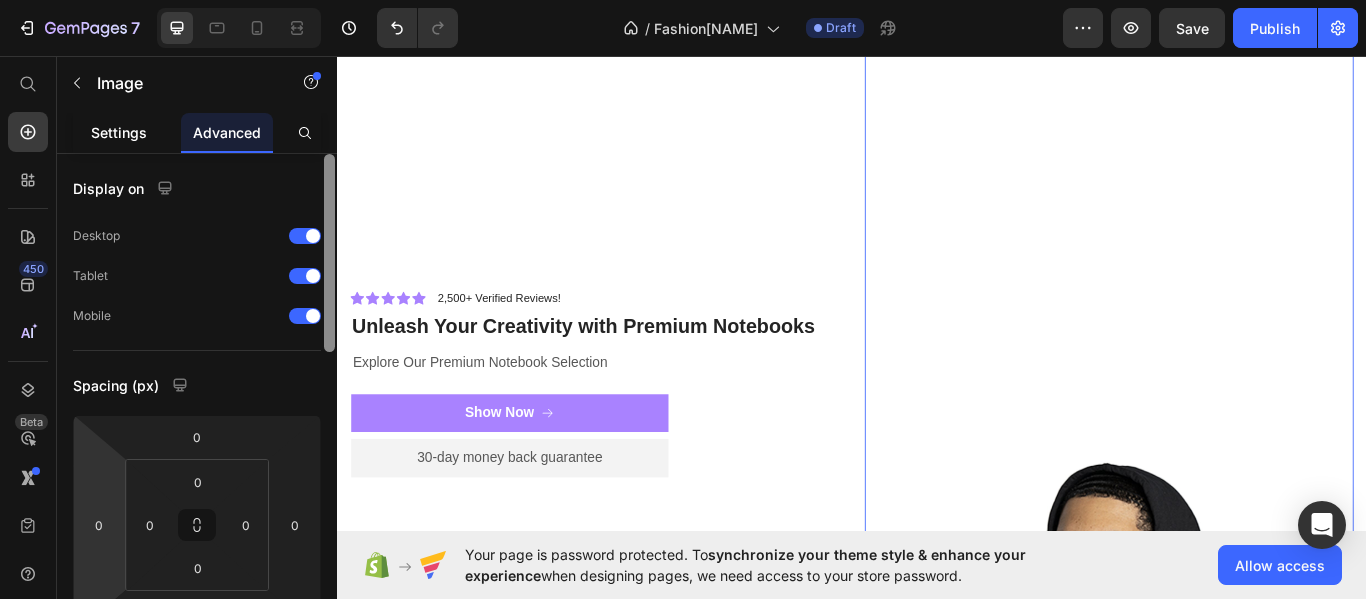 click on "Settings" at bounding box center [119, 132] 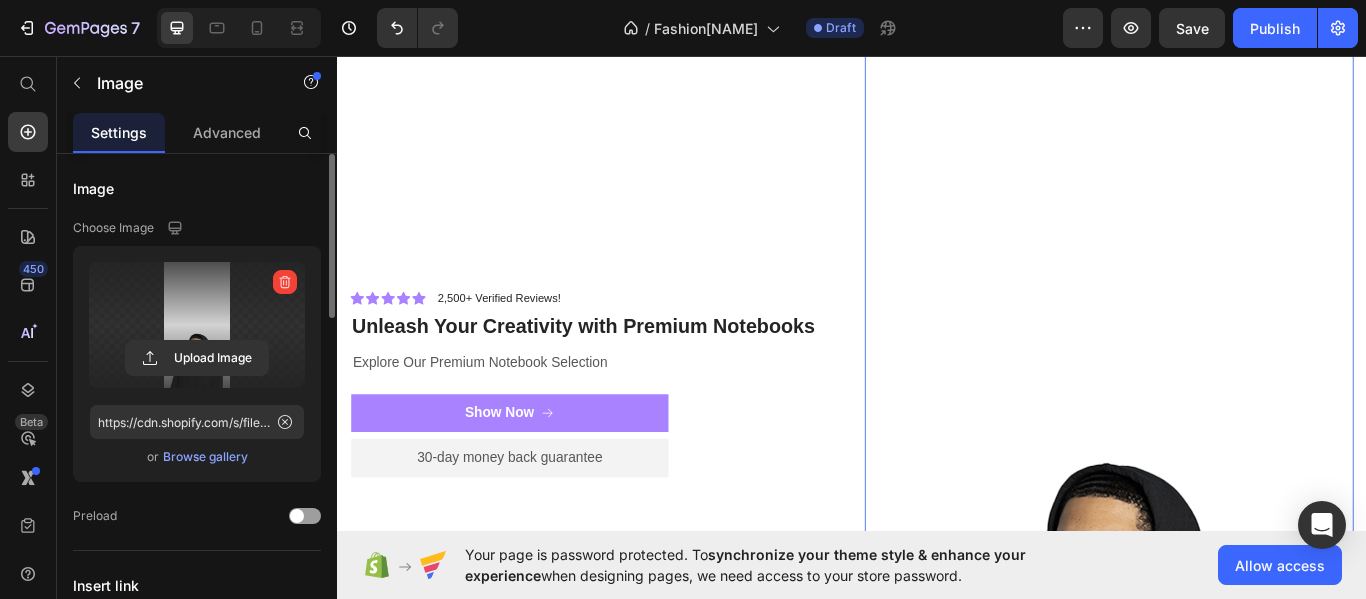 click at bounding box center (197, 325) 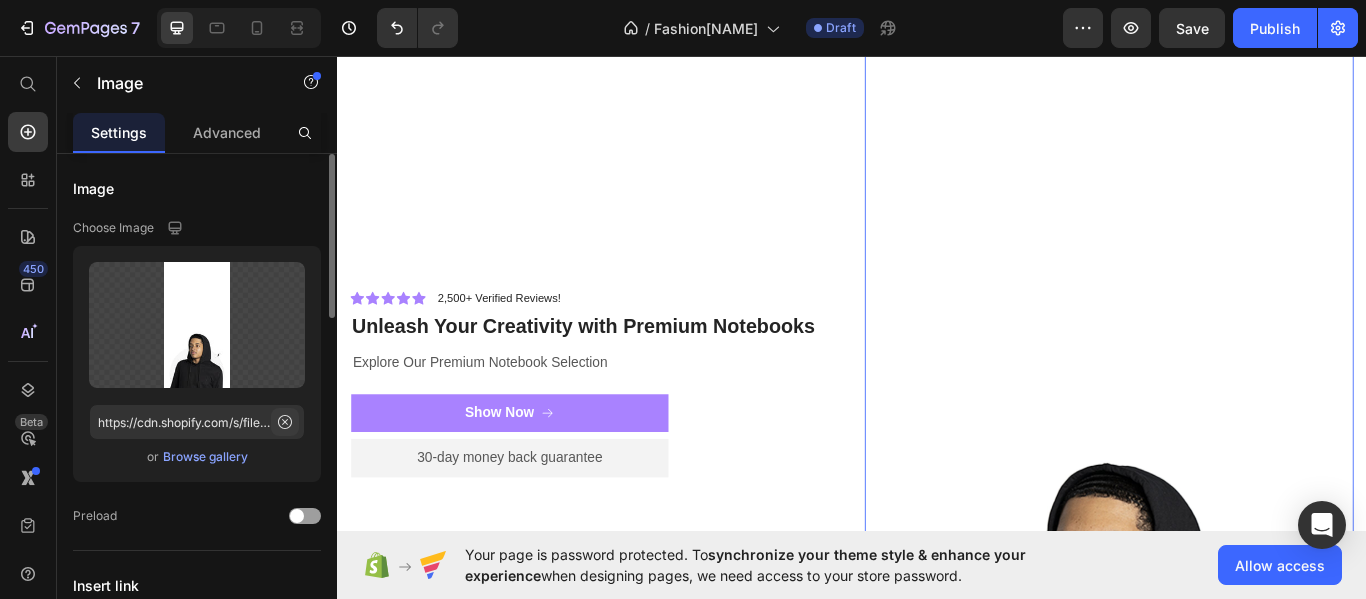 click 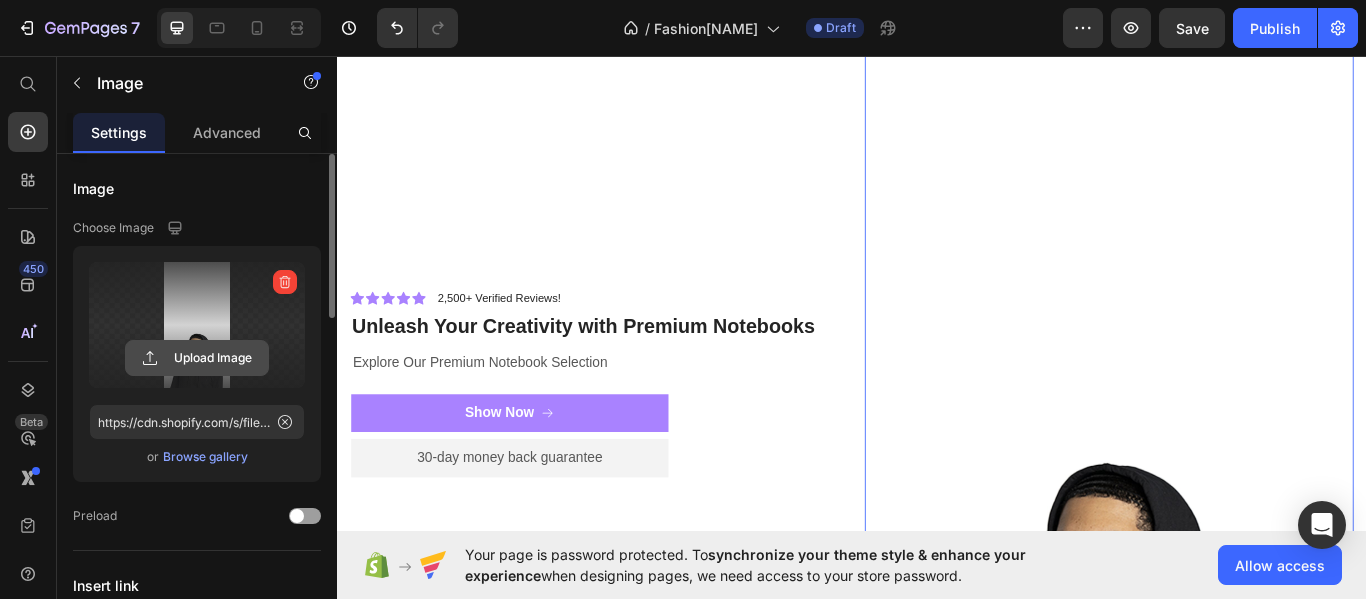 click 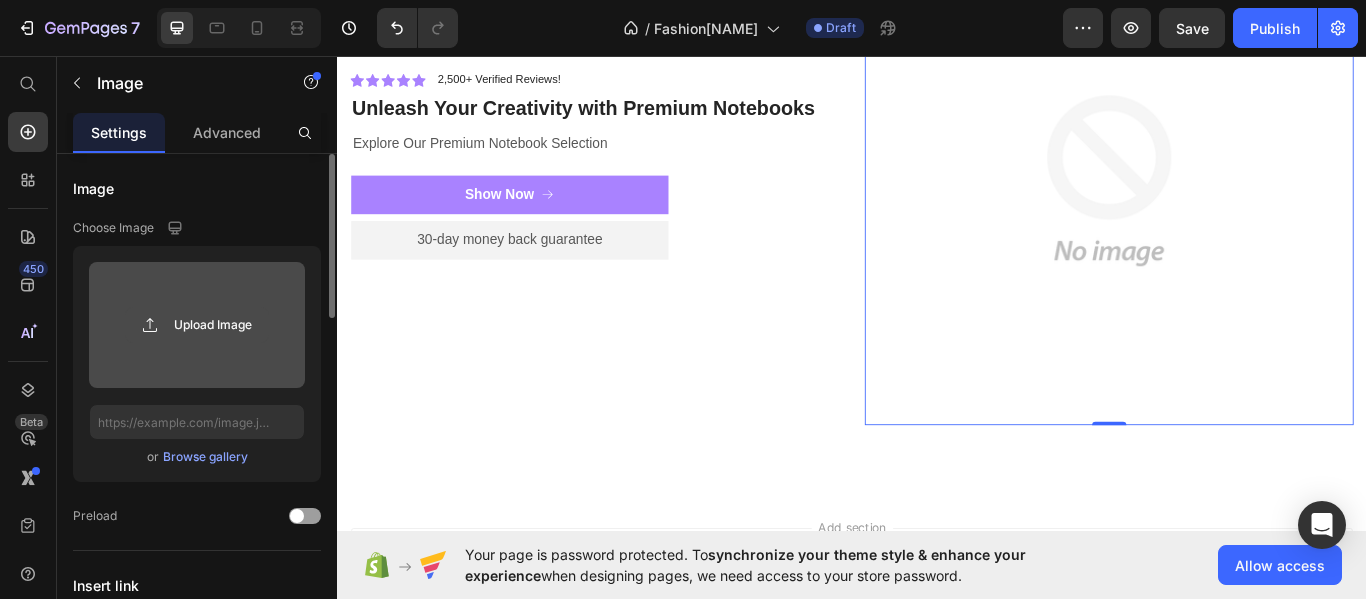 scroll, scrollTop: 0, scrollLeft: 0, axis: both 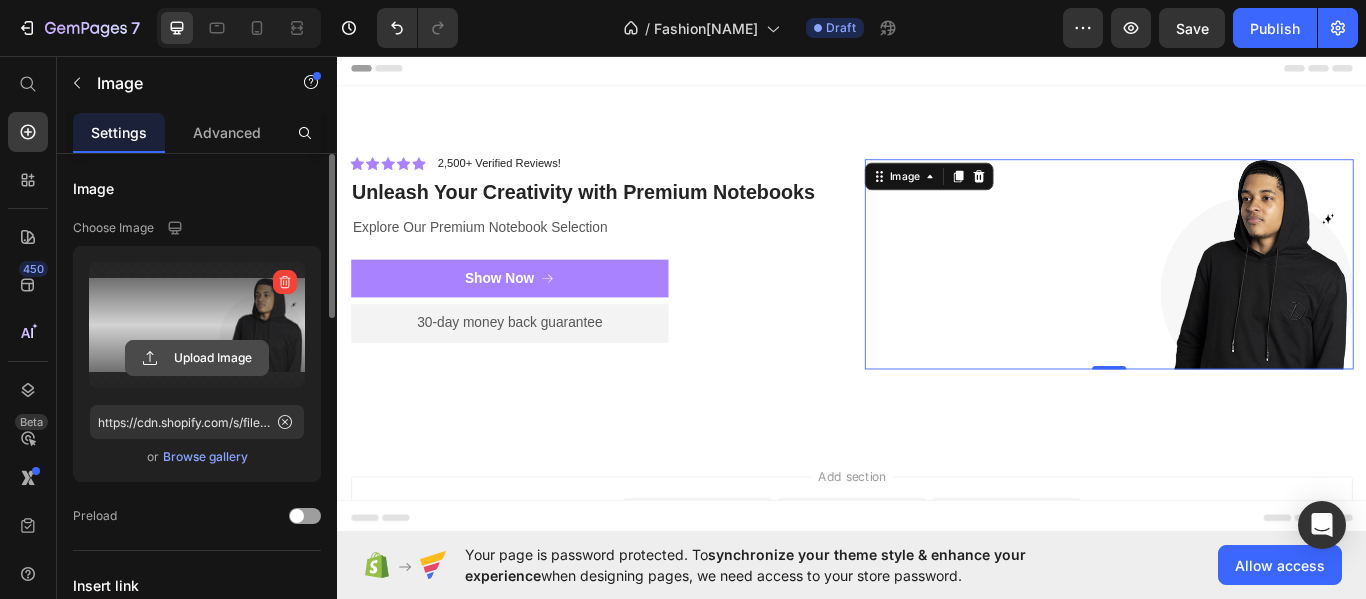 click 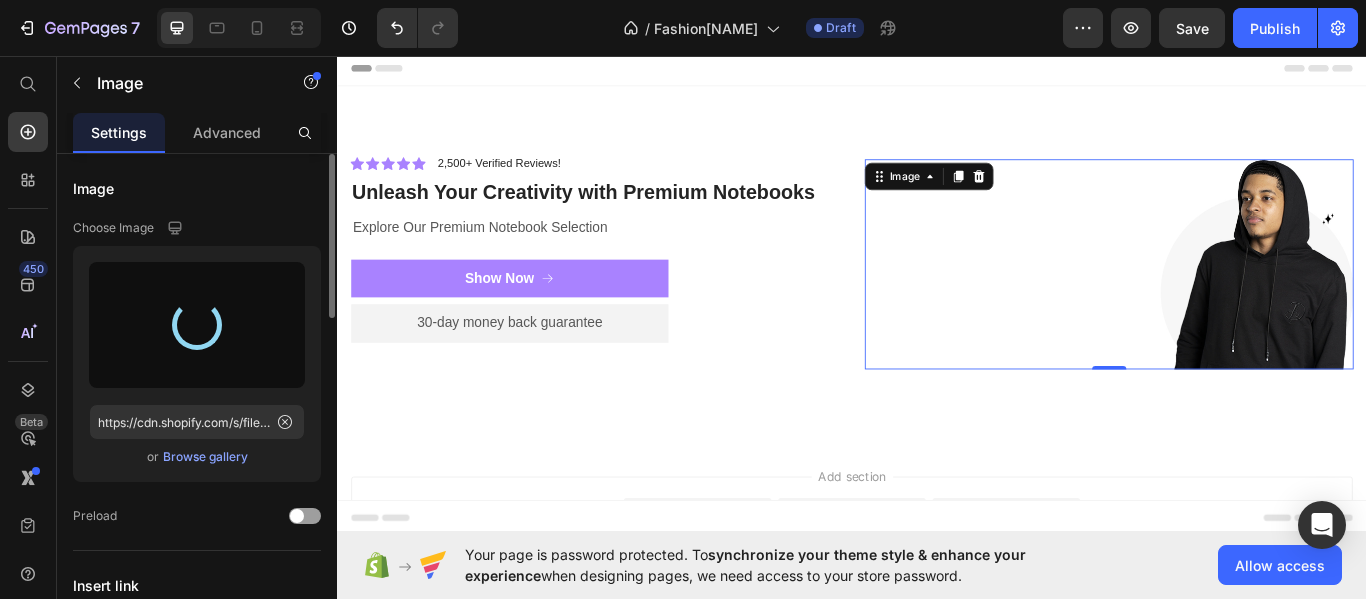 type on "https://cdn.shopify.com/s/files/1/0640/8755/6205/files/gempages_575040618447766640-40601bfd-e2b2-4cf1-987d-dce8848959b2.jpg" 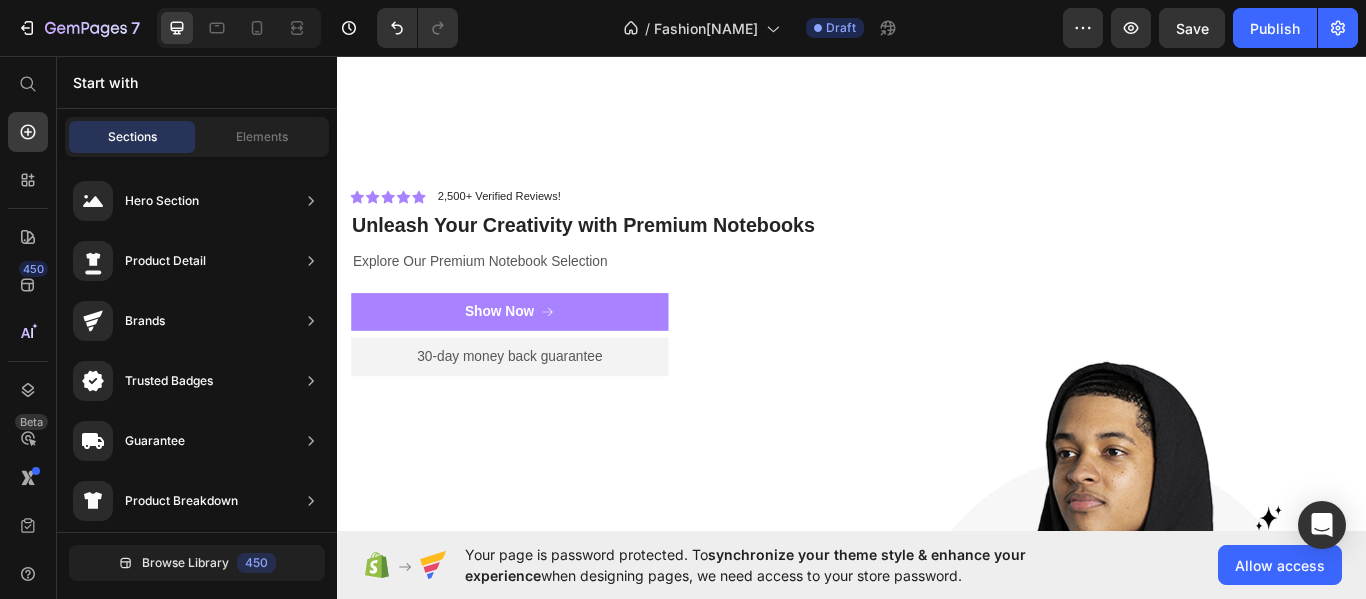scroll, scrollTop: 362, scrollLeft: 0, axis: vertical 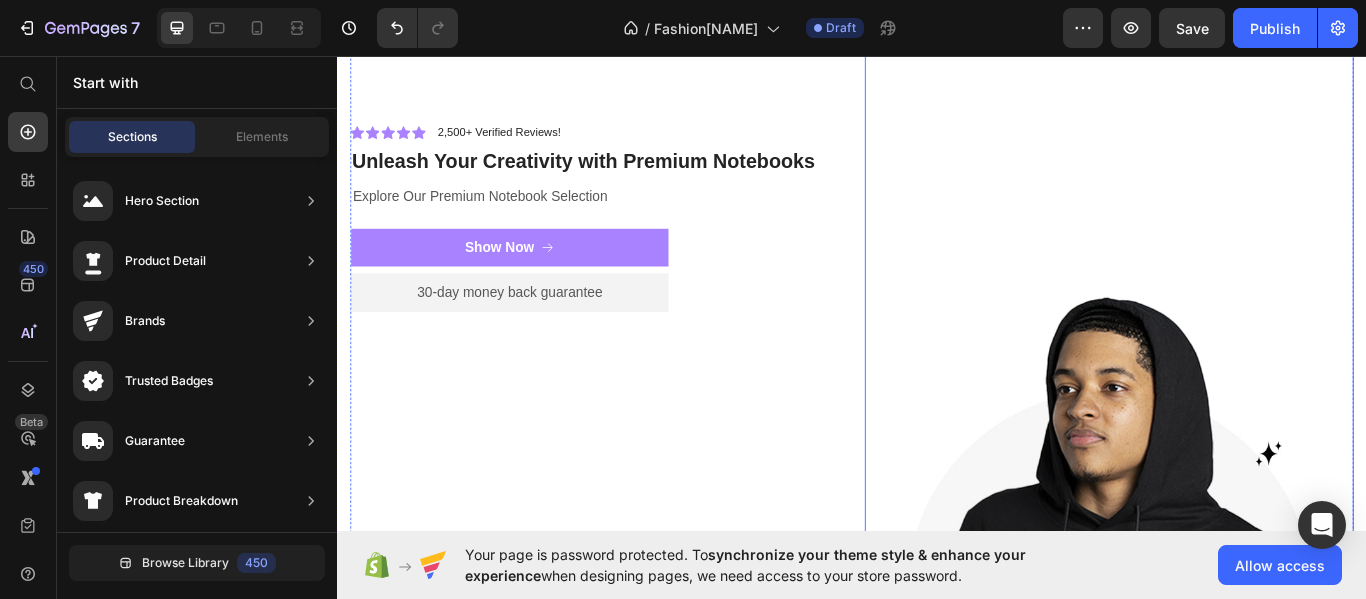click at bounding box center (1237, 263) 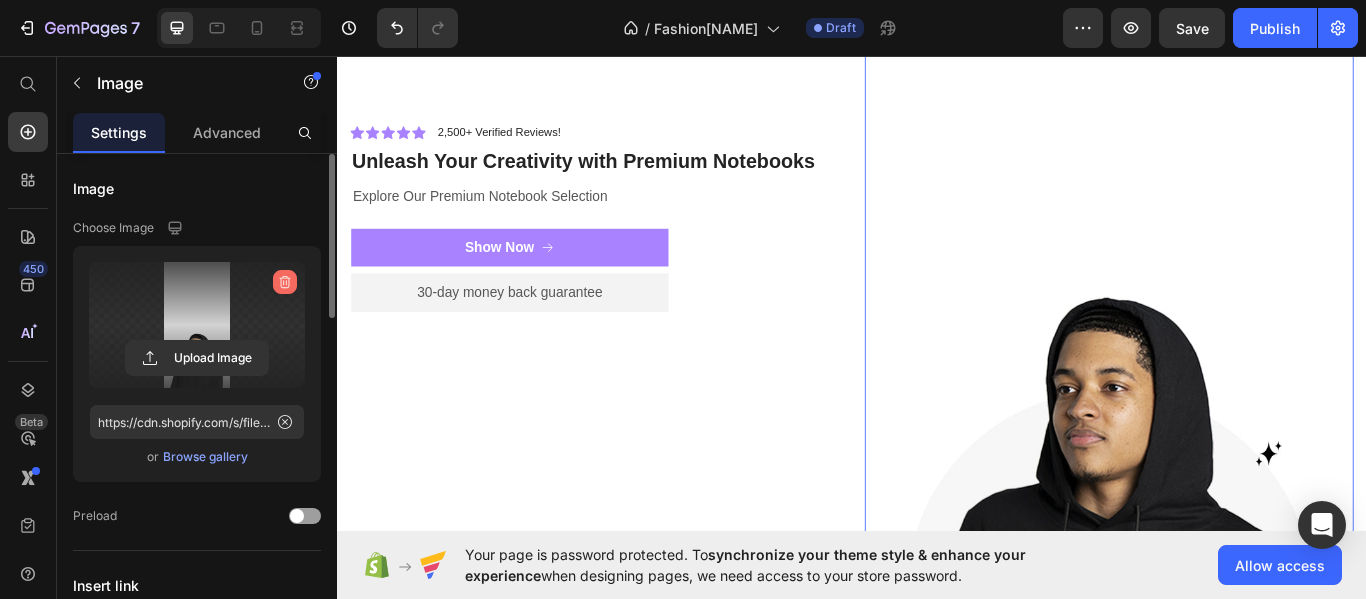 click 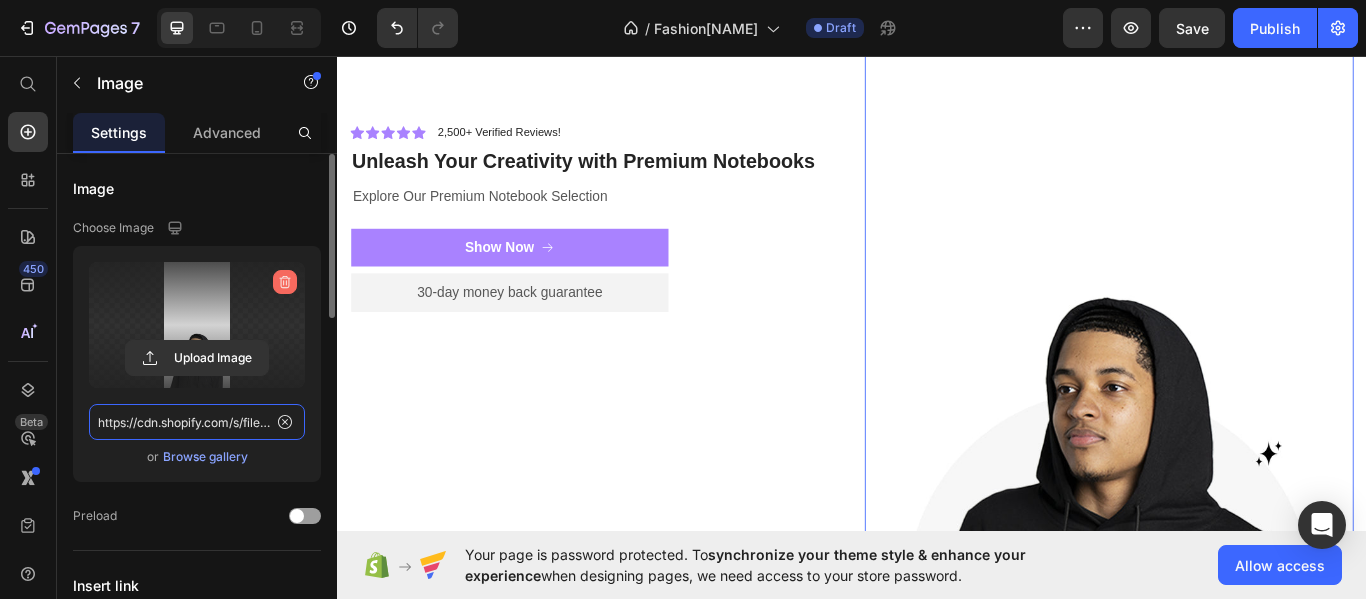 type 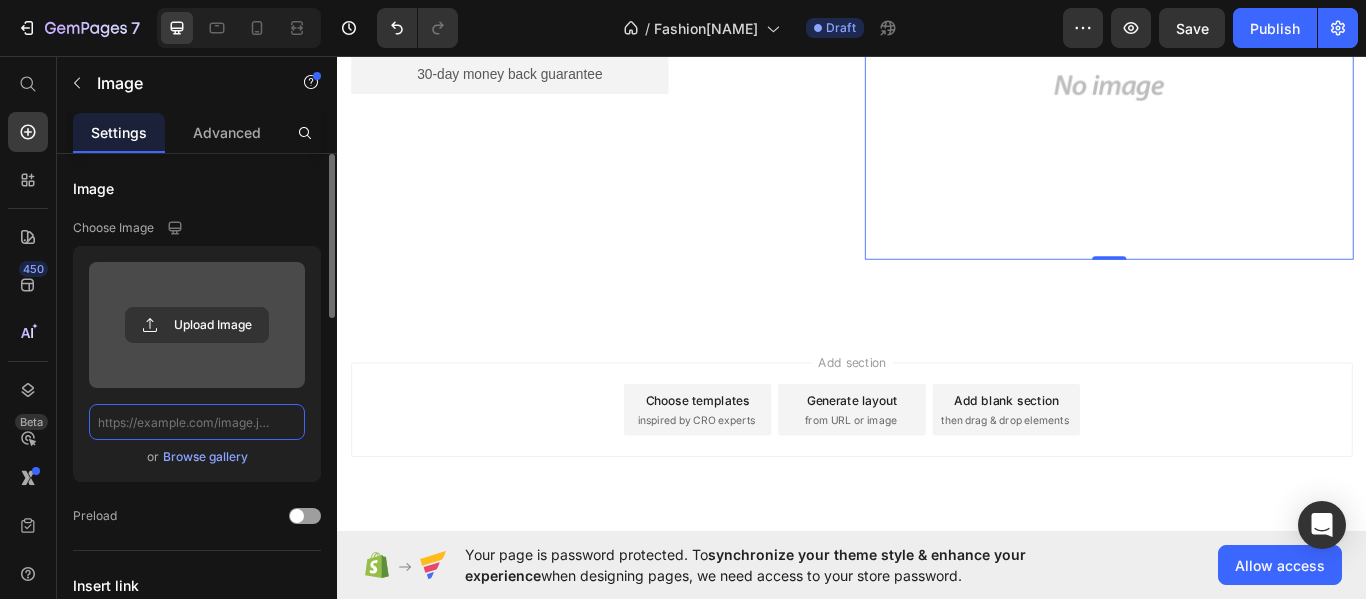 scroll, scrollTop: 0, scrollLeft: 0, axis: both 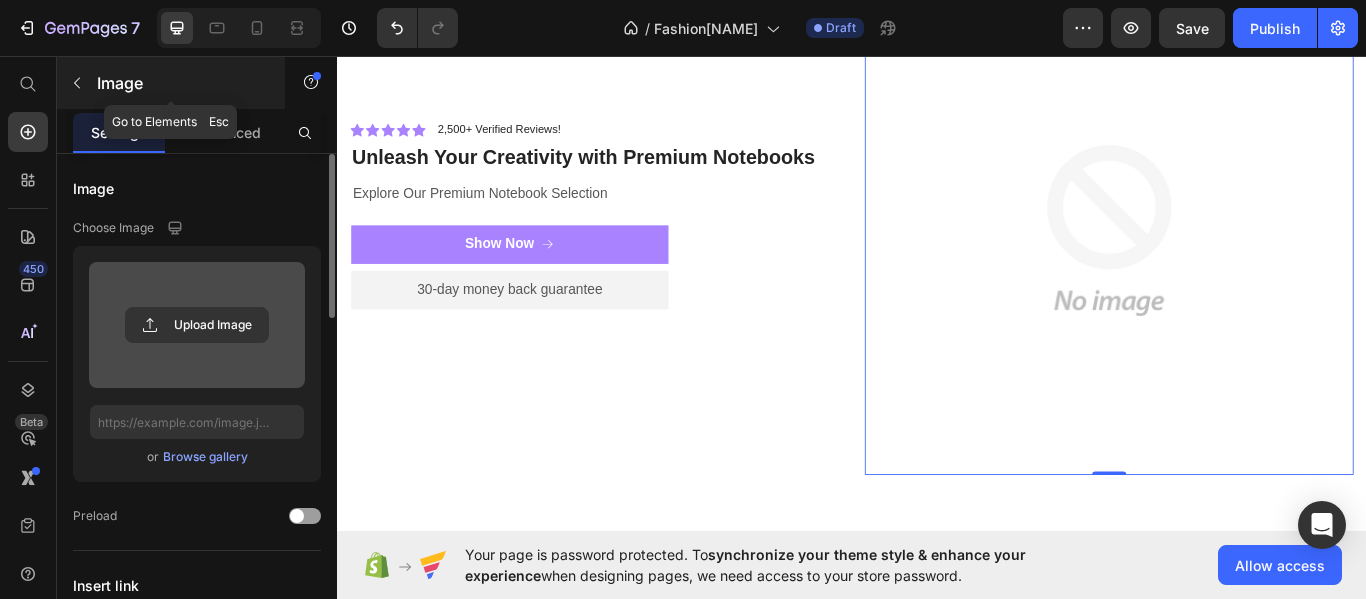 click at bounding box center [77, 83] 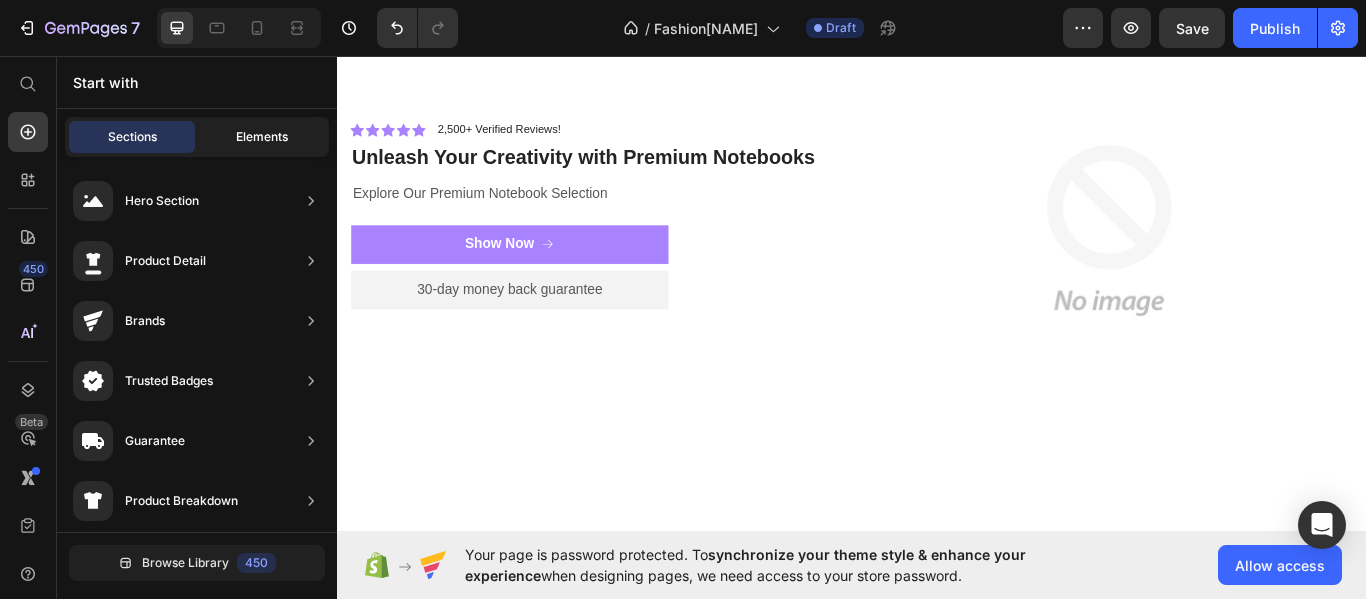 click on "Elements" at bounding box center [262, 137] 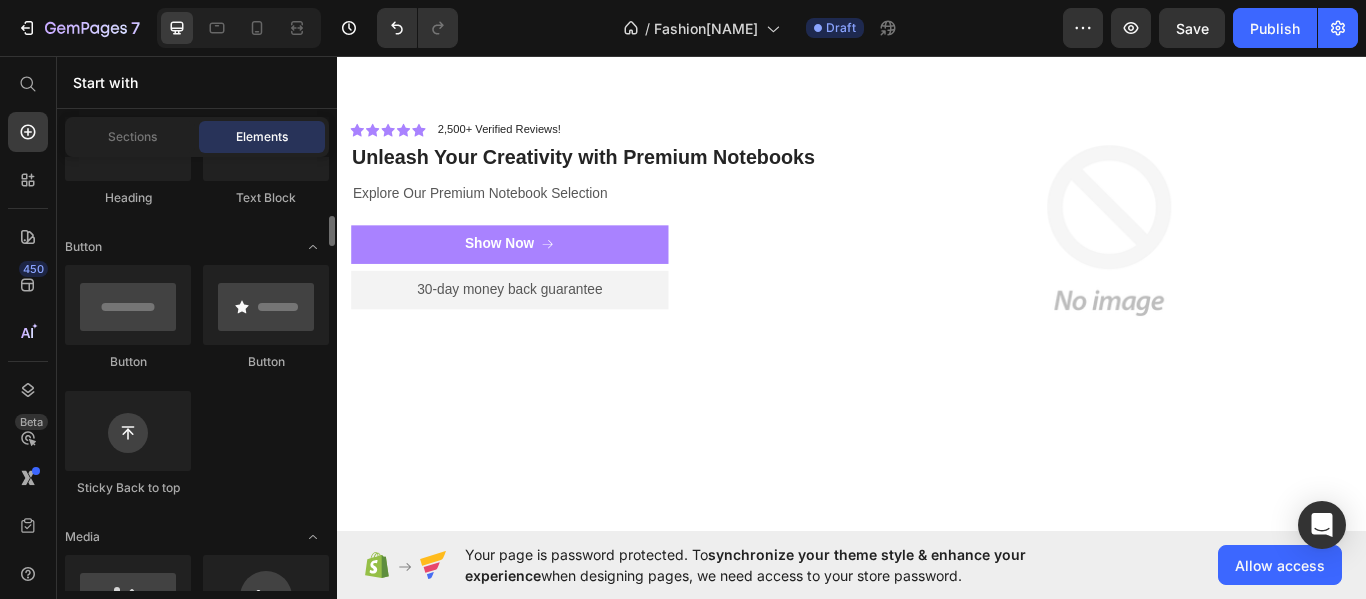 scroll, scrollTop: 630, scrollLeft: 0, axis: vertical 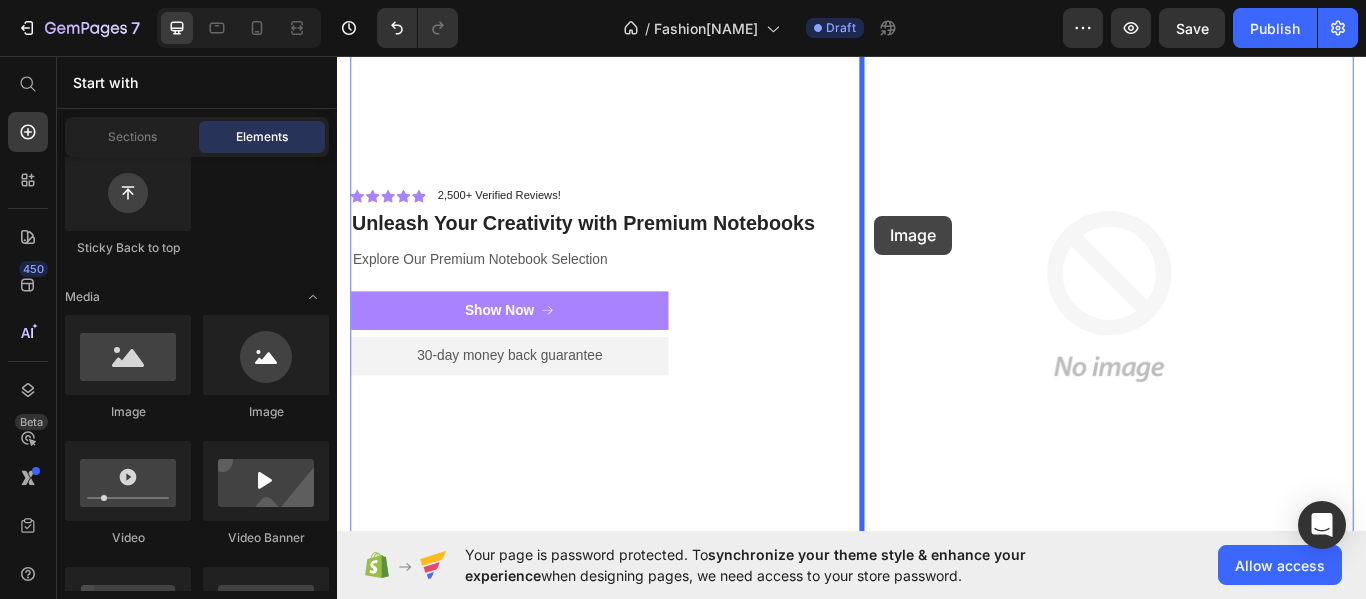 drag, startPoint x: 594, startPoint y: 414, endPoint x: 946, endPoint y: 243, distance: 391.33746 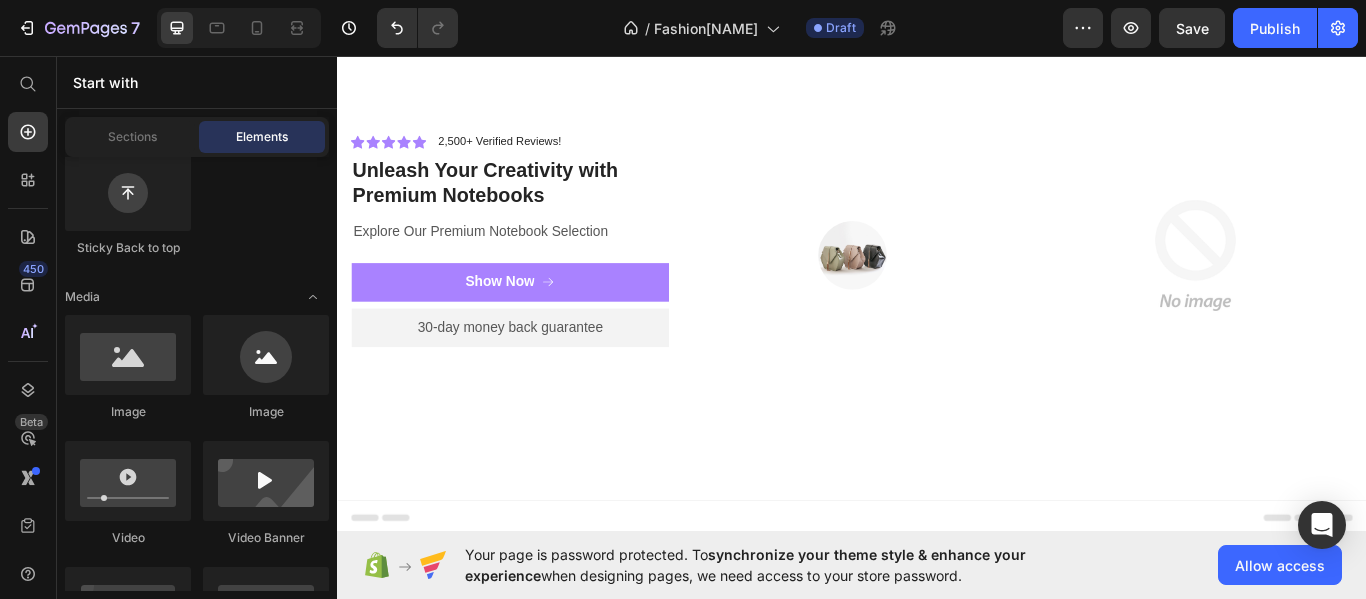 scroll, scrollTop: 43, scrollLeft: 0, axis: vertical 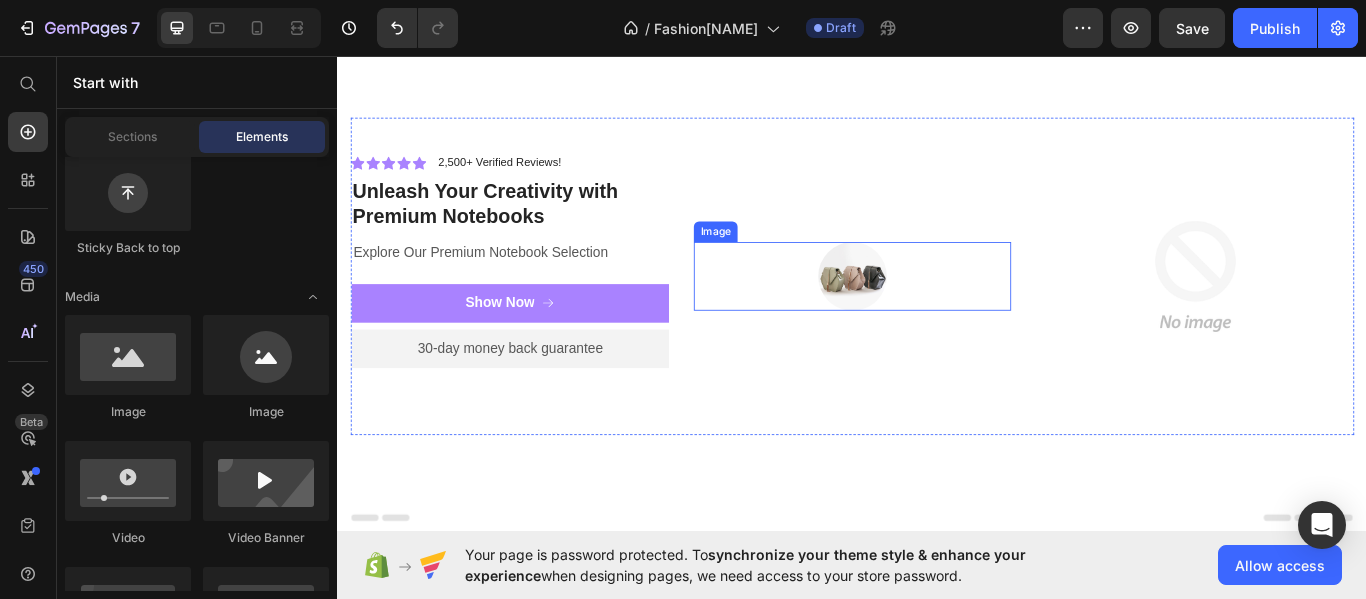 click at bounding box center [937, 314] 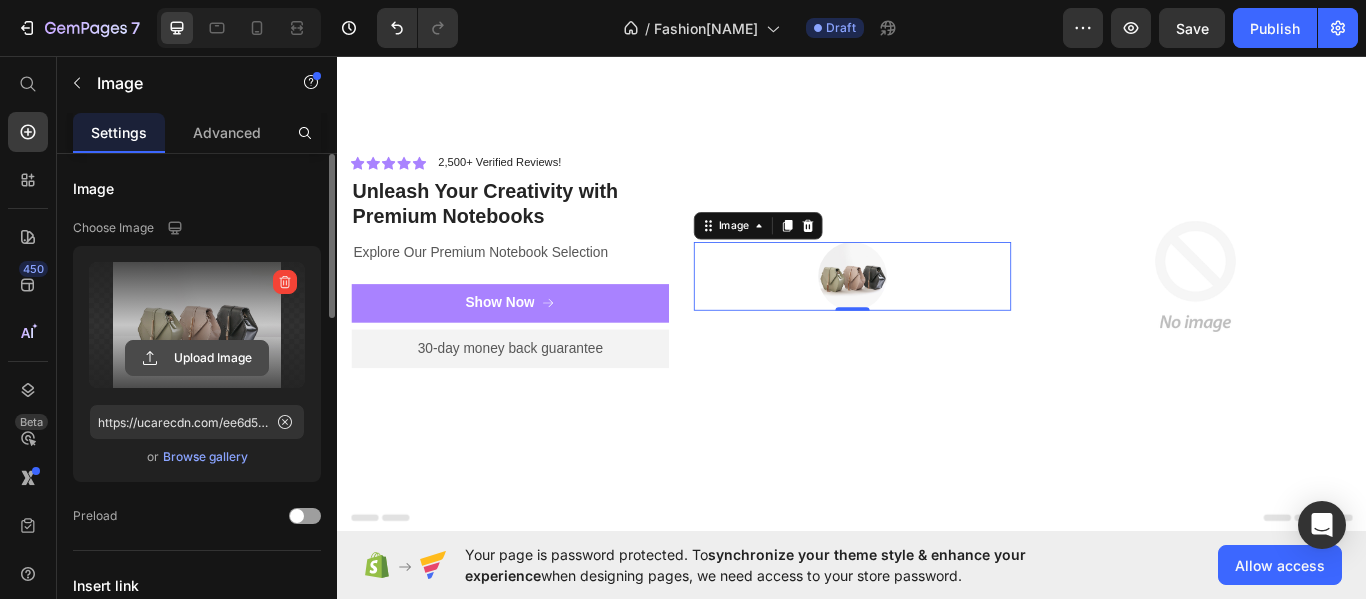 click 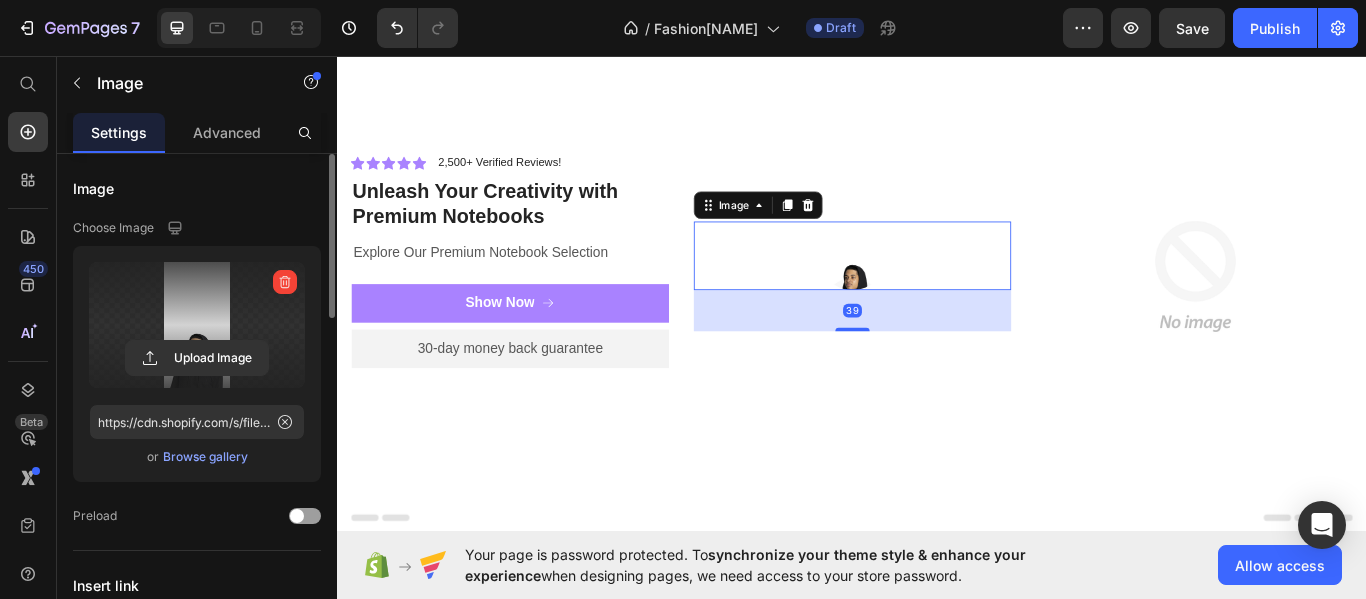 drag, startPoint x: 924, startPoint y: 347, endPoint x: 929, endPoint y: 306, distance: 41.303753 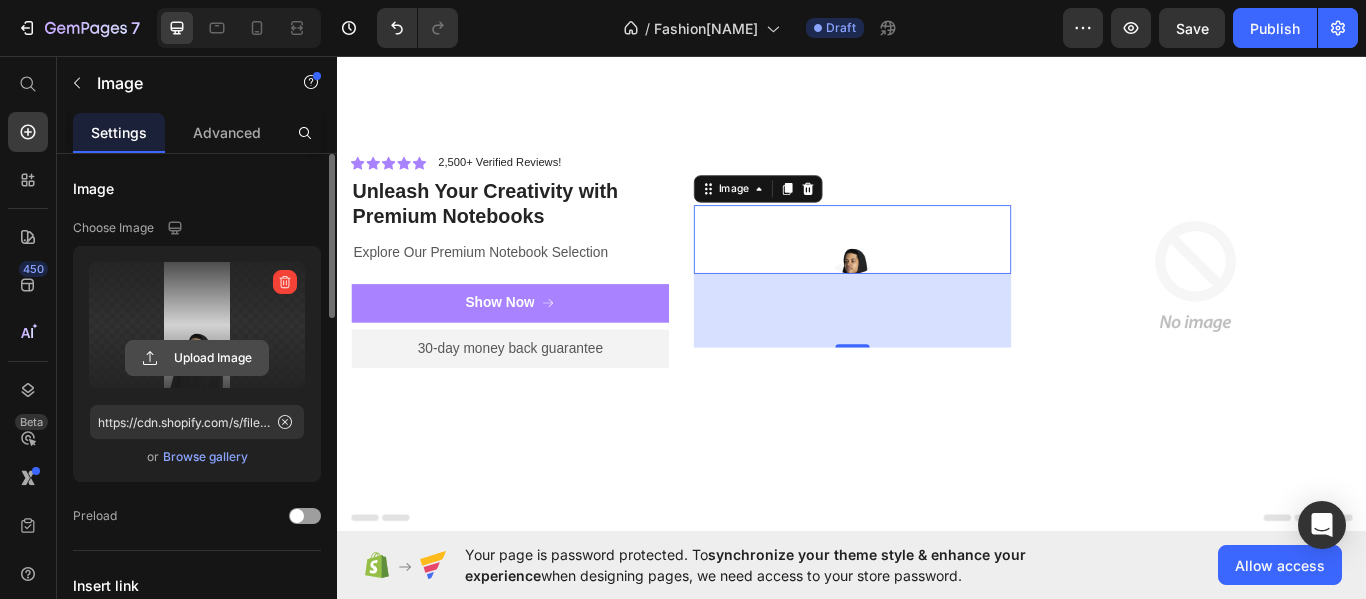 click 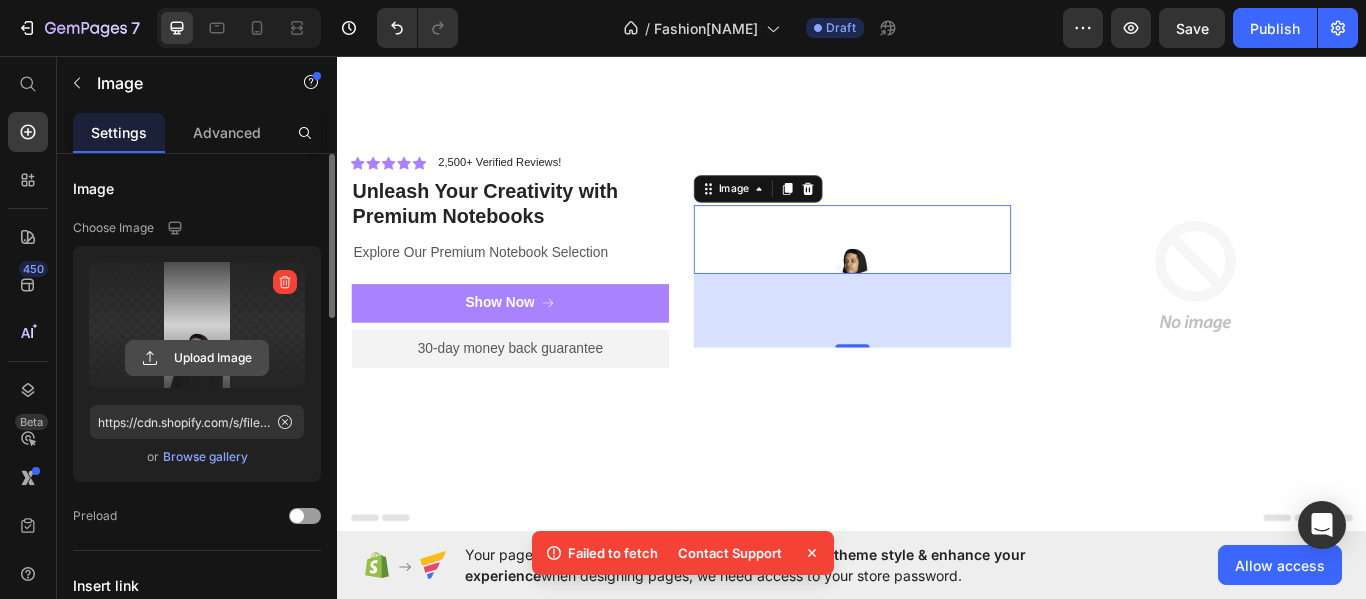click 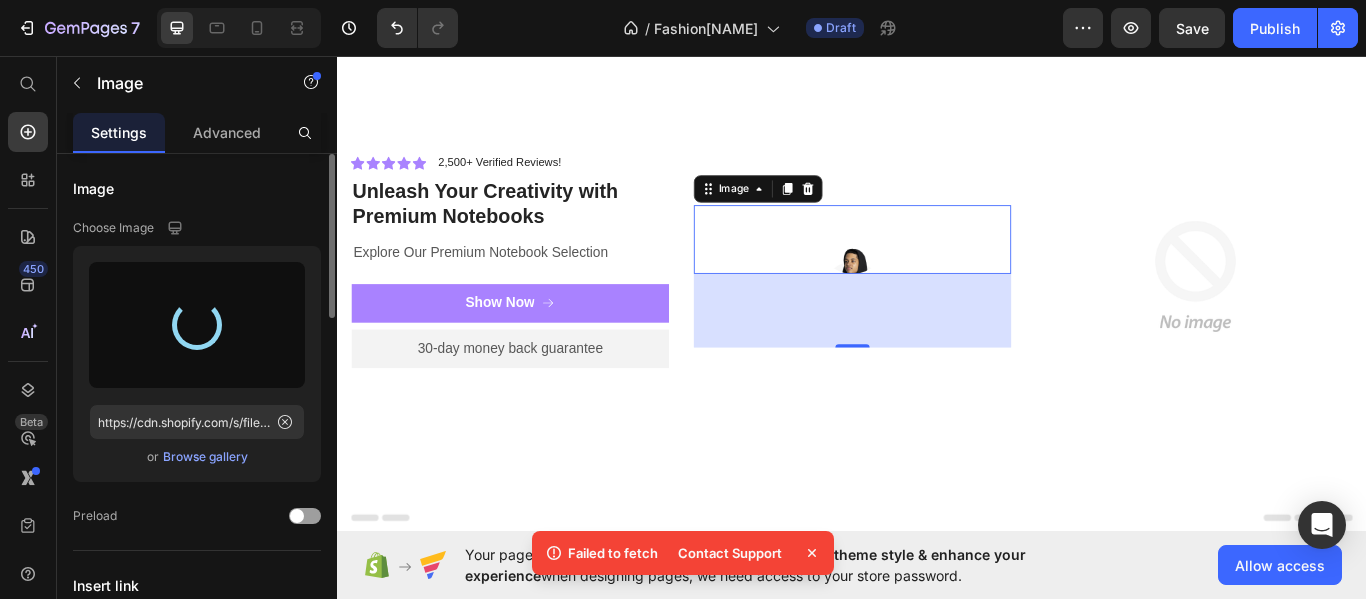 type on "https://cdn.shopify.com/s/files/1/0640/8755/6205/files/gempages_575040618447766640-881dd411-5e74-4ff8-8006-72c162430519.jpg" 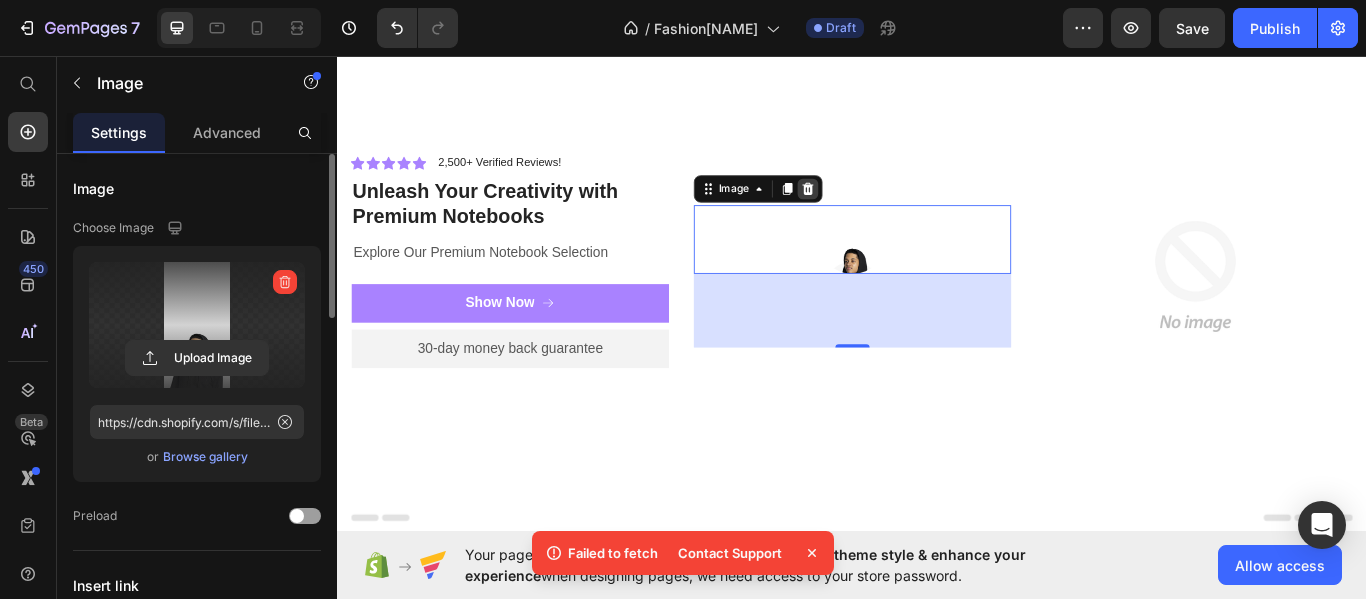 click 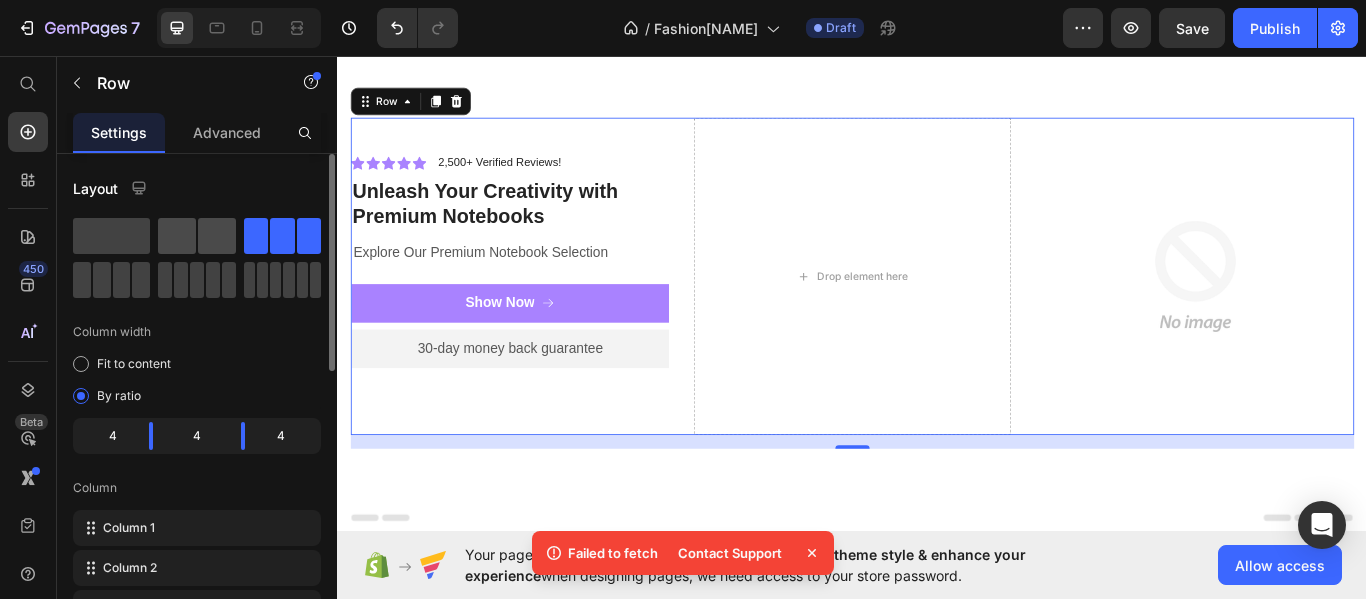 click 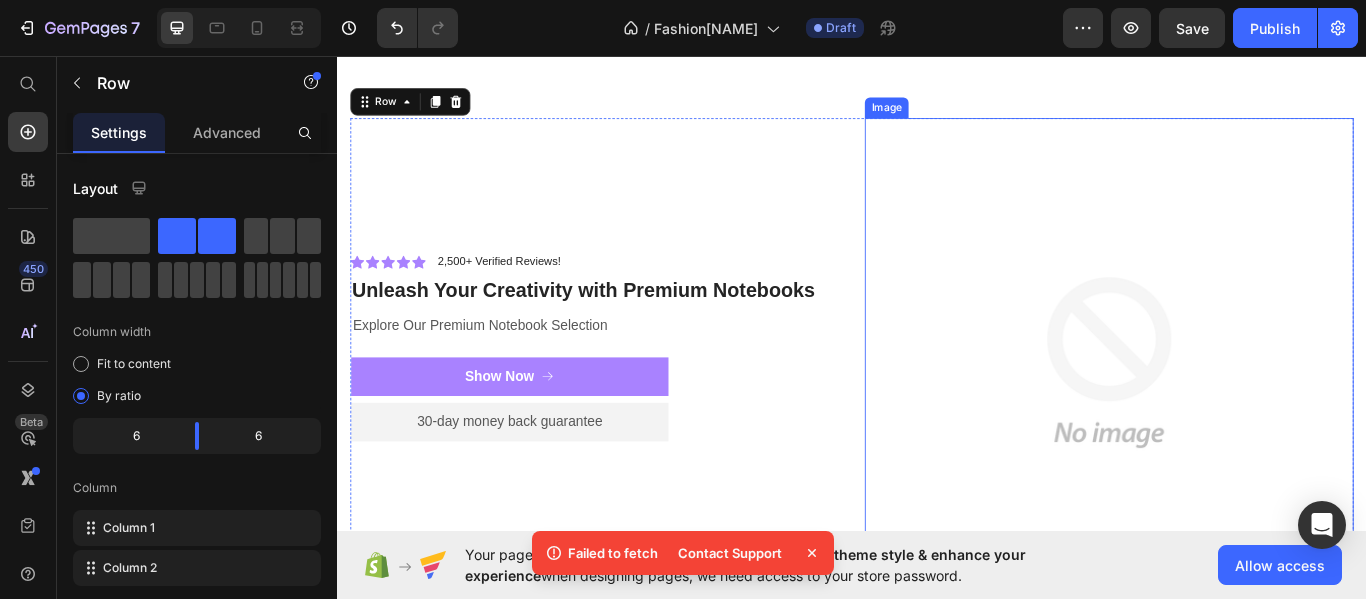 click at bounding box center [1237, 414] 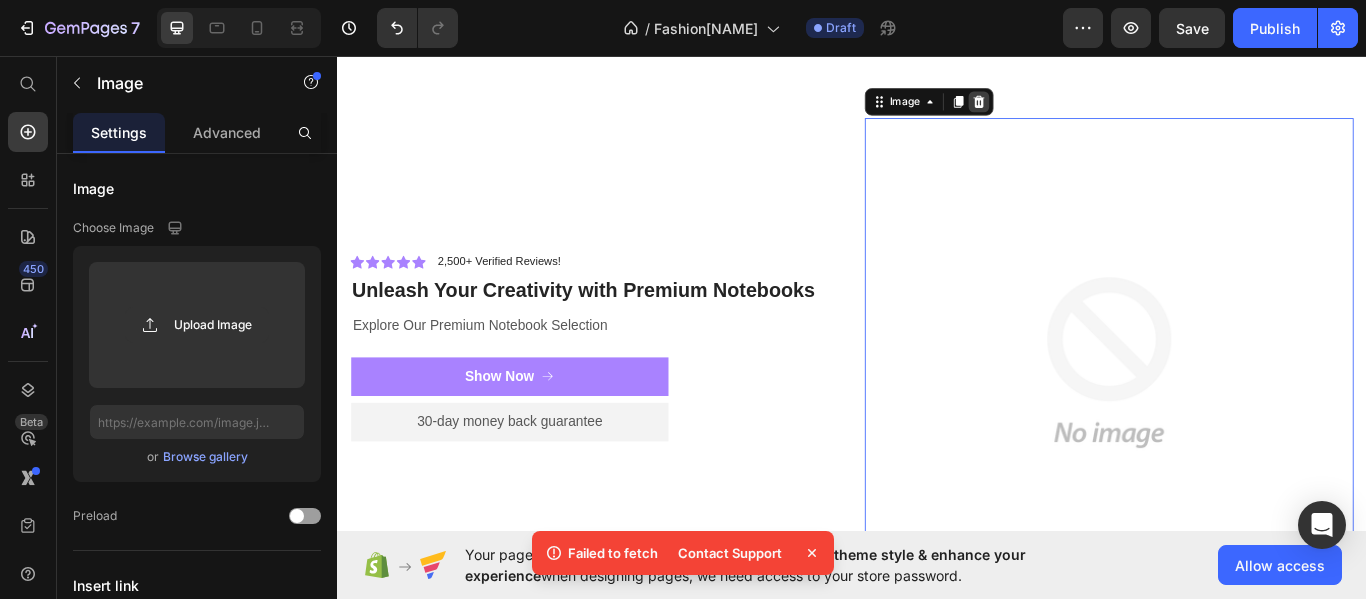 click at bounding box center (1085, 110) 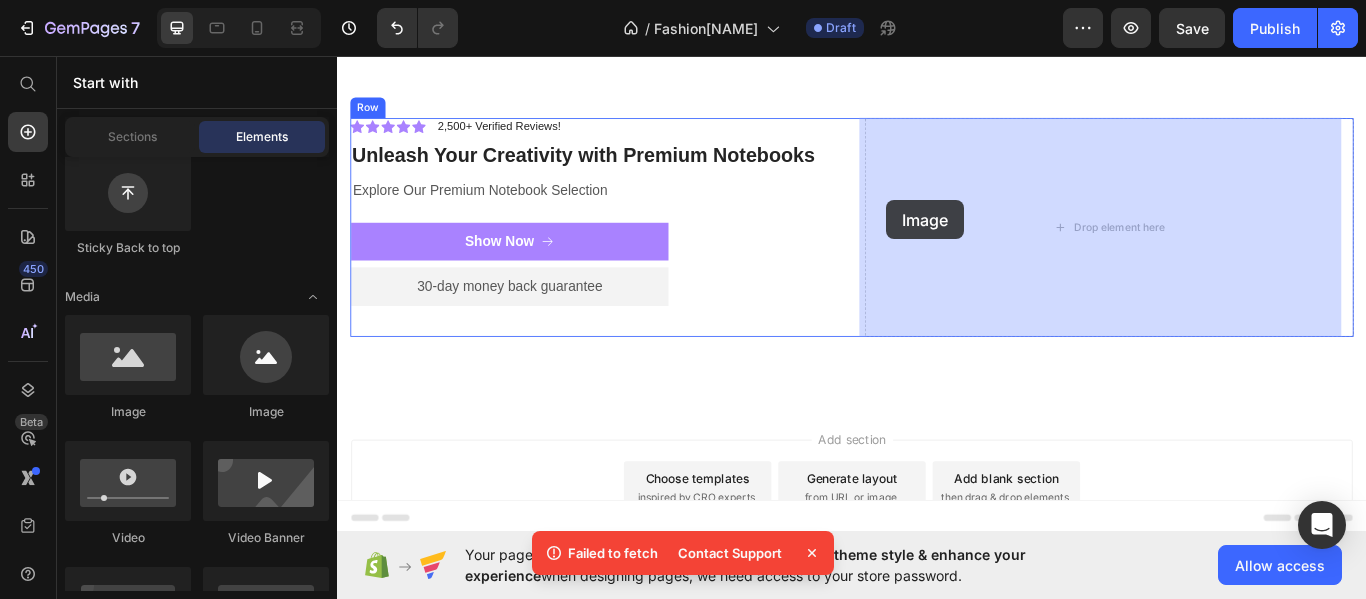 drag, startPoint x: 596, startPoint y: 424, endPoint x: 978, endPoint y: 226, distance: 430.26505 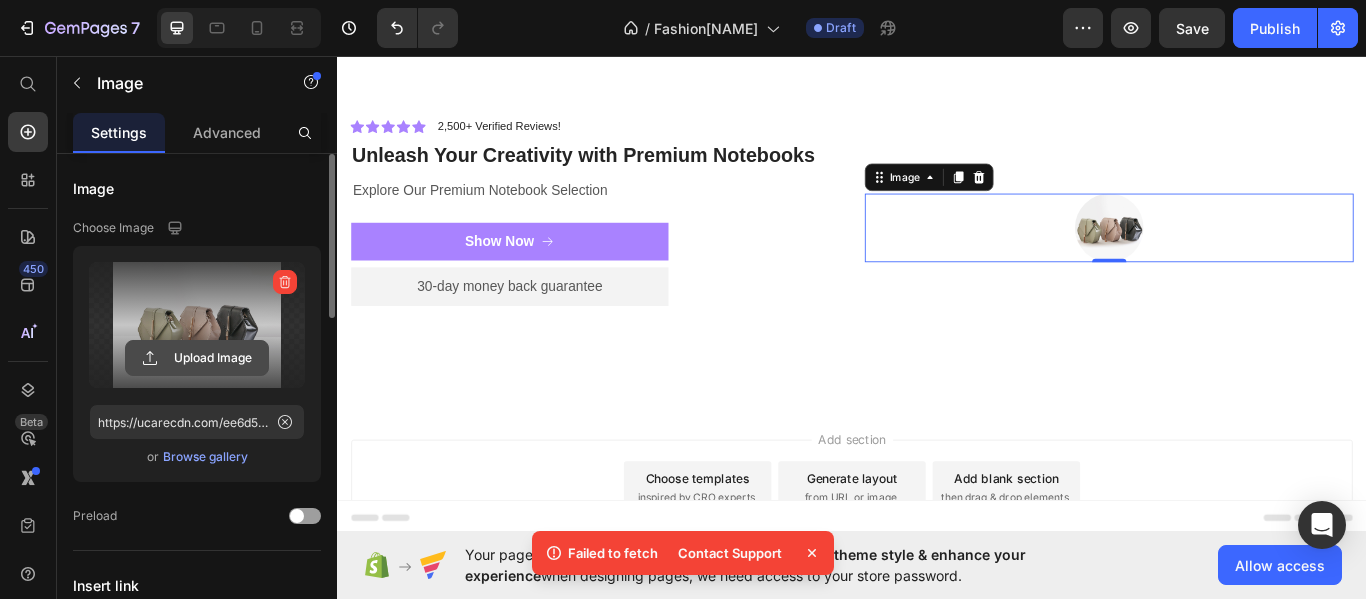 click 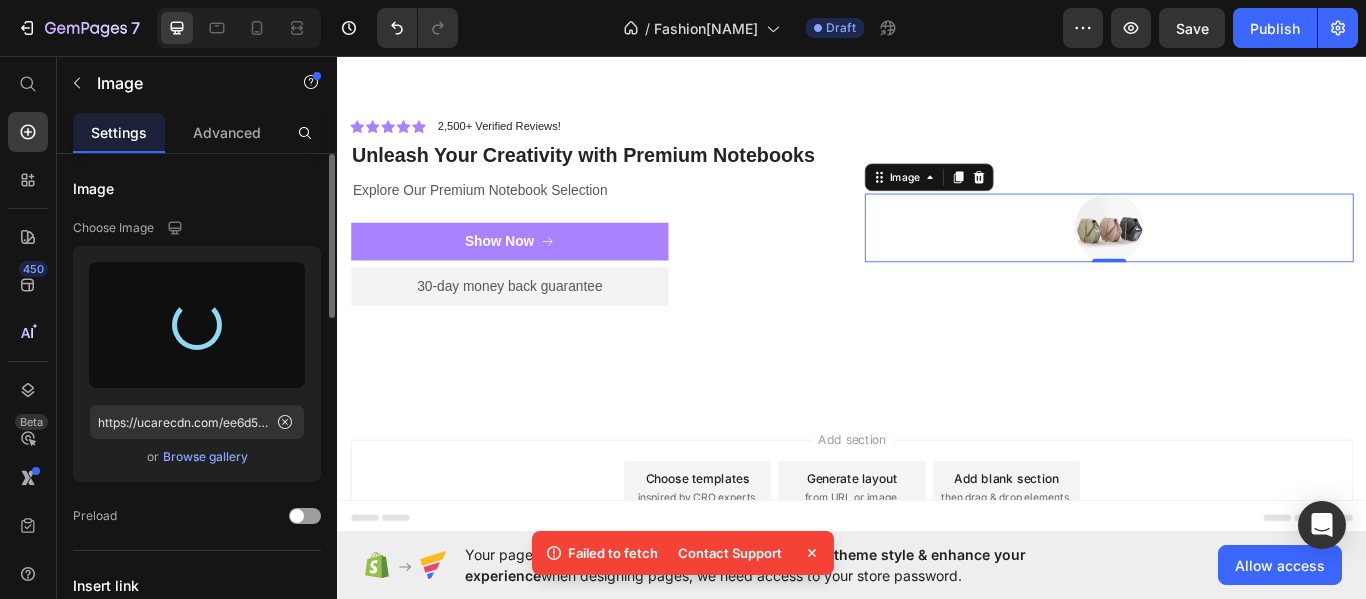 type on "https://cdn.shopify.com/s/files/1/0640/8755/6205/files/gempages_575040618447766640-40601bfd-e2b2-4cf1-987d-dce8848959b2.jpg" 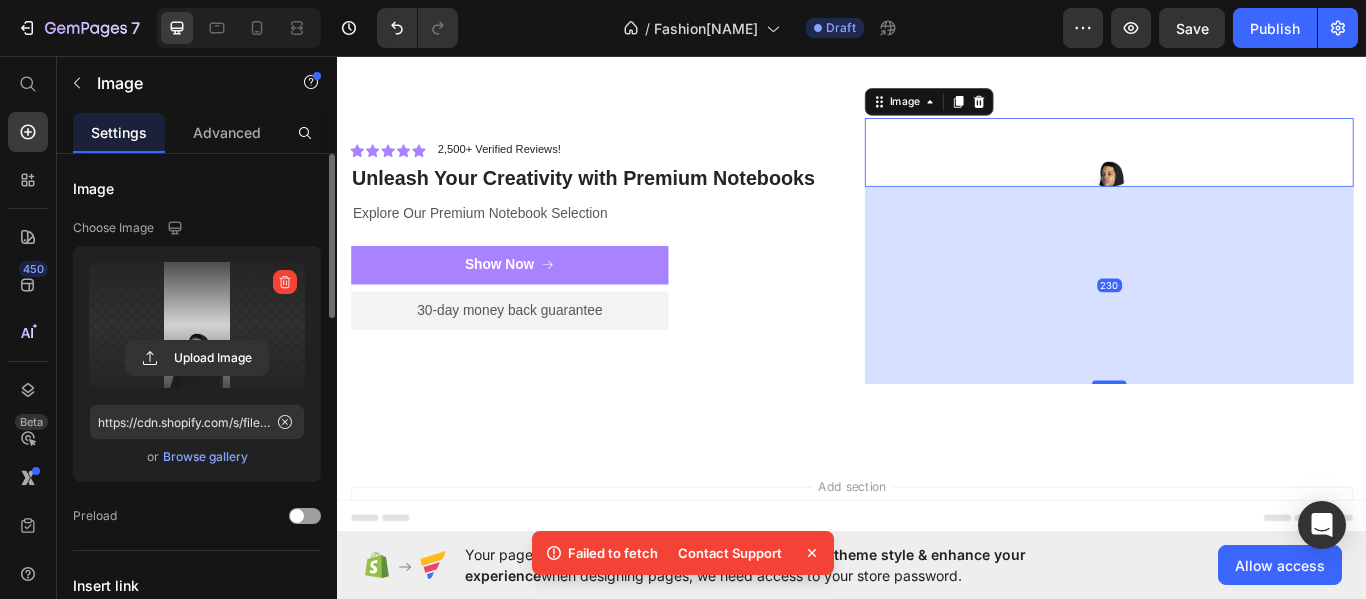 drag, startPoint x: 1223, startPoint y: 291, endPoint x: 1234, endPoint y: 521, distance: 230.2629 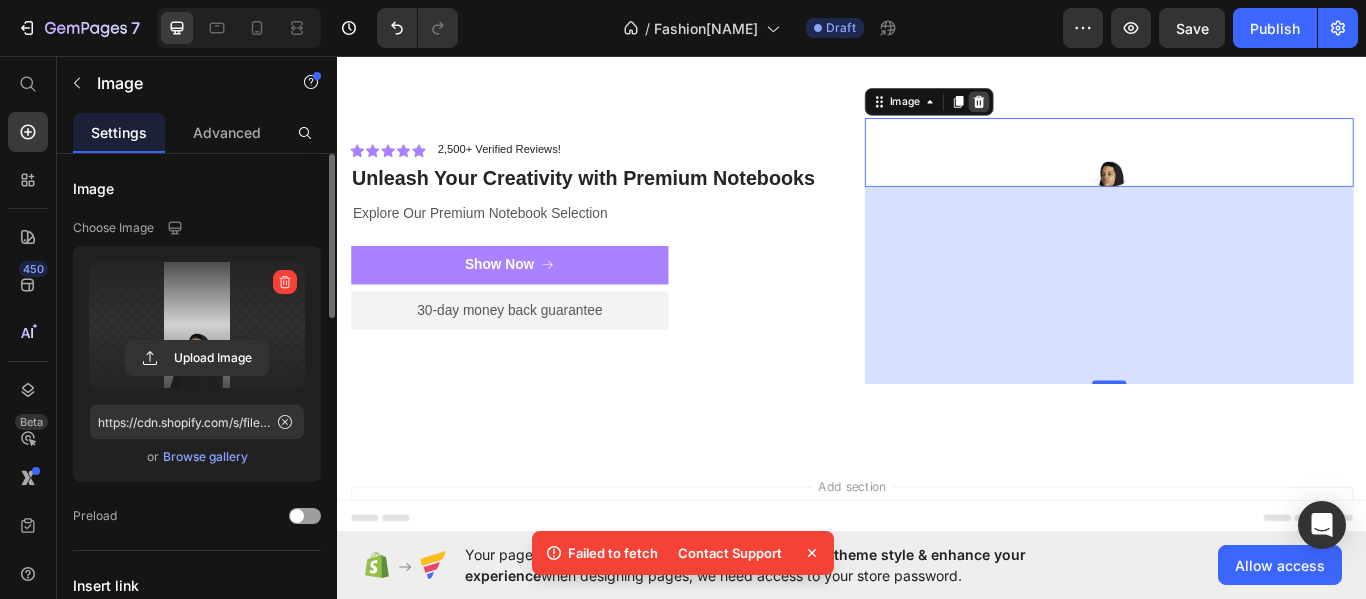 click 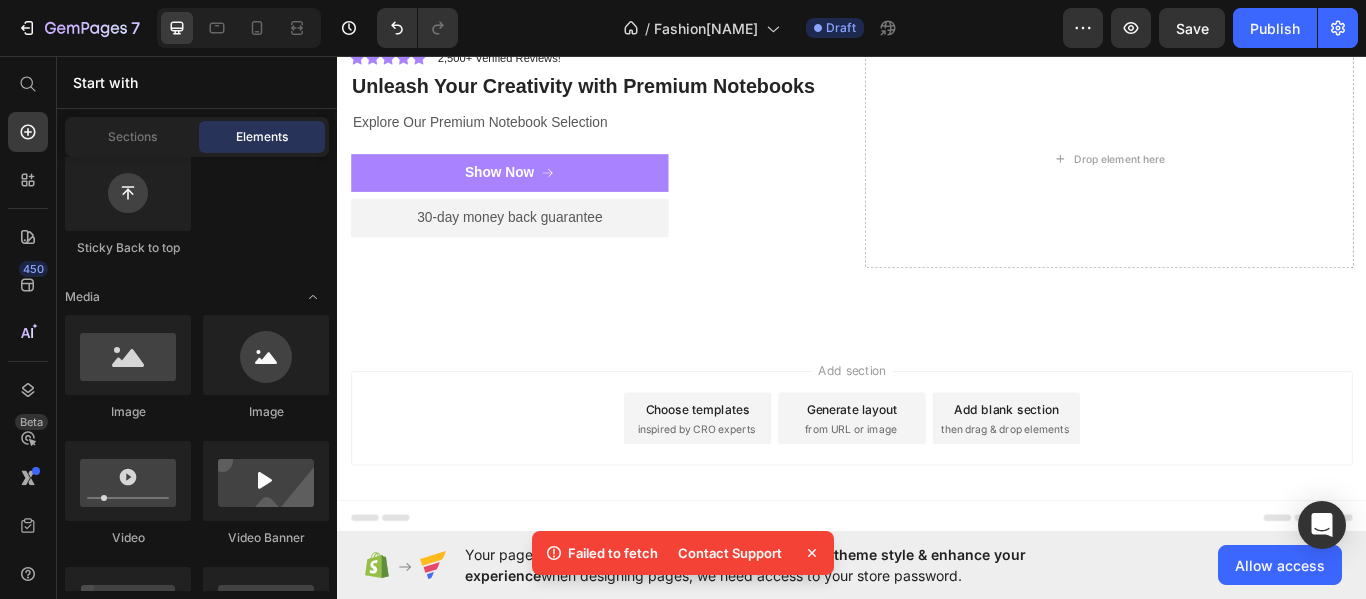 scroll, scrollTop: 137, scrollLeft: 0, axis: vertical 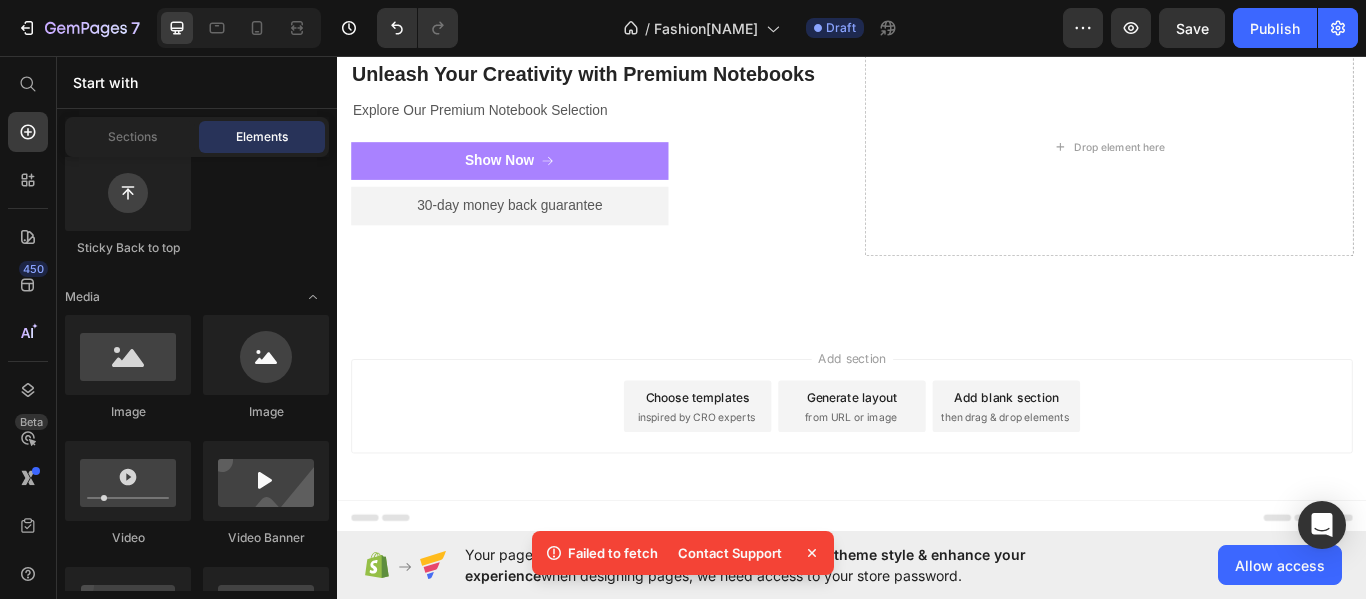 click on "Image
Image
Video
Video Banner
Hero Banner
Hero Banner
Hero Banner
Hero Banner Parallax
Image Comparison" 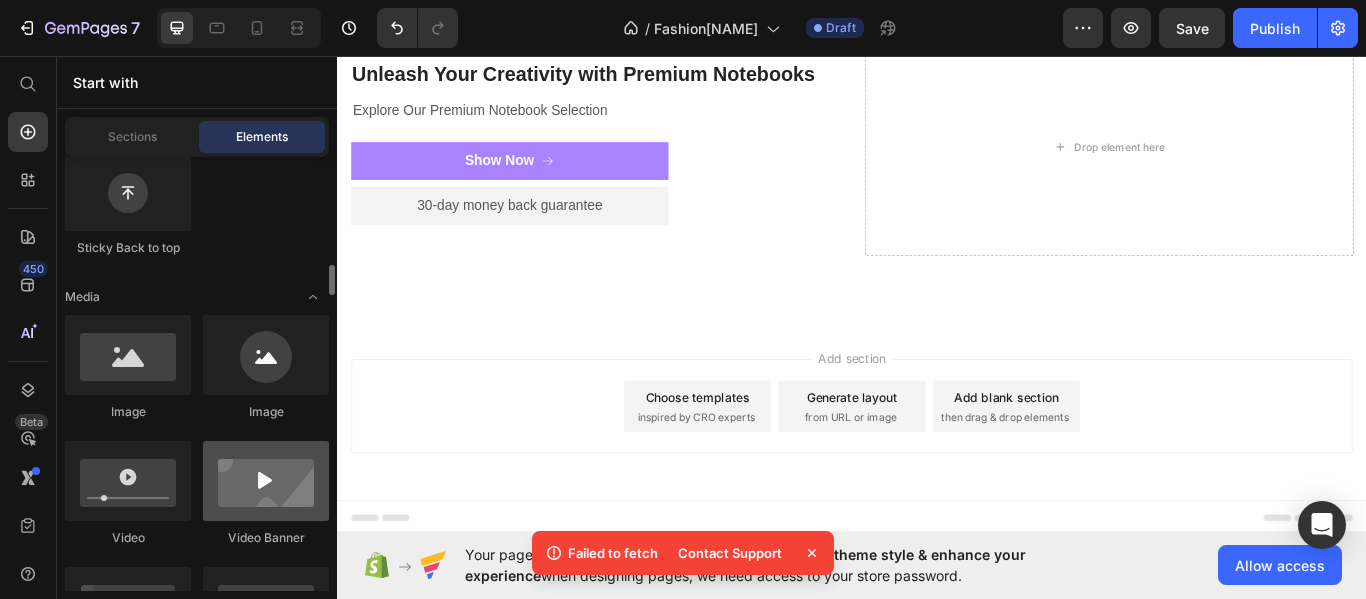 scroll, scrollTop: 690, scrollLeft: 0, axis: vertical 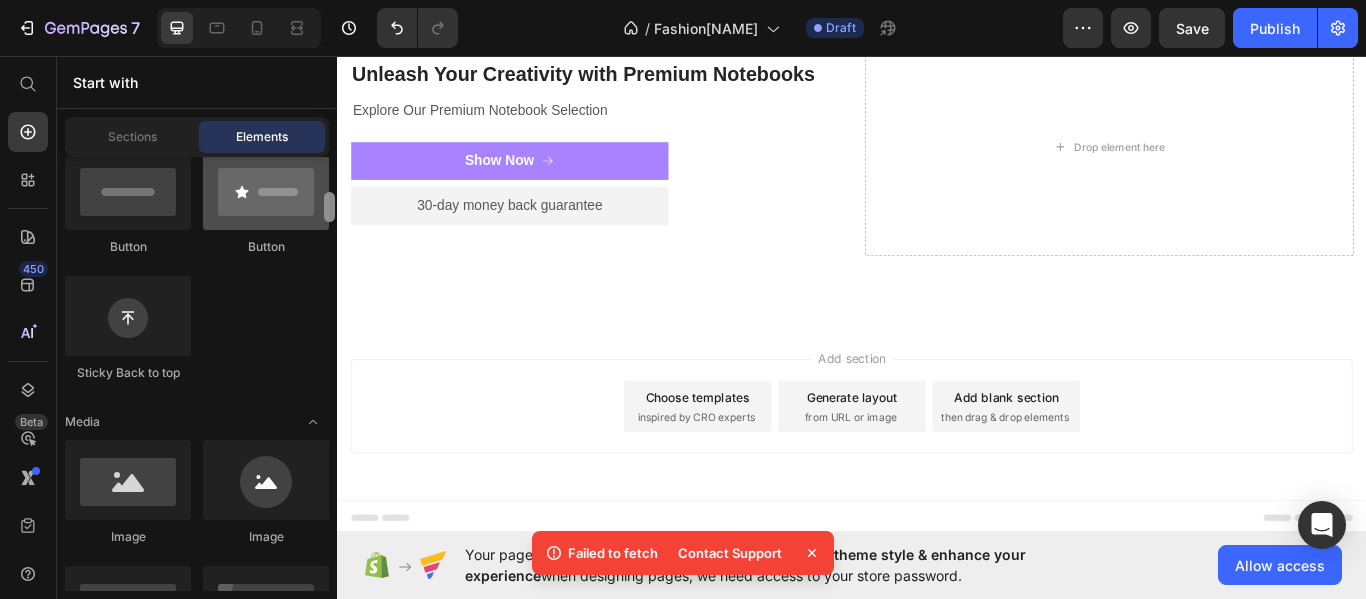 drag, startPoint x: 330, startPoint y: 226, endPoint x: 321, endPoint y: 213, distance: 15.811388 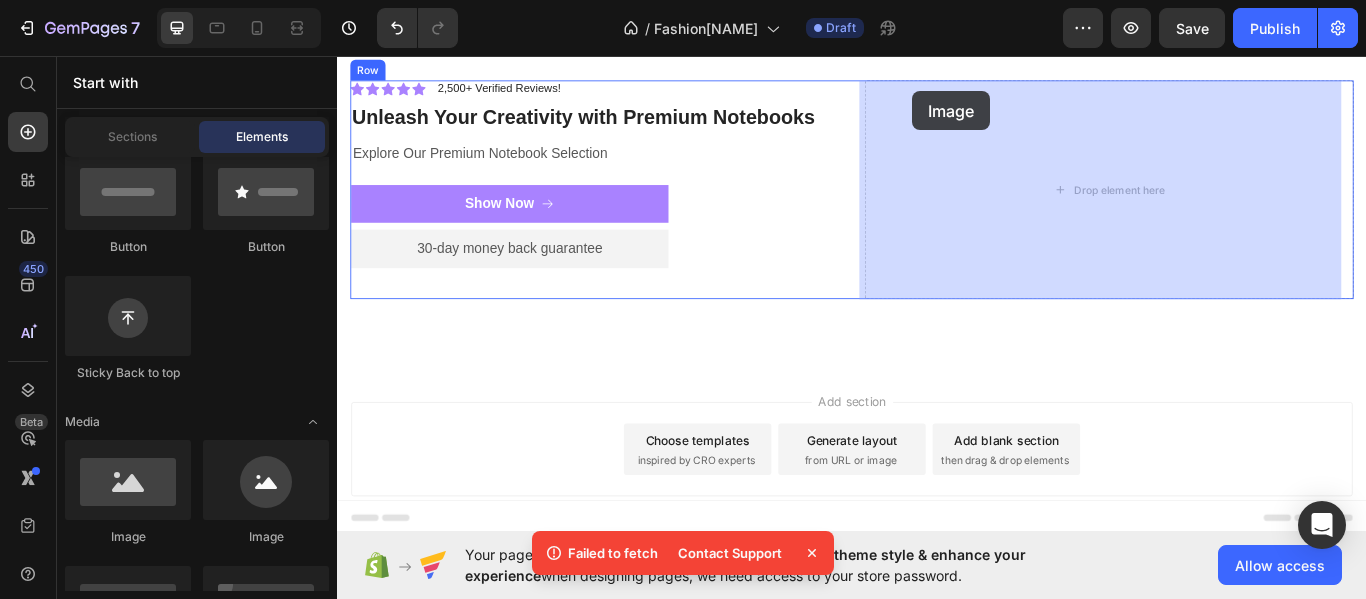 scroll, scrollTop: 0, scrollLeft: 0, axis: both 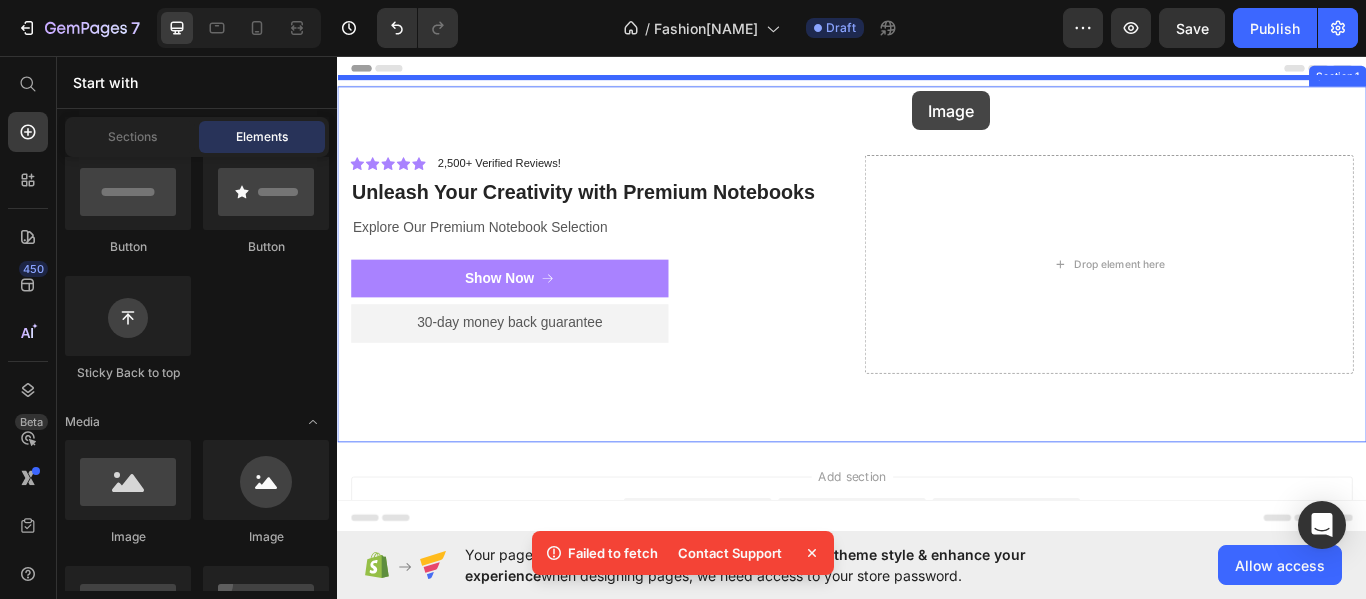 drag, startPoint x: 451, startPoint y: 544, endPoint x: 1044, endPoint y: 65, distance: 762.2926 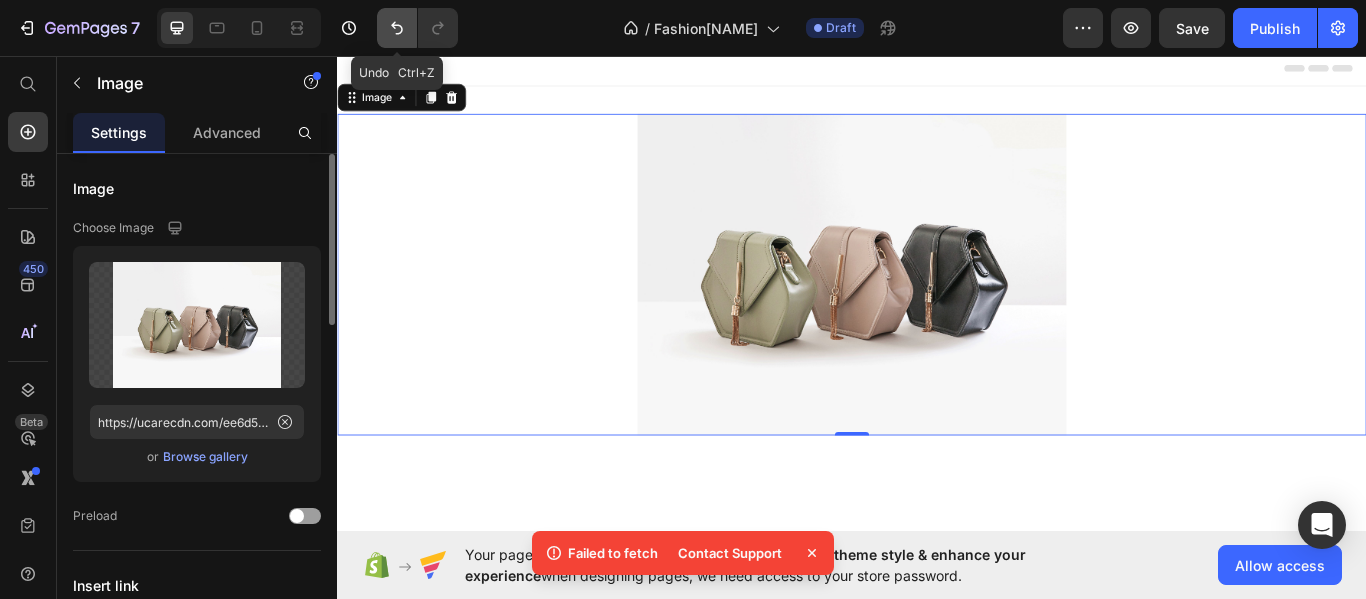 click 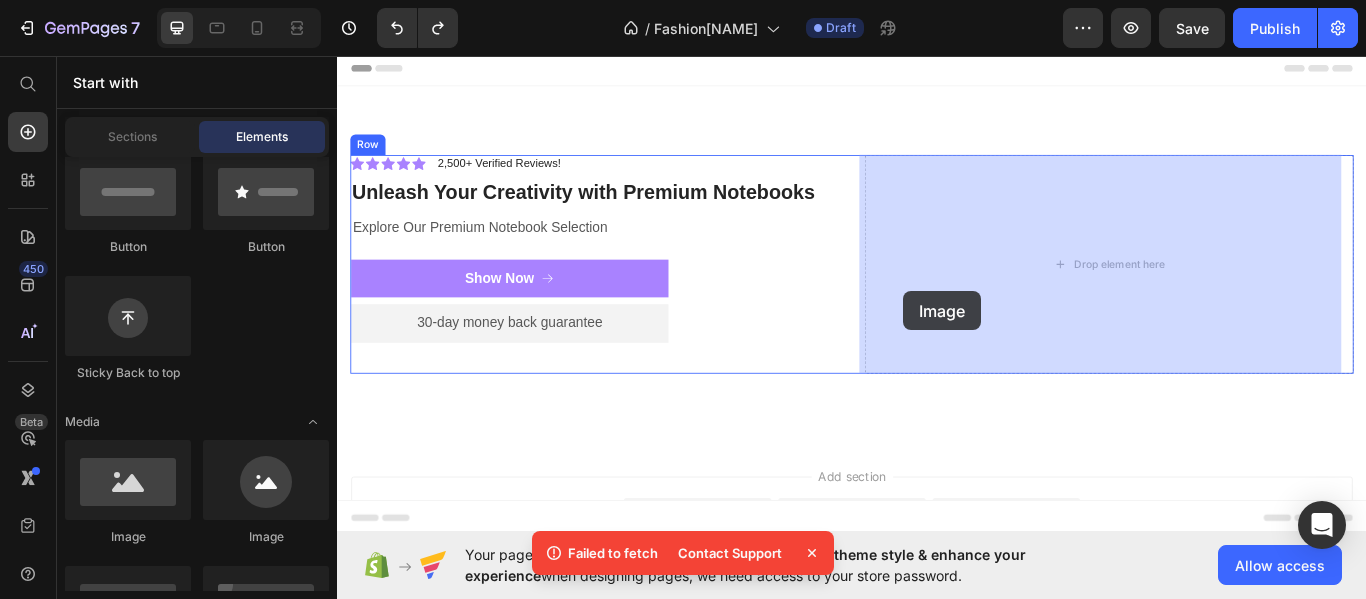drag, startPoint x: 467, startPoint y: 541, endPoint x: 1036, endPoint y: 326, distance: 608.2648 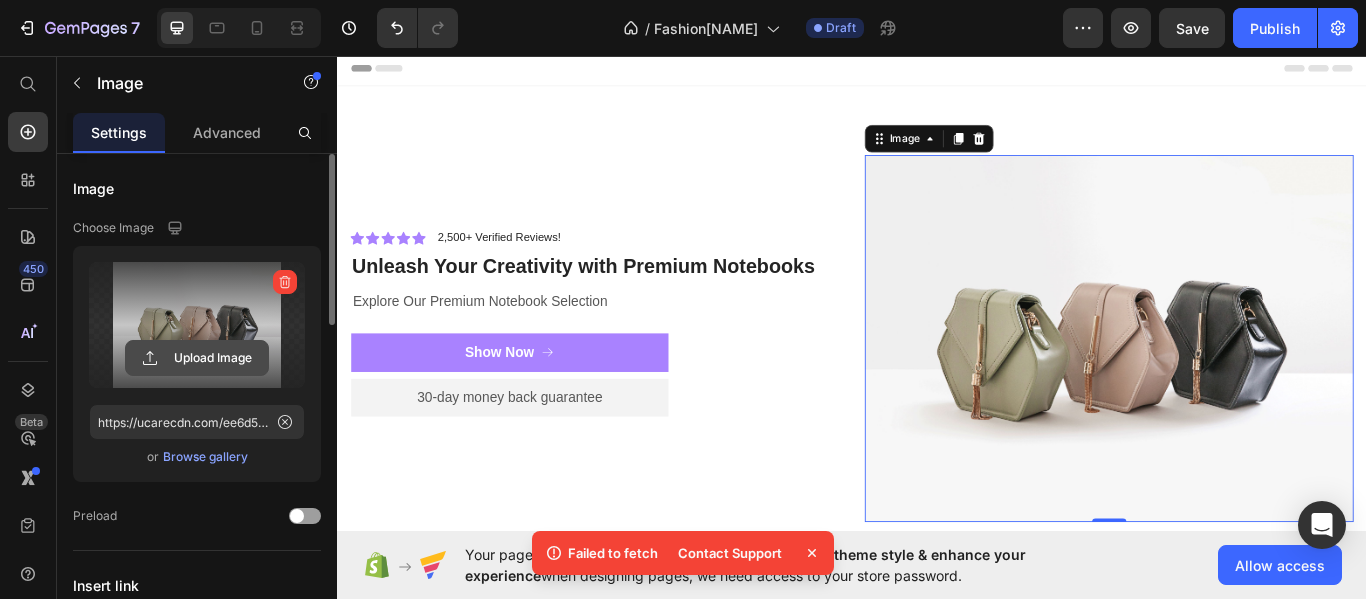 click 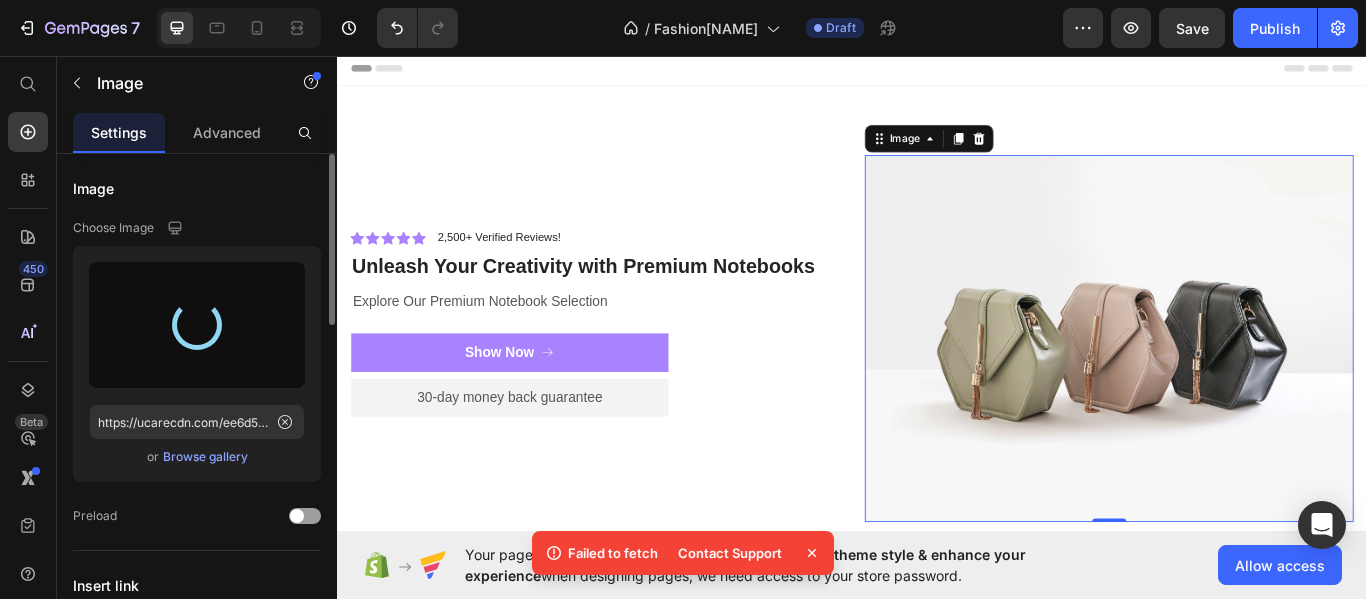 type on "https://cdn.shopify.com/s/files/1/0640/8755/6205/files/gempages_575040618447766640-40601bfd-e2b2-4cf1-987d-dce8848959b2.jpg" 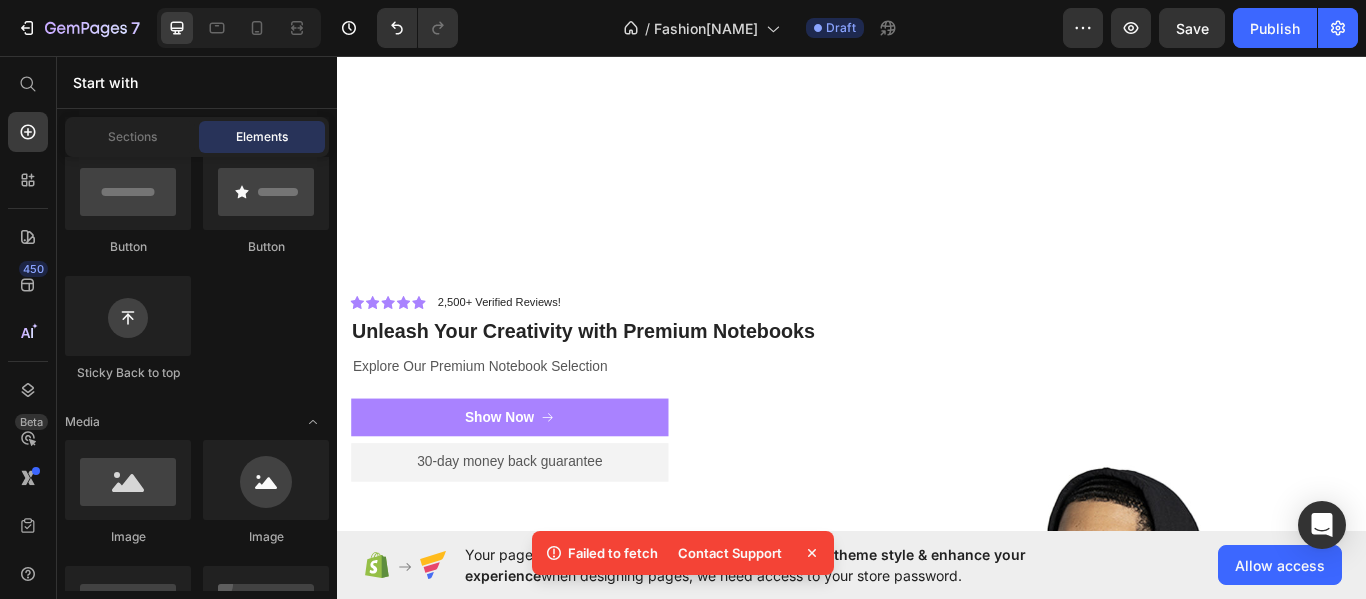 scroll, scrollTop: 236, scrollLeft: 0, axis: vertical 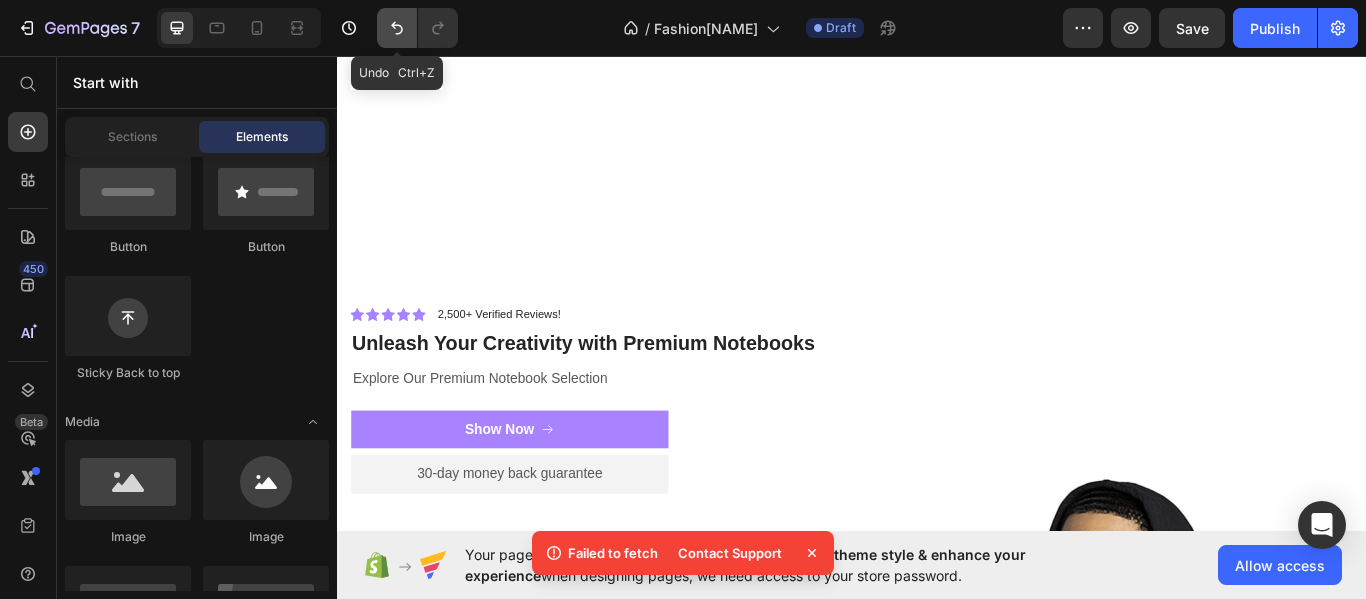 click 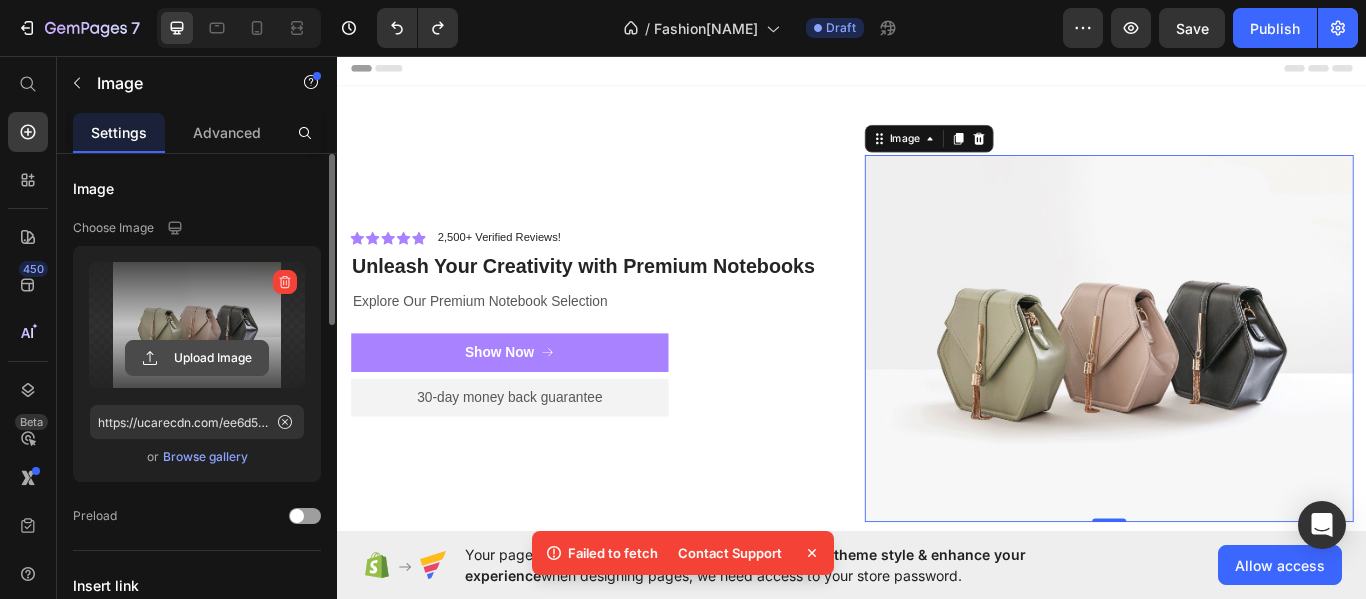 click 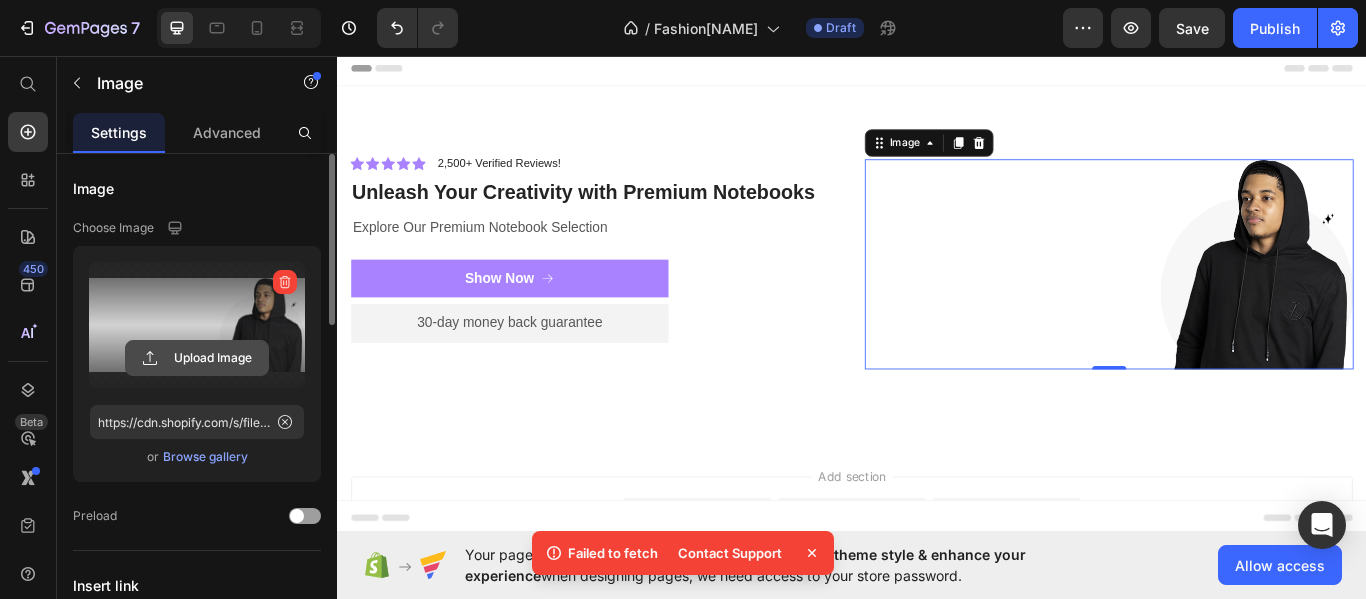 click 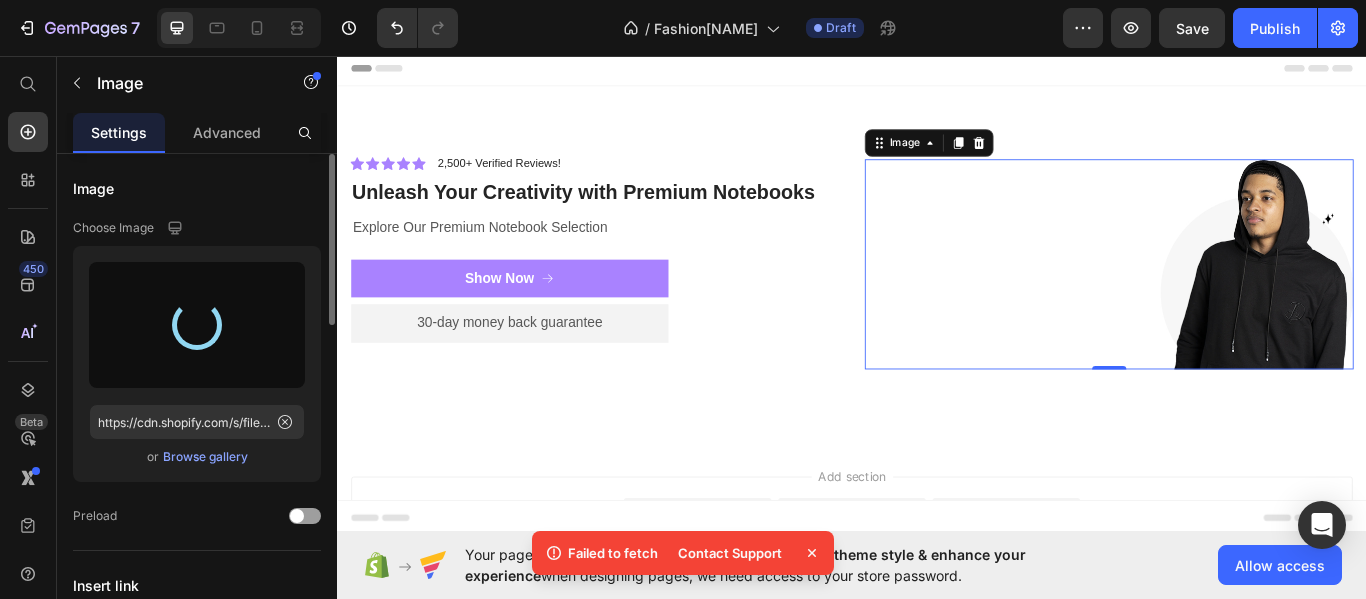 type on "https://cdn.shopify.com/s/files/1/0640/8755/6205/files/gempages_575040618447766640-881dd411-5e74-4ff8-8006-72c162430519.jpg" 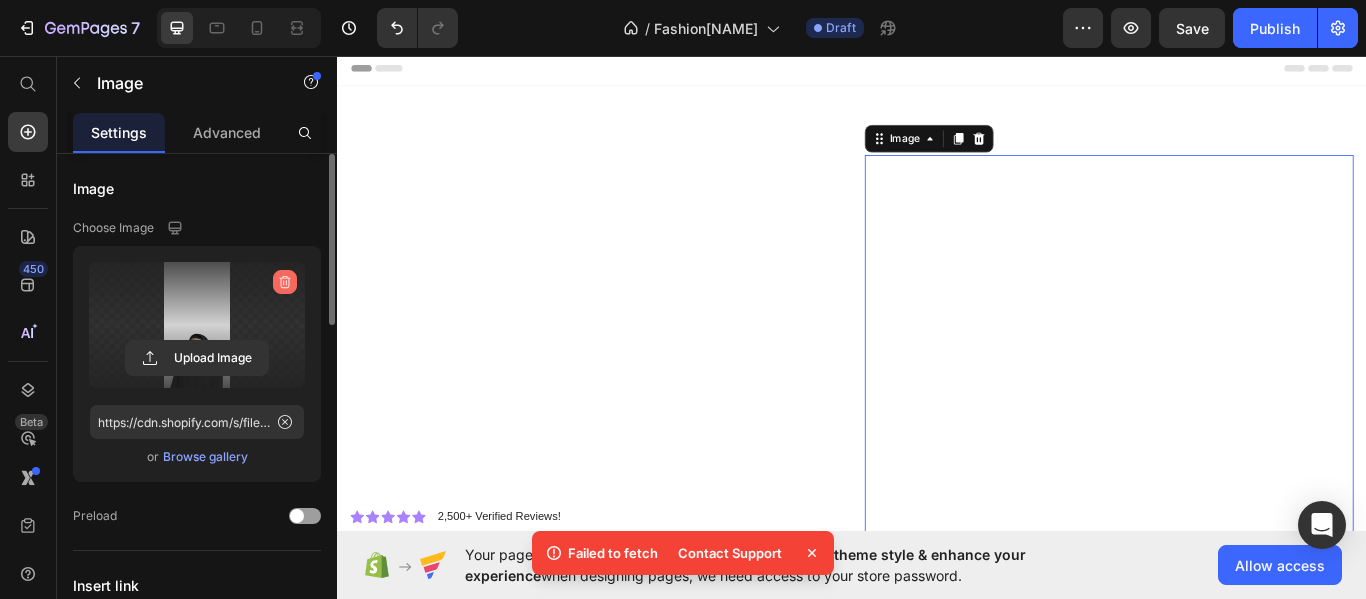 click 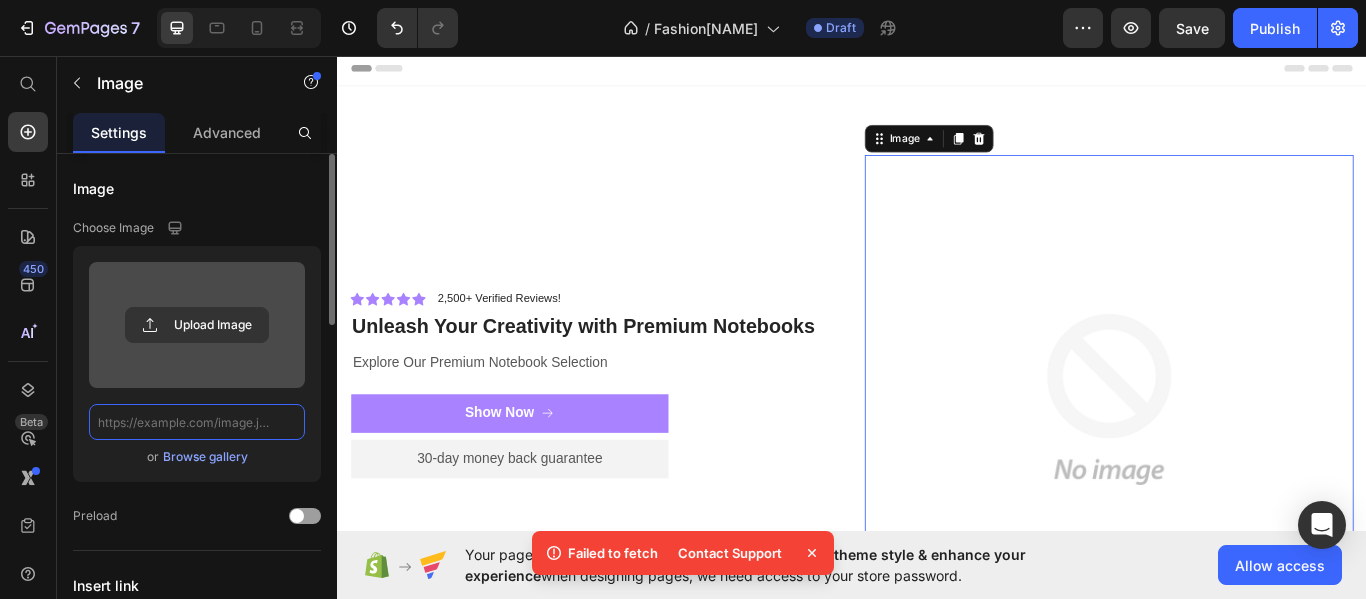 scroll, scrollTop: 0, scrollLeft: 0, axis: both 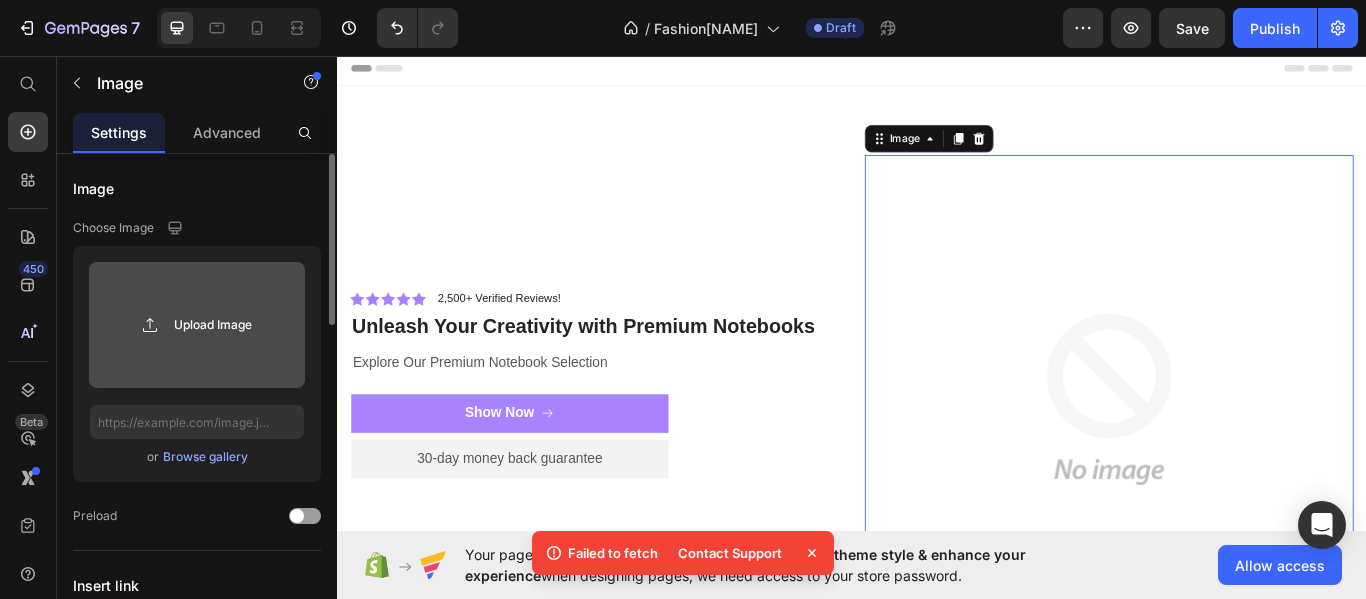 click 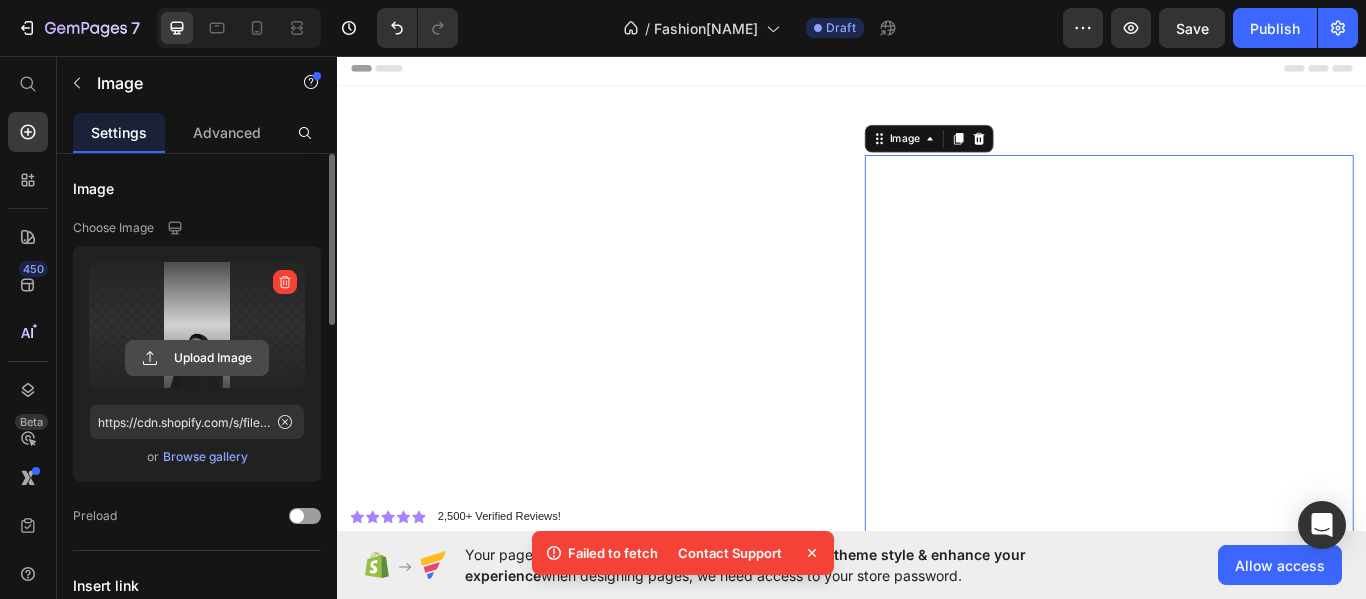 click 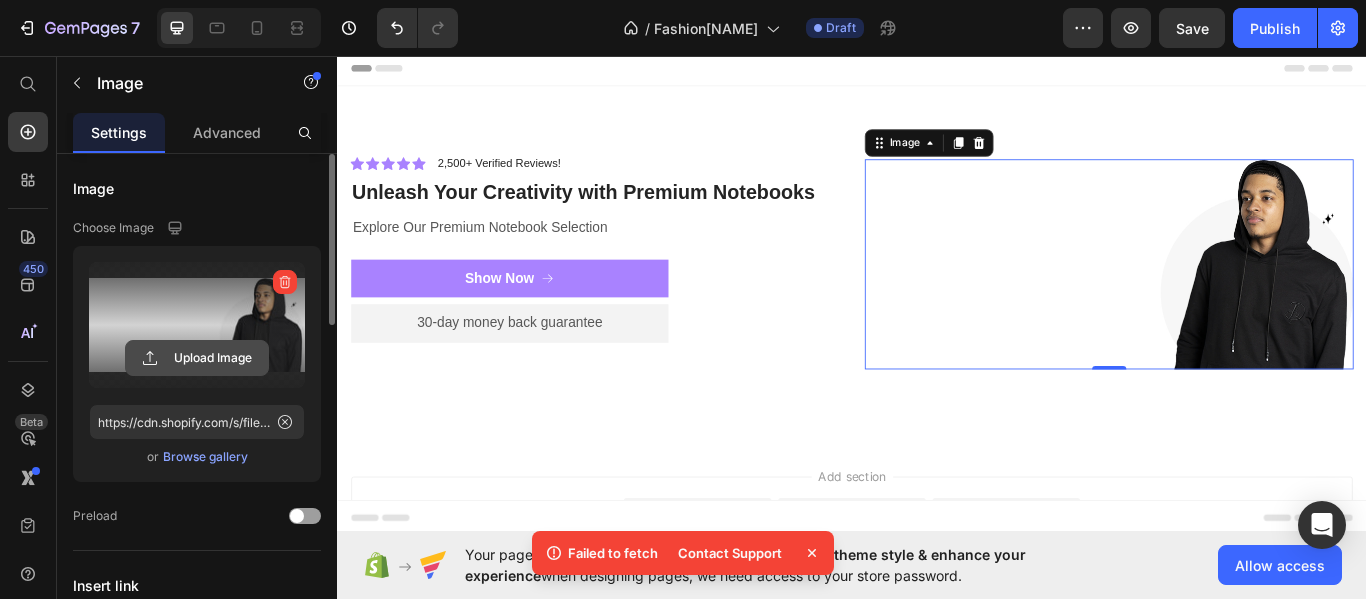 click 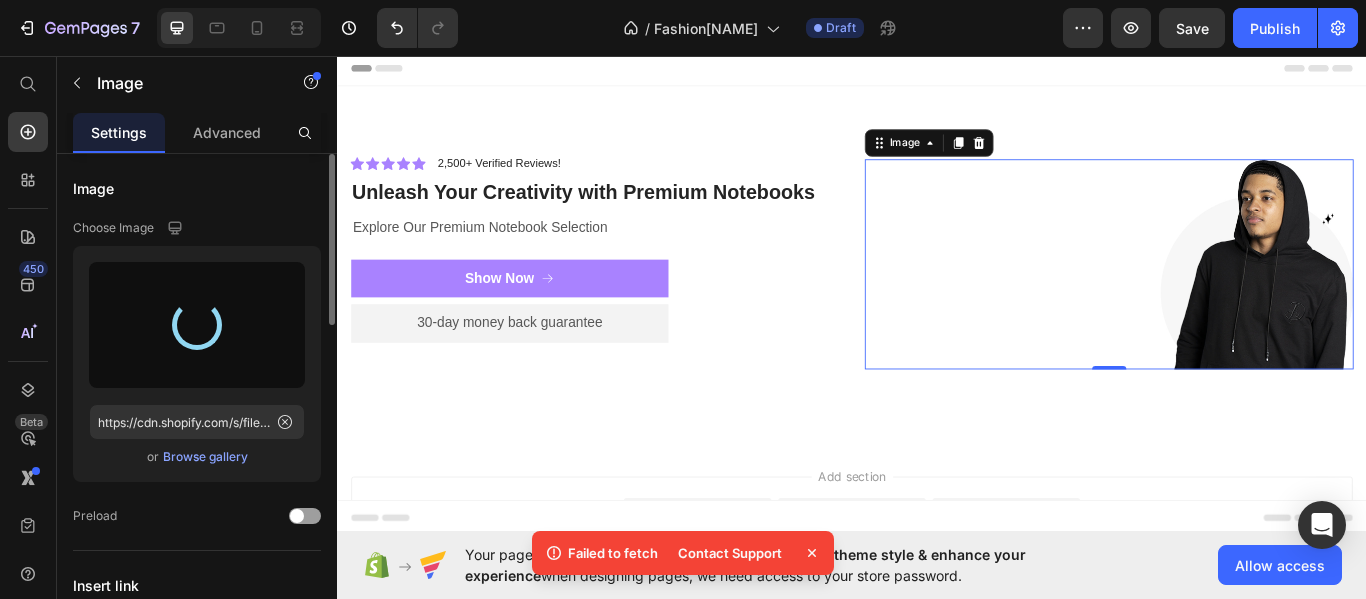 type on "https://cdn.shopify.com/s/files/1/0640/8755/6205/files/gempages_575040618447766640-fc77c0b2-96eb-45a5-890d-142fc08f3dd4.jpg" 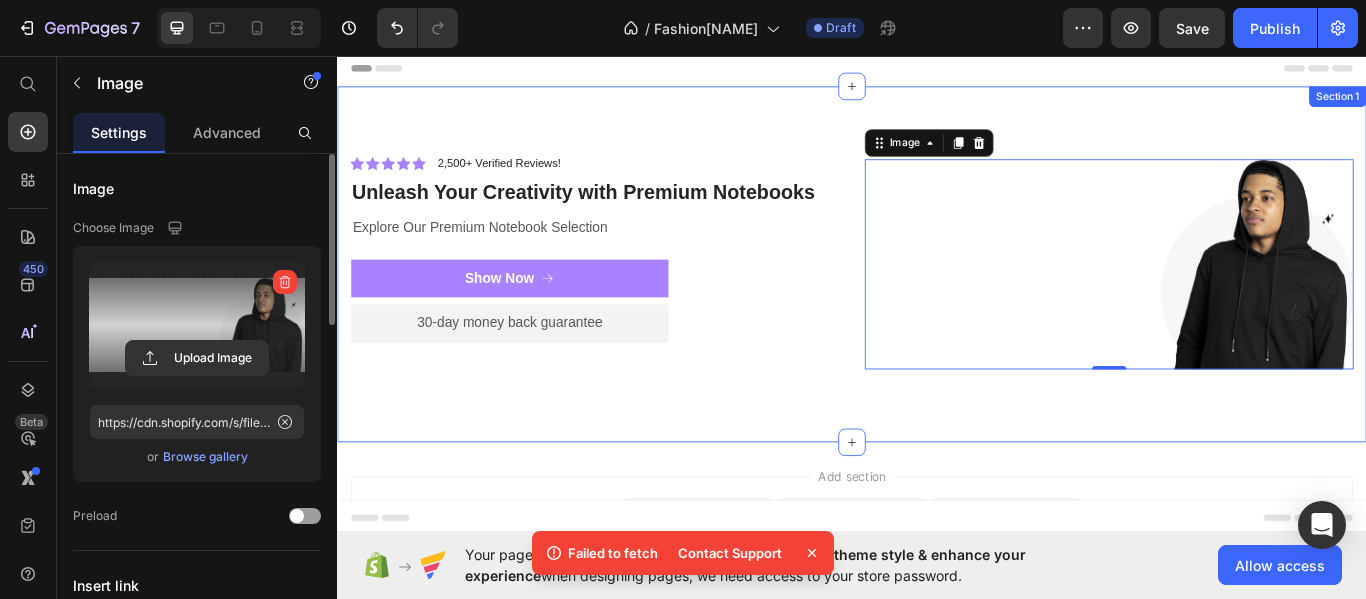 click on "Icon Icon Icon Icon Icon Icon List 2,500+ Verified Reviews! Text Block Row Unleash Your Creativity with Premium Notebooks  Heading Explore Our Premium Notebook Selection Text Block
Show Now Button 30-day money back guarantee Text Block Premium Quality Sleek & Functional Design Versatile Options Item List Row Row Image   0 Row Section 1" at bounding box center (937, 299) 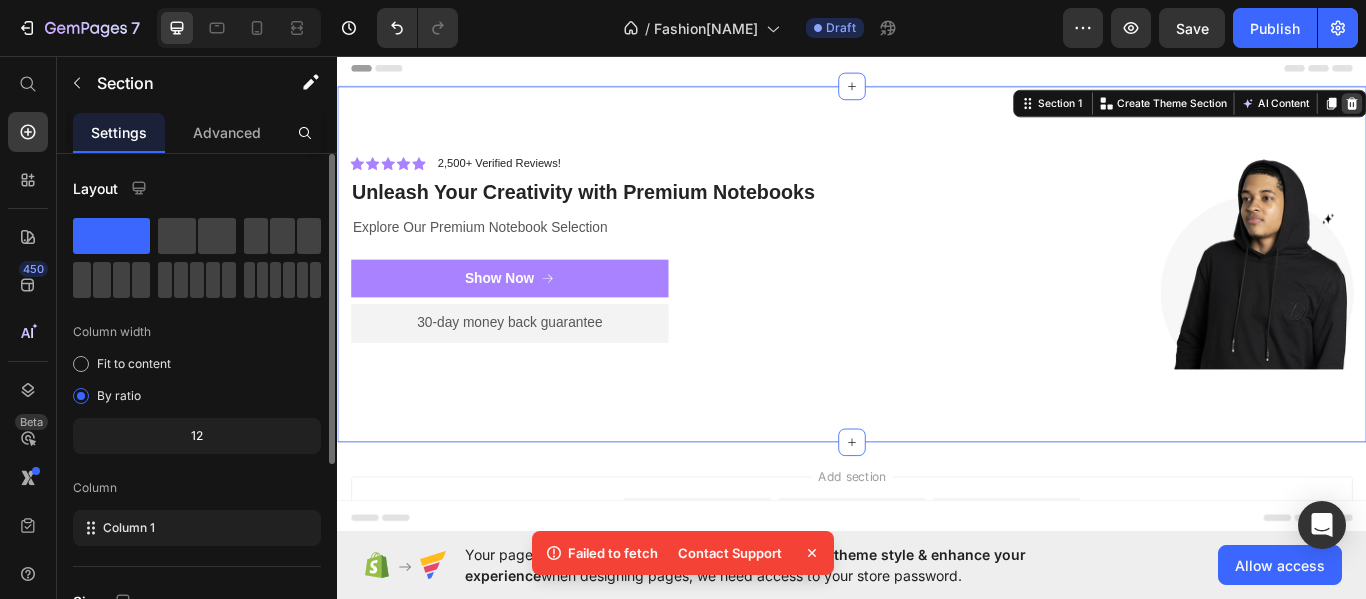 click 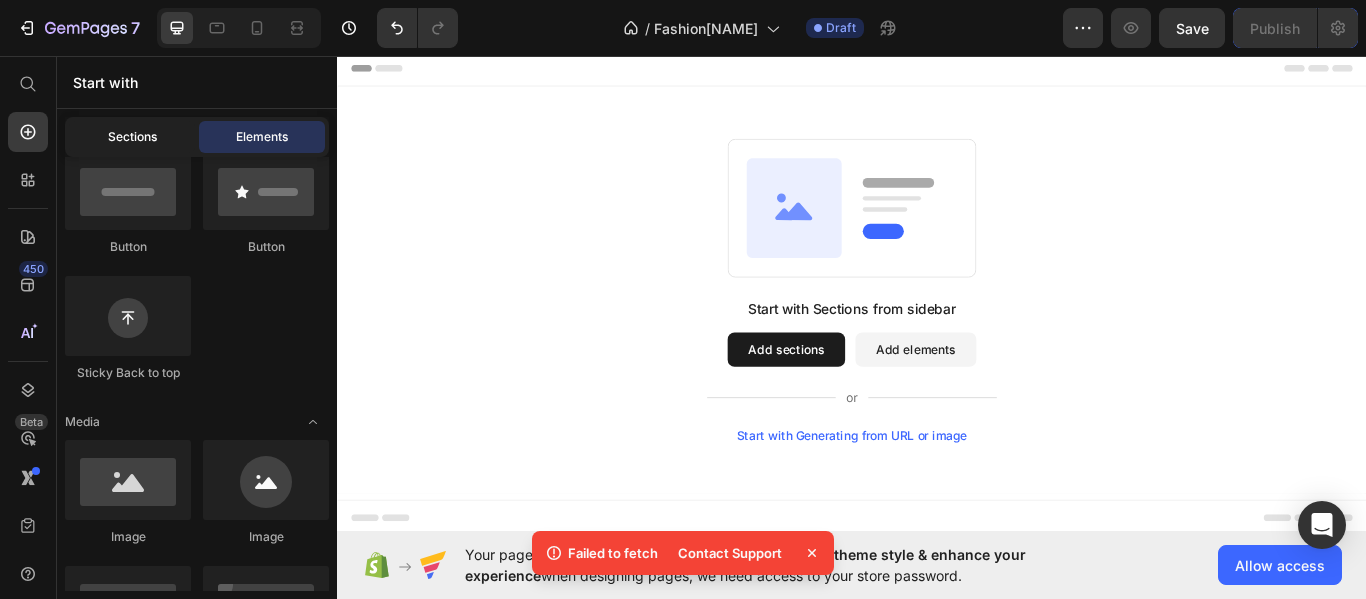 click on "Sections" at bounding box center [132, 137] 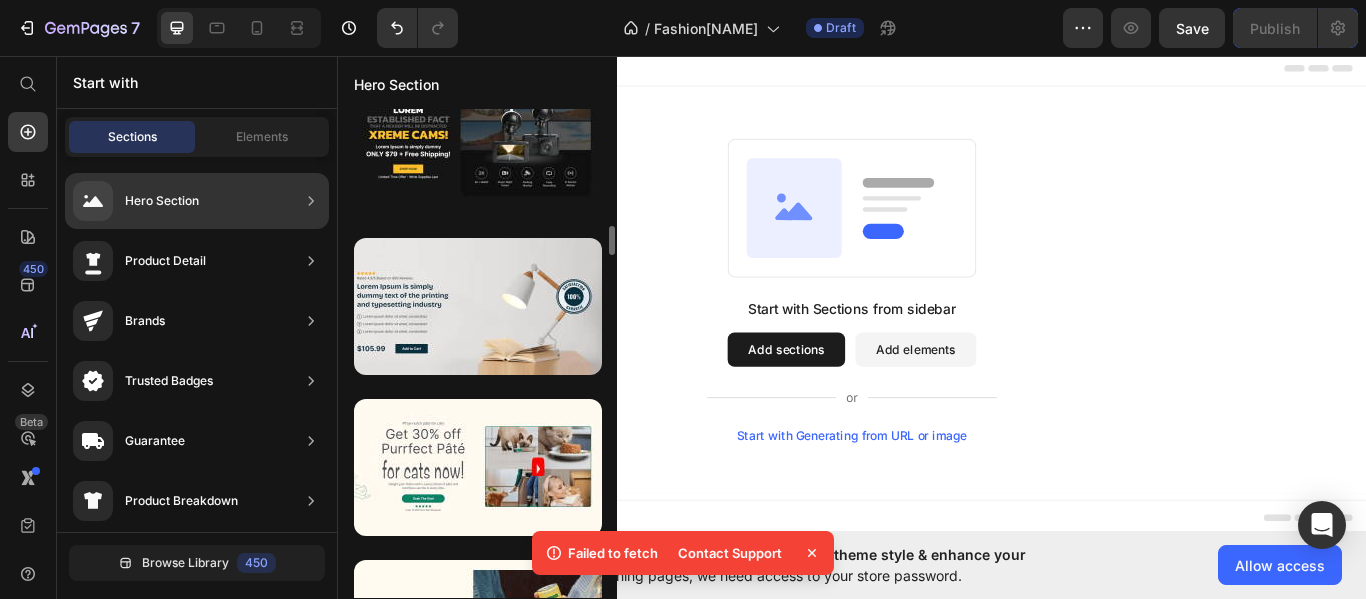 scroll, scrollTop: 0, scrollLeft: 0, axis: both 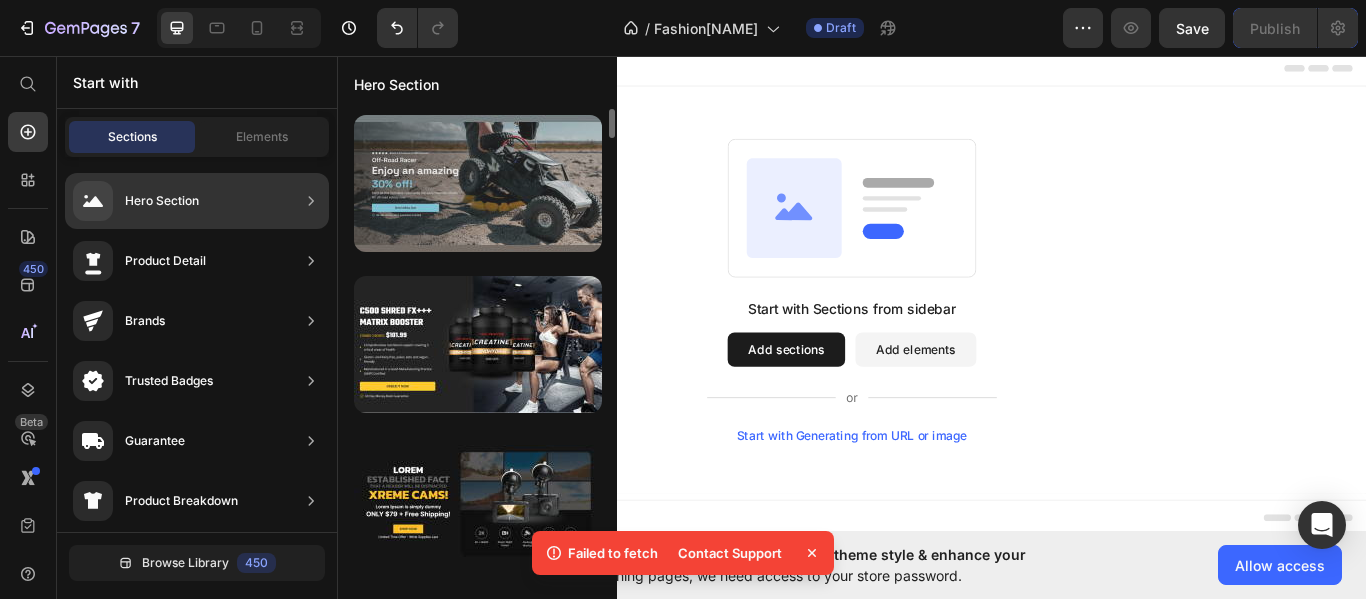 click at bounding box center (478, 183) 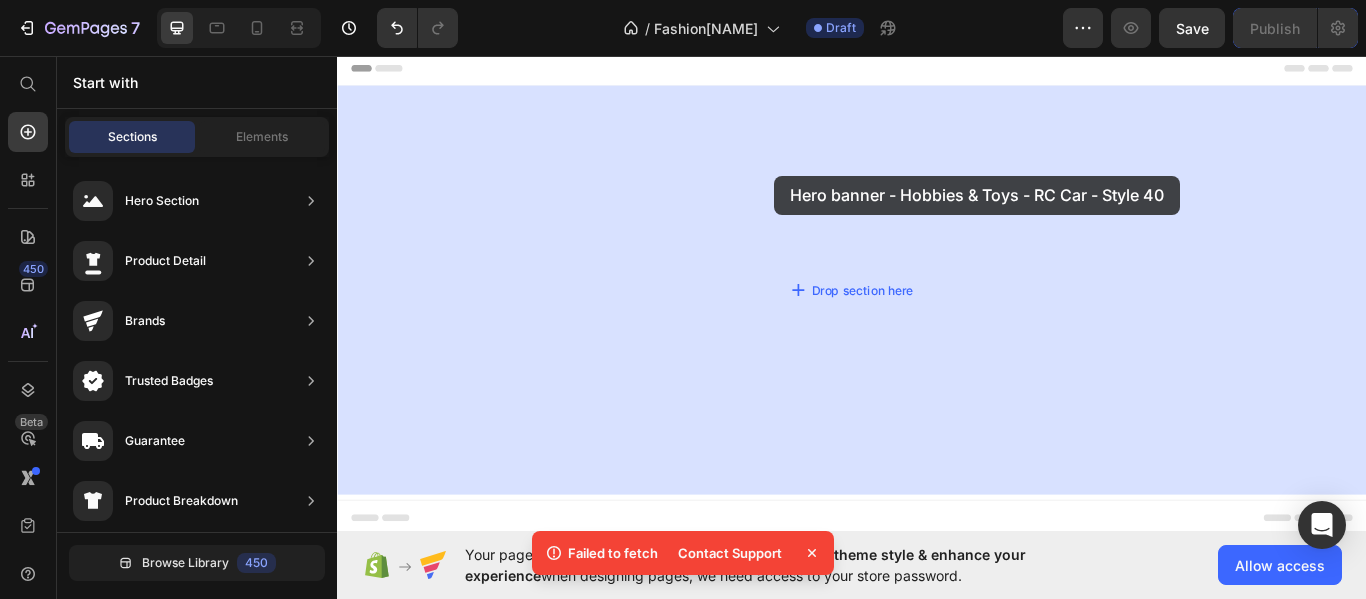 drag, startPoint x: 843, startPoint y: 223, endPoint x: 848, endPoint y: 196, distance: 27.45906 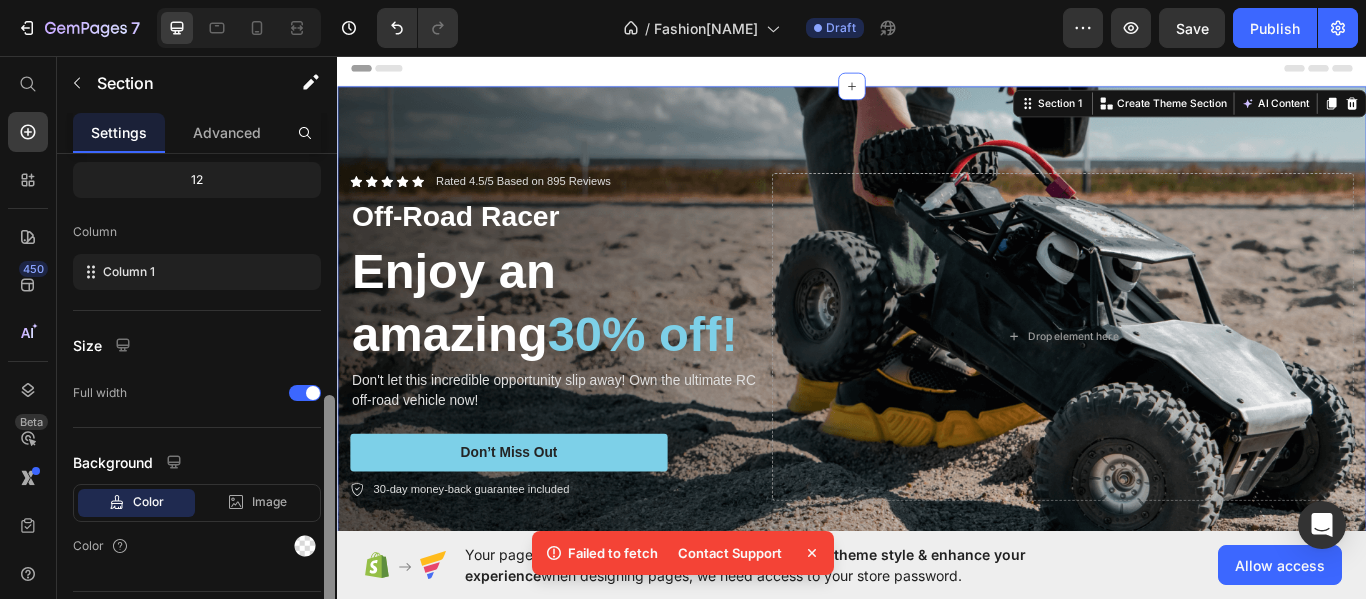 scroll, scrollTop: 306, scrollLeft: 0, axis: vertical 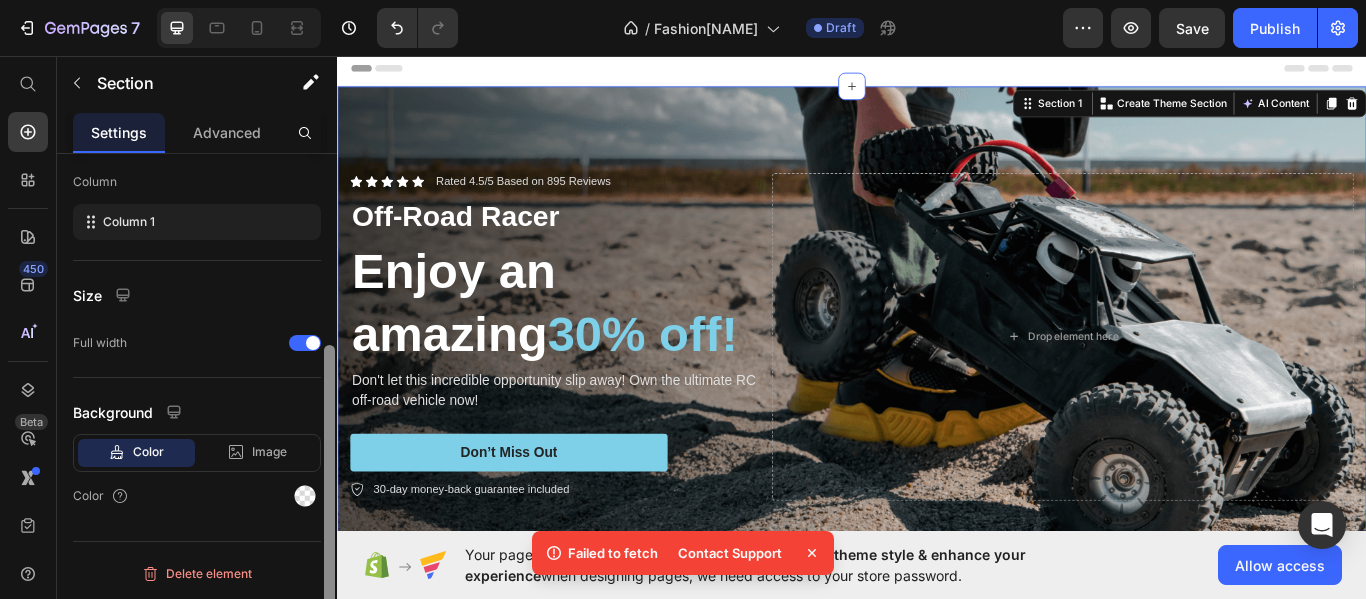 drag, startPoint x: 330, startPoint y: 194, endPoint x: 322, endPoint y: 481, distance: 287.11148 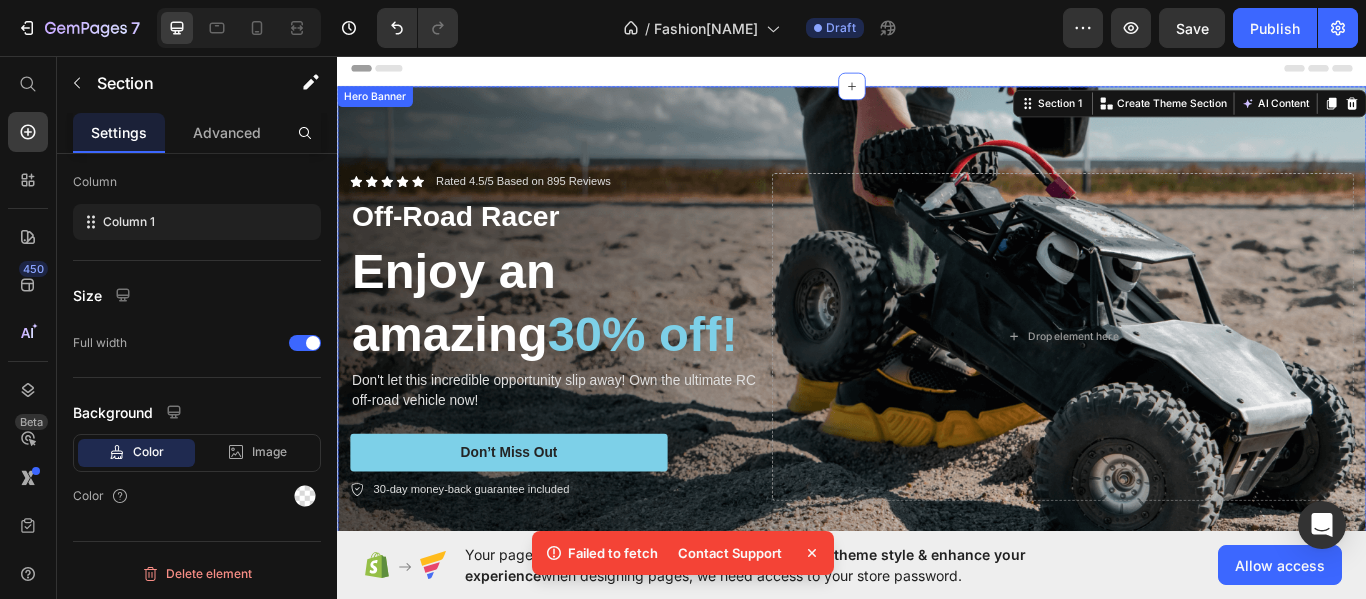 click at bounding box center (937, 383) 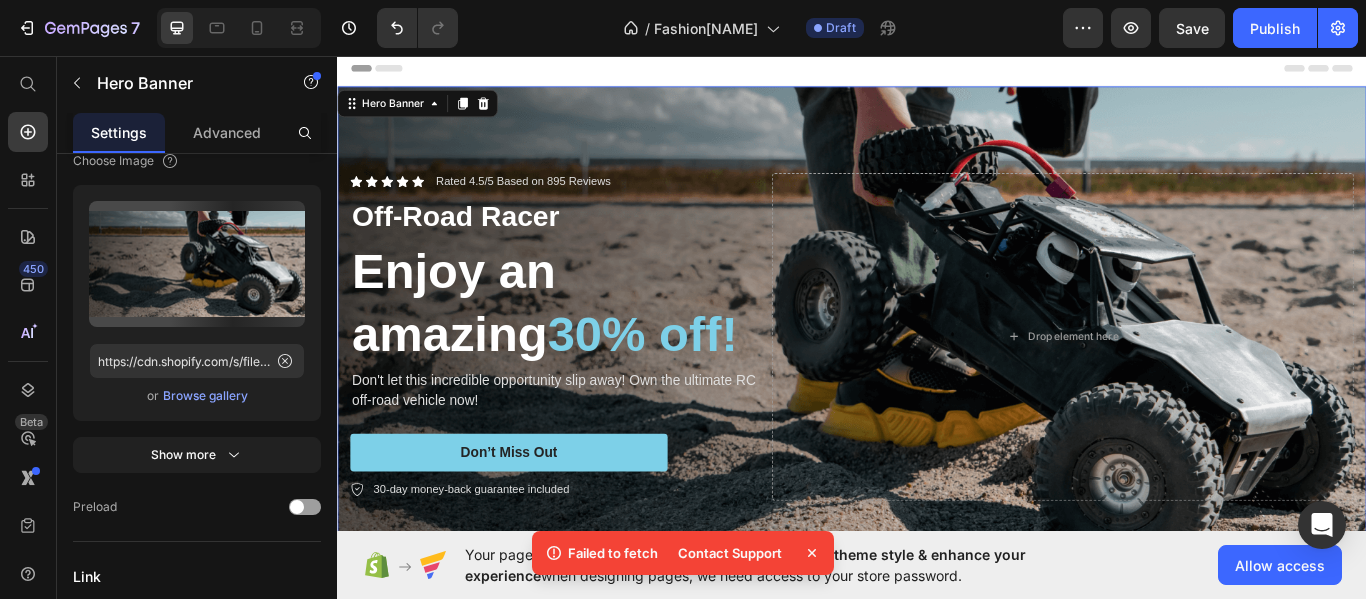 scroll, scrollTop: 0, scrollLeft: 0, axis: both 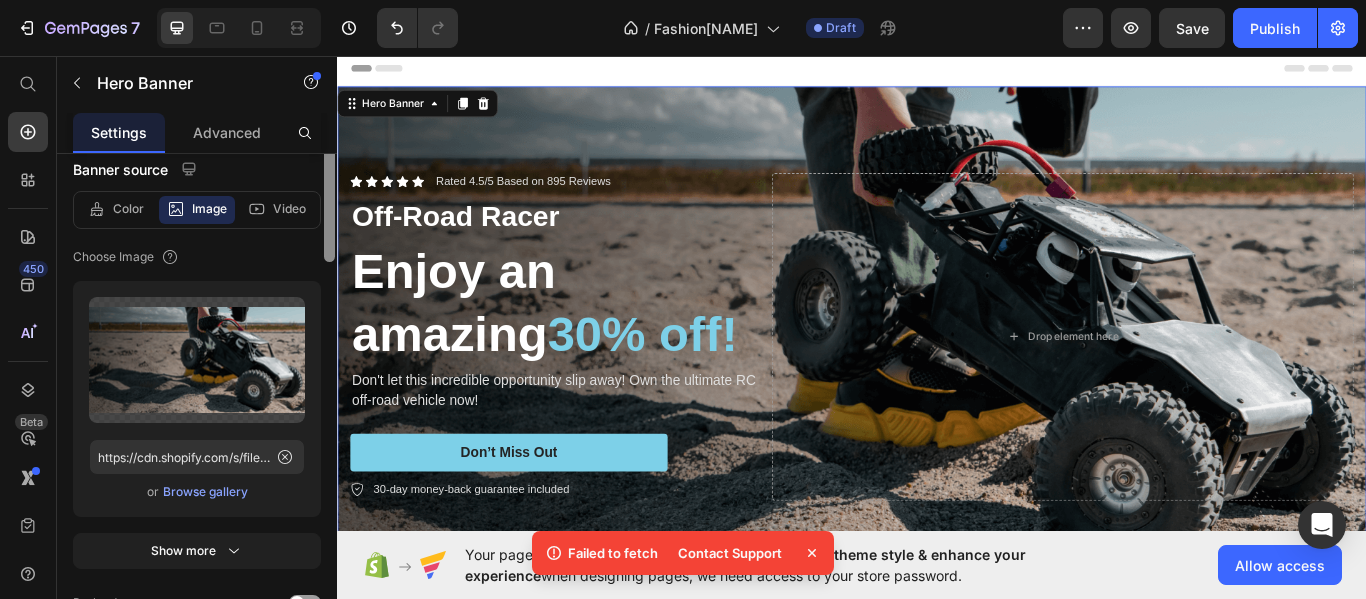 drag, startPoint x: 329, startPoint y: 224, endPoint x: 328, endPoint y: 278, distance: 54.00926 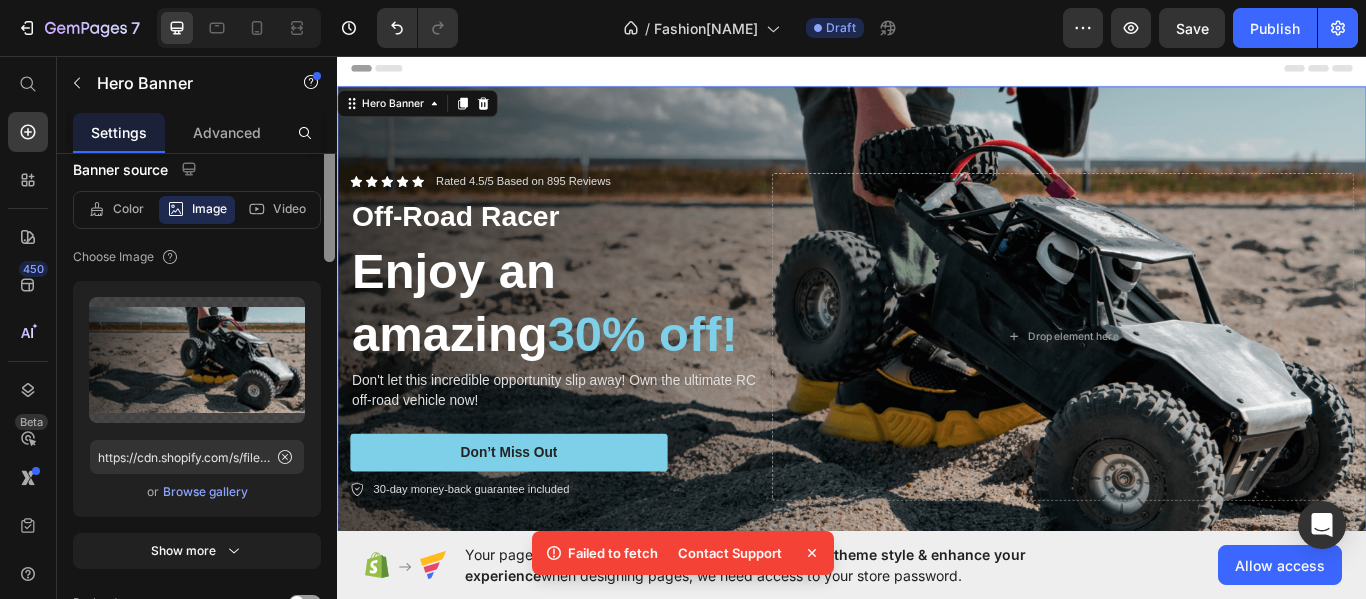 click at bounding box center [329, 199] 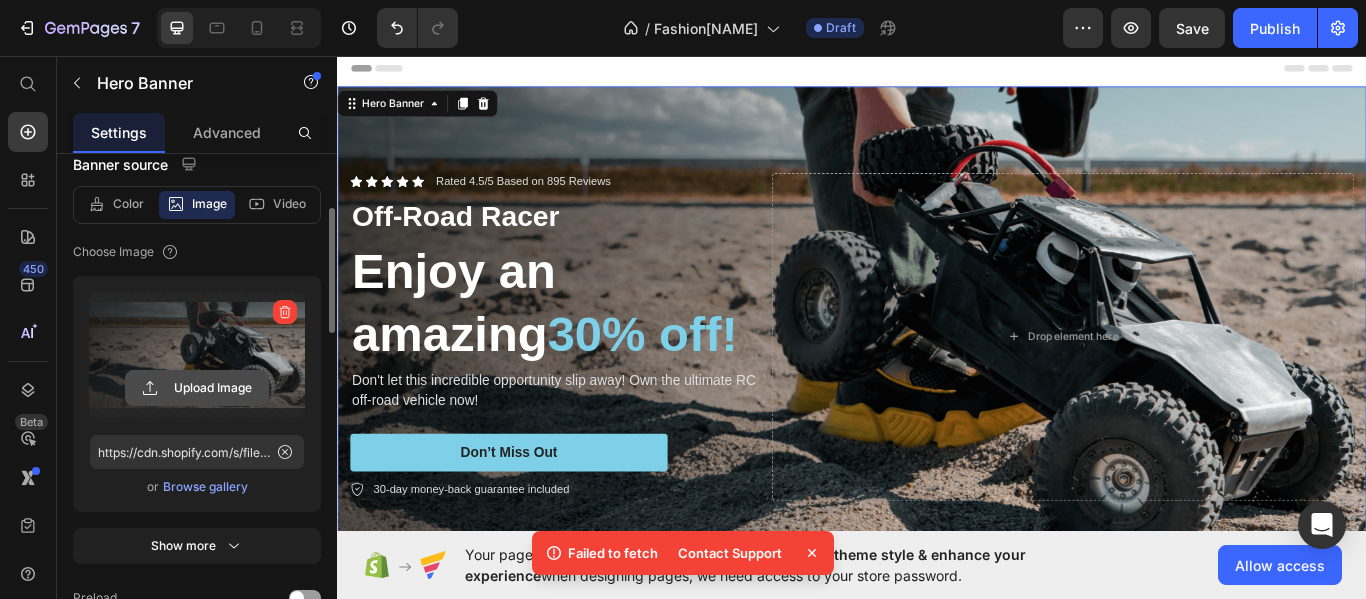 click 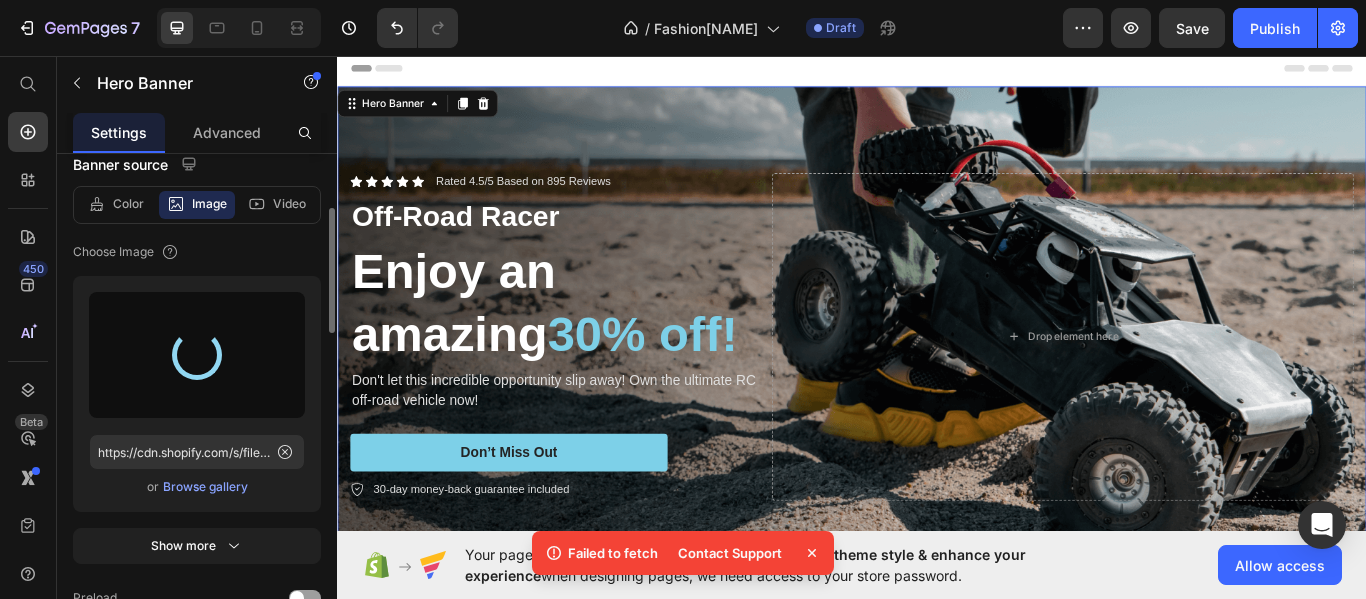 type on "https://cdn.shopify.com/s/files/1/0640/8755/6205/files/gempages_575040618447766640-1e11bea9-b03c-4278-8e87-79f028633b92.jpg" 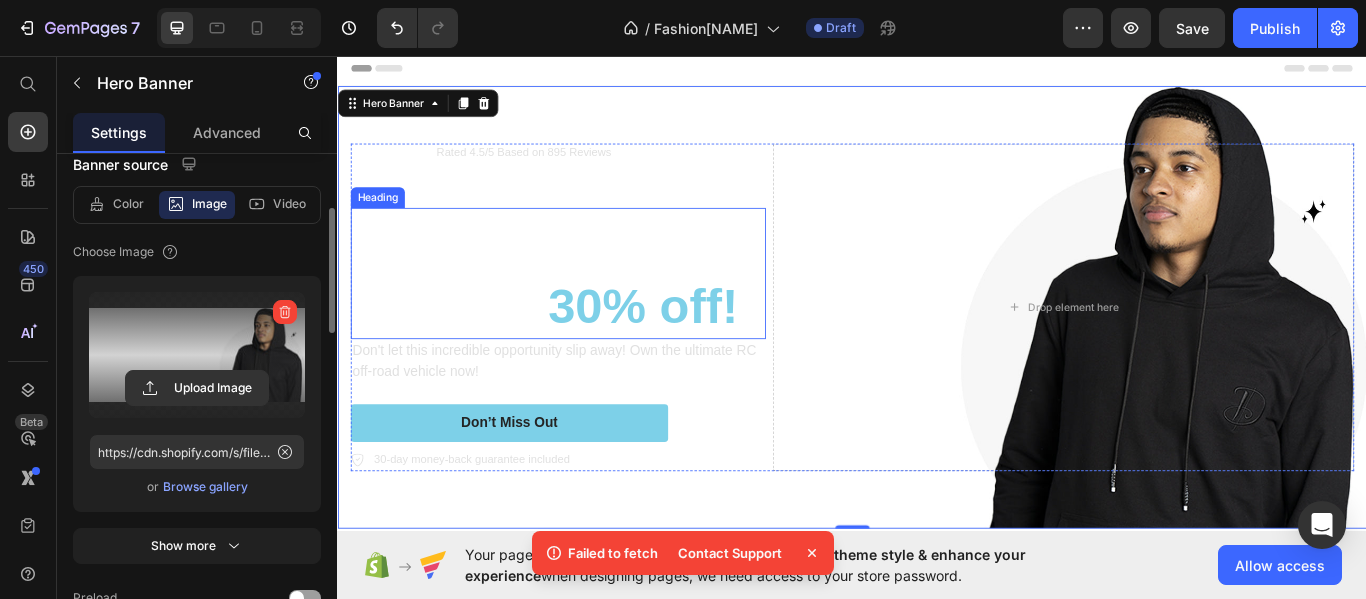 click on "Enjoy an amazing  30% off!" at bounding box center [594, 310] 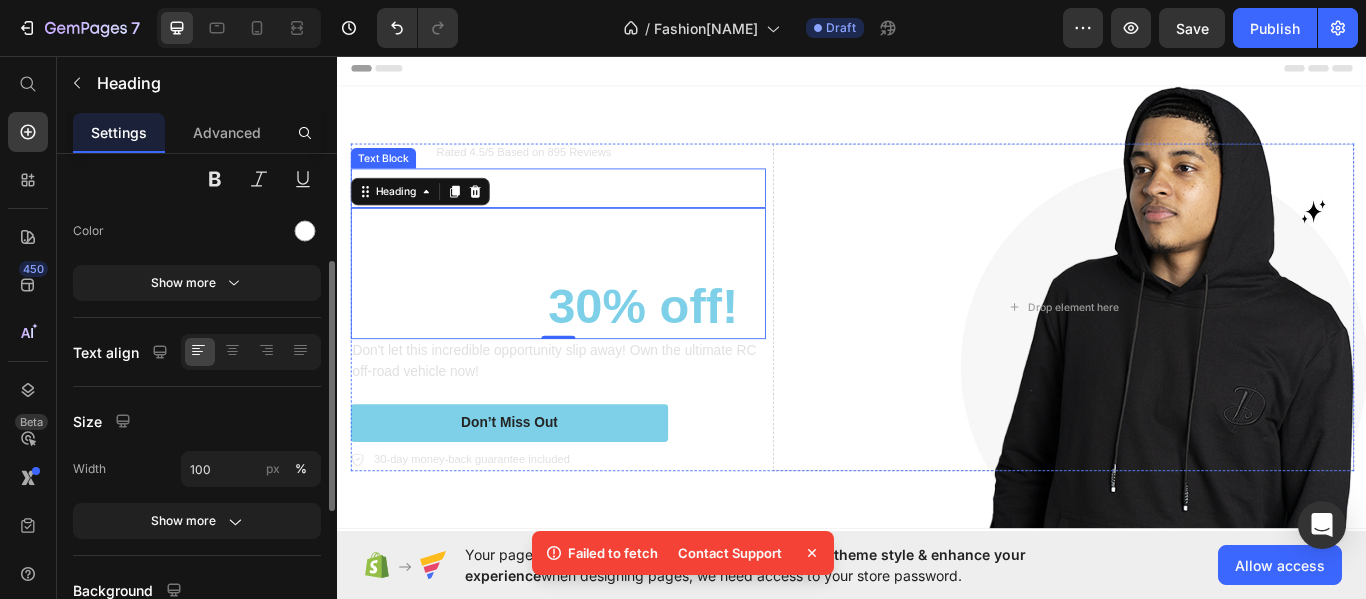 scroll, scrollTop: 0, scrollLeft: 0, axis: both 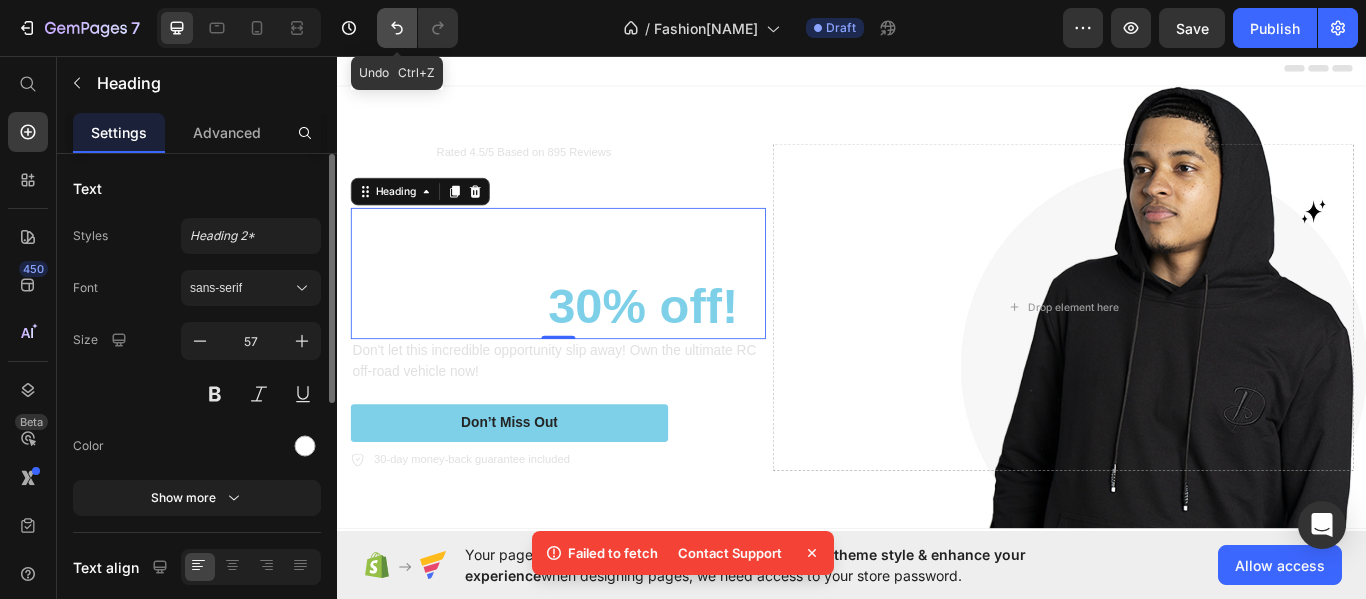 click 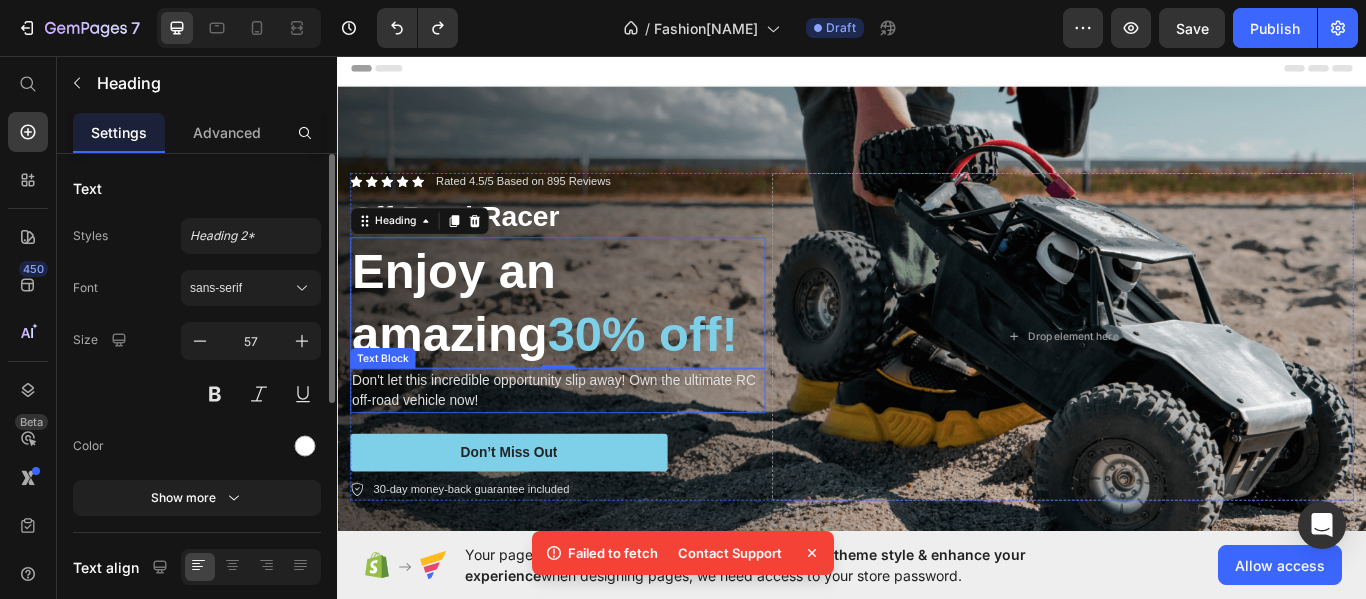 click on "Don't let this incredible opportunity slip away! Own the ultimate RC off-road vehicle now!" at bounding box center (594, 447) 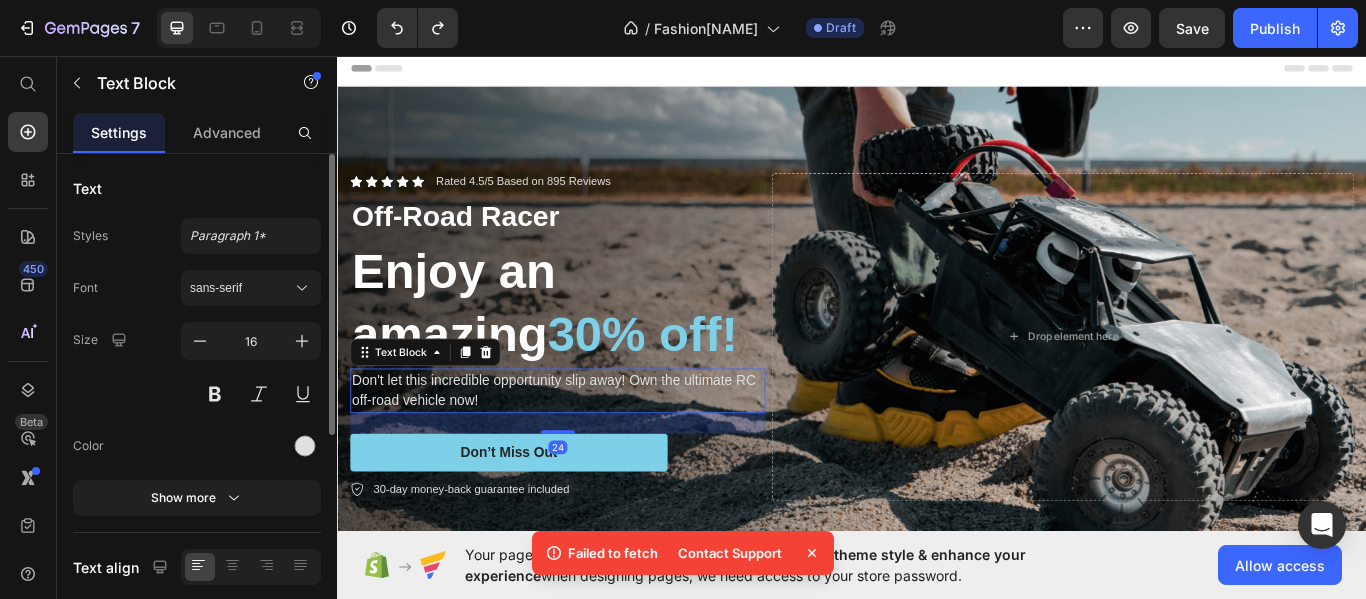 click on "Don't let this incredible opportunity slip away! Own the ultimate RC off-road vehicle now!" at bounding box center (594, 447) 